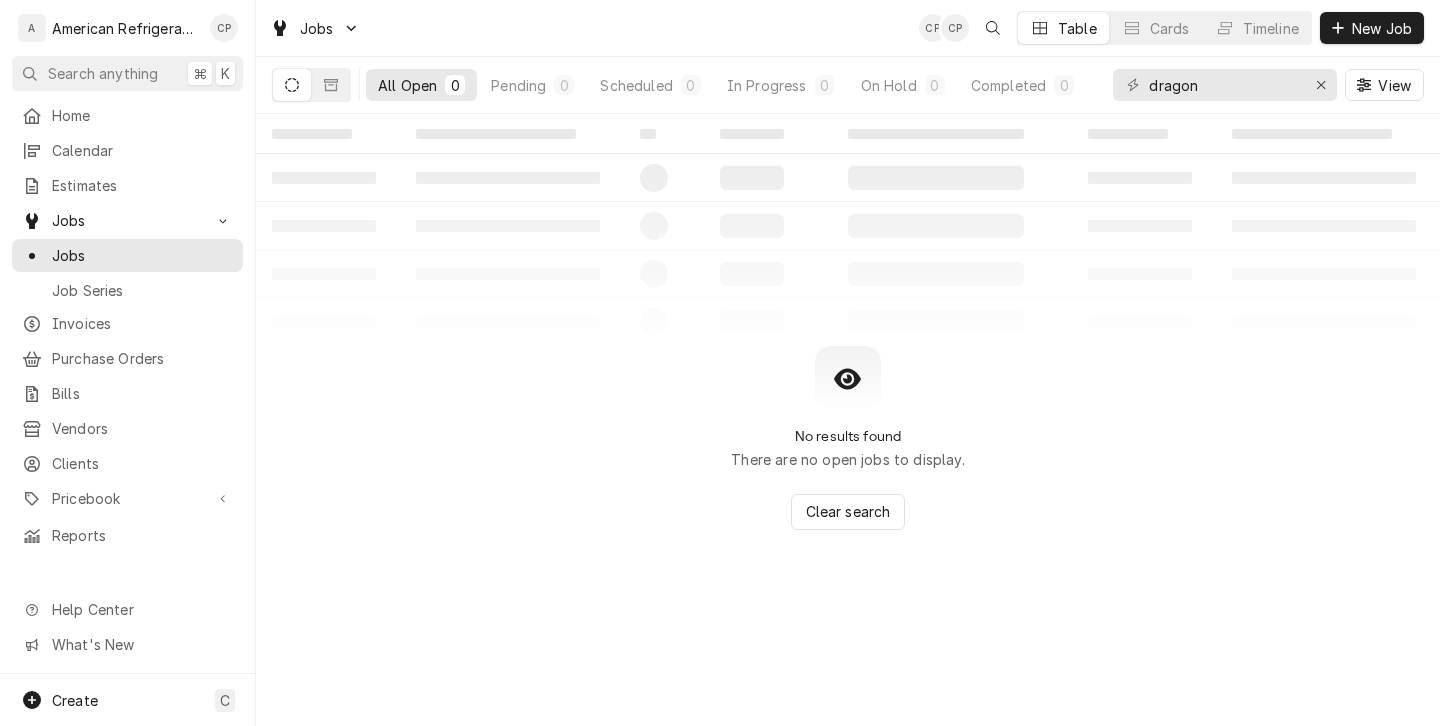 scroll, scrollTop: 0, scrollLeft: 0, axis: both 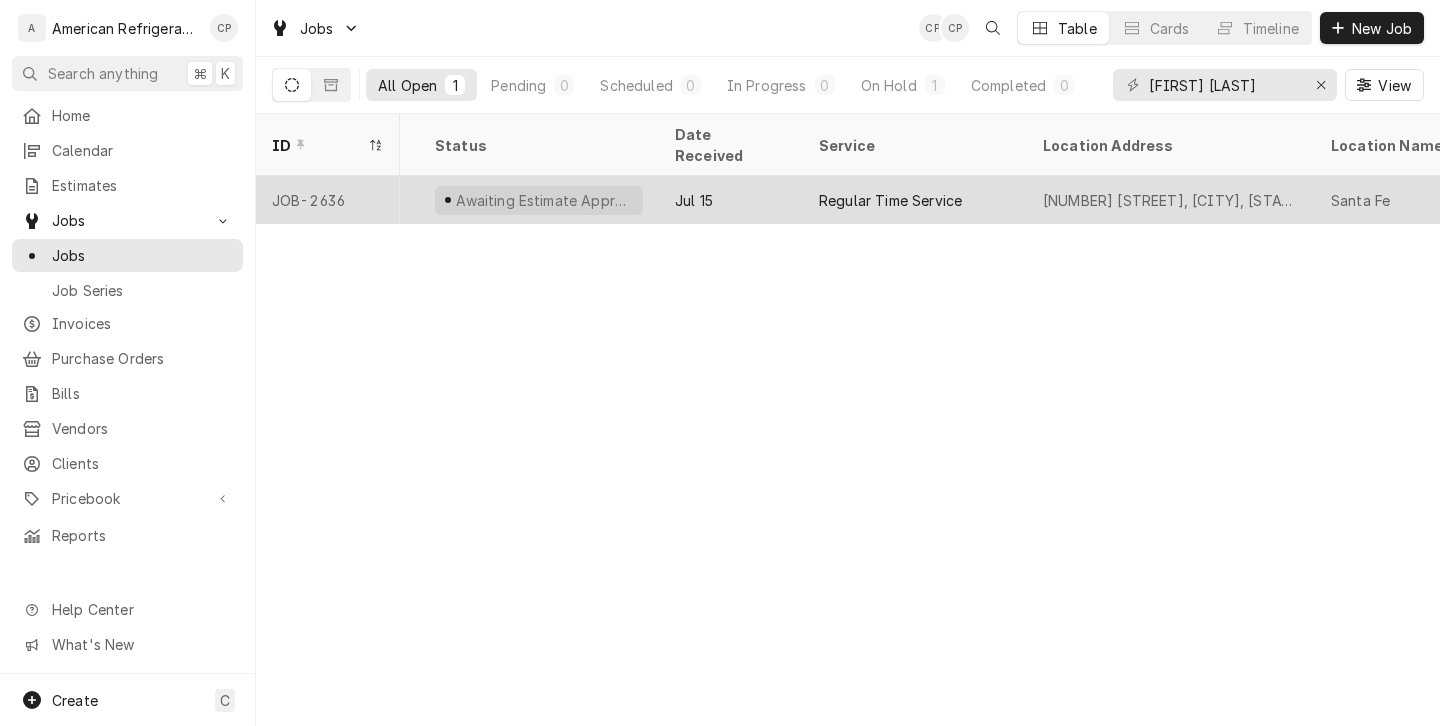type on "carl santa" 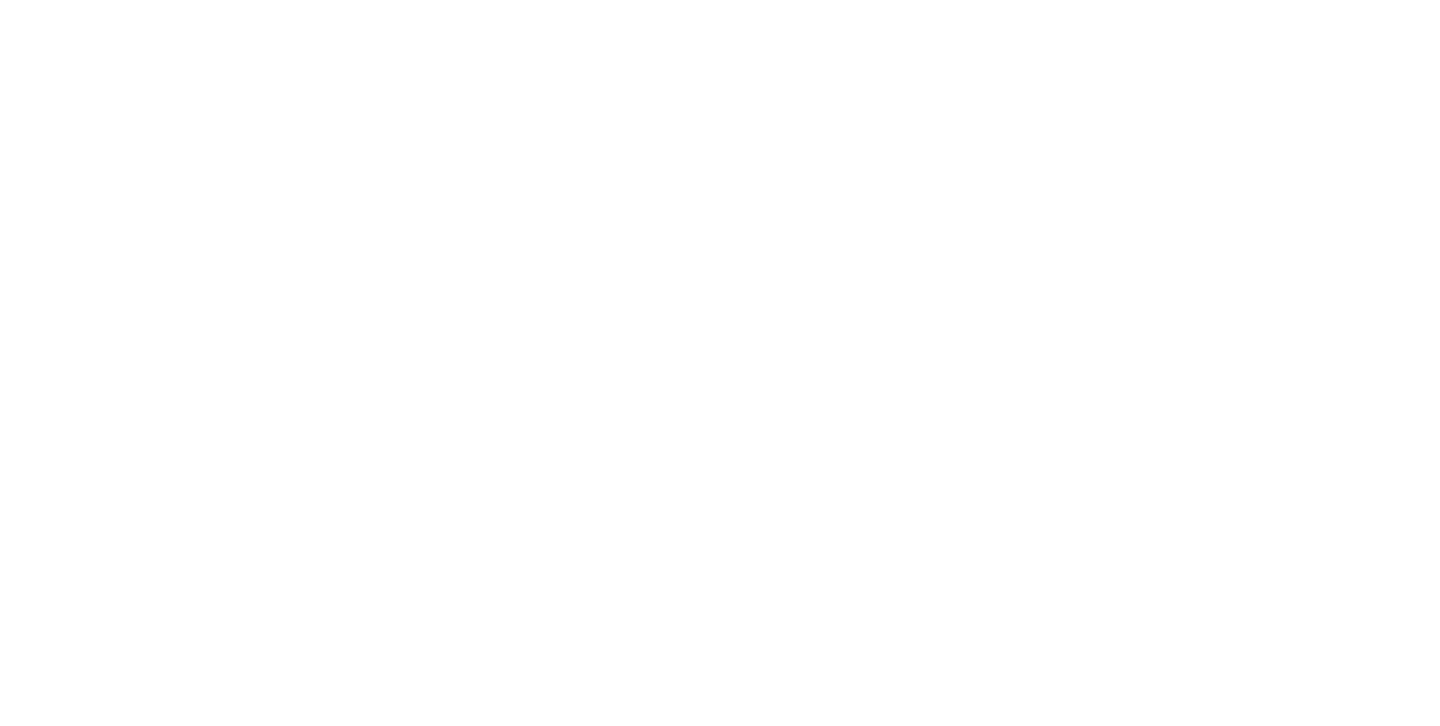 scroll, scrollTop: 0, scrollLeft: 0, axis: both 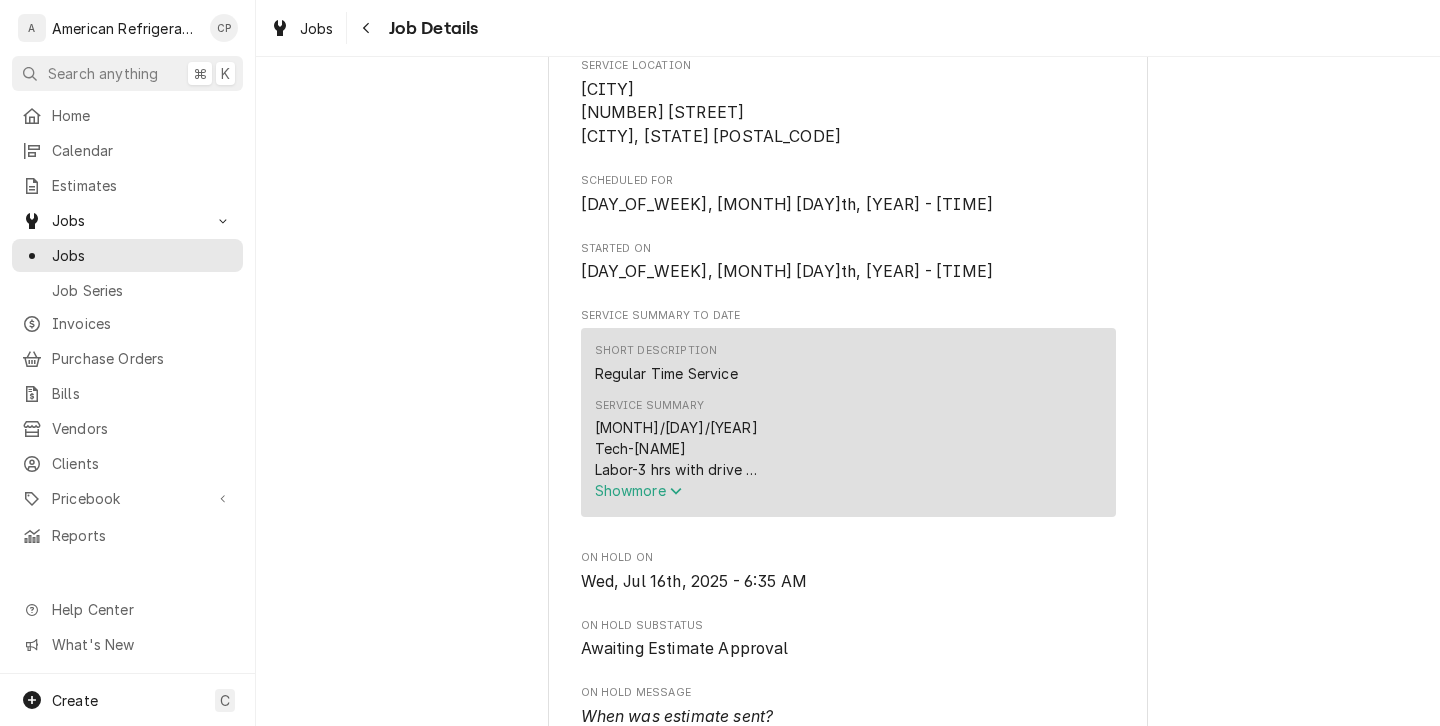 click on "[MONTH]/[DAY]/[YEAR]
Tech-[NAME]
Labor-3 hrs with drive
Upon talking with tech support, they stated possible leak in burner or air box. Will need early morning appointment to tear unit apart." at bounding box center (848, 448) 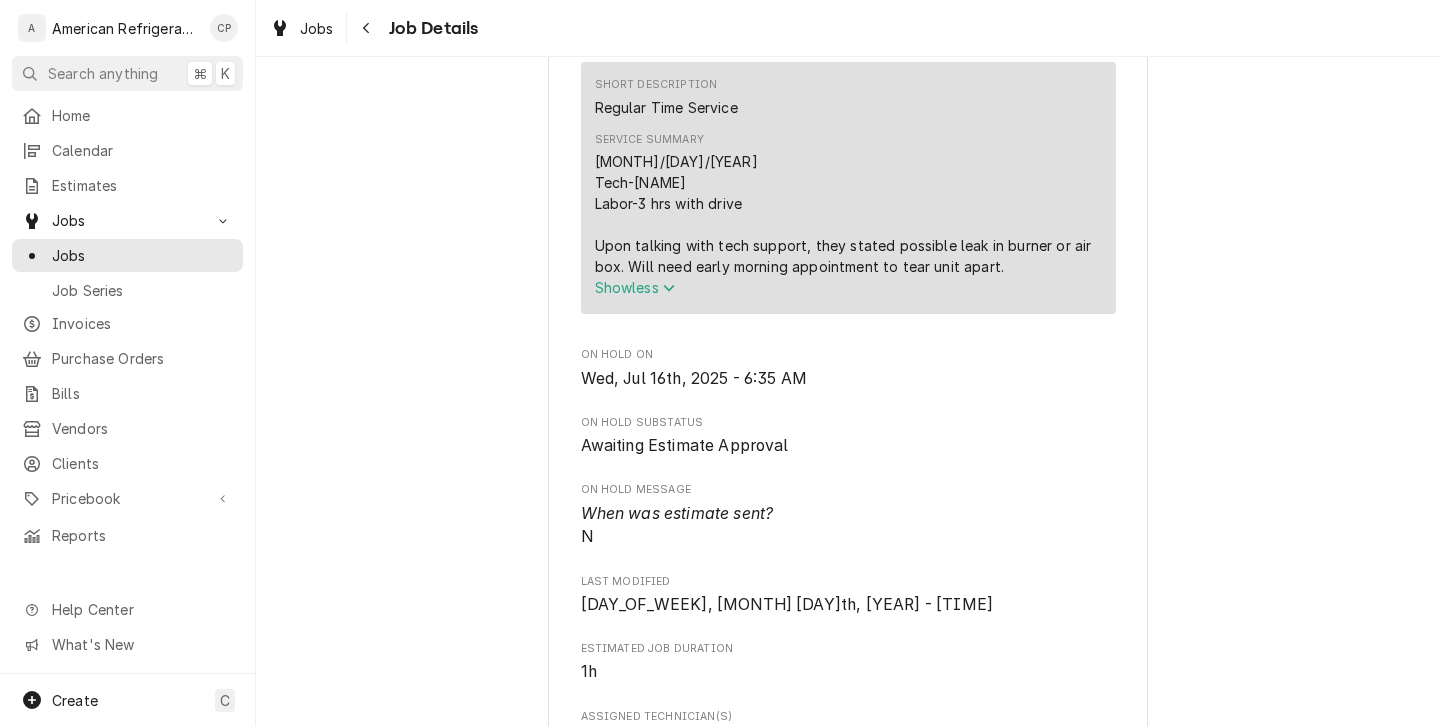 scroll, scrollTop: 772, scrollLeft: 0, axis: vertical 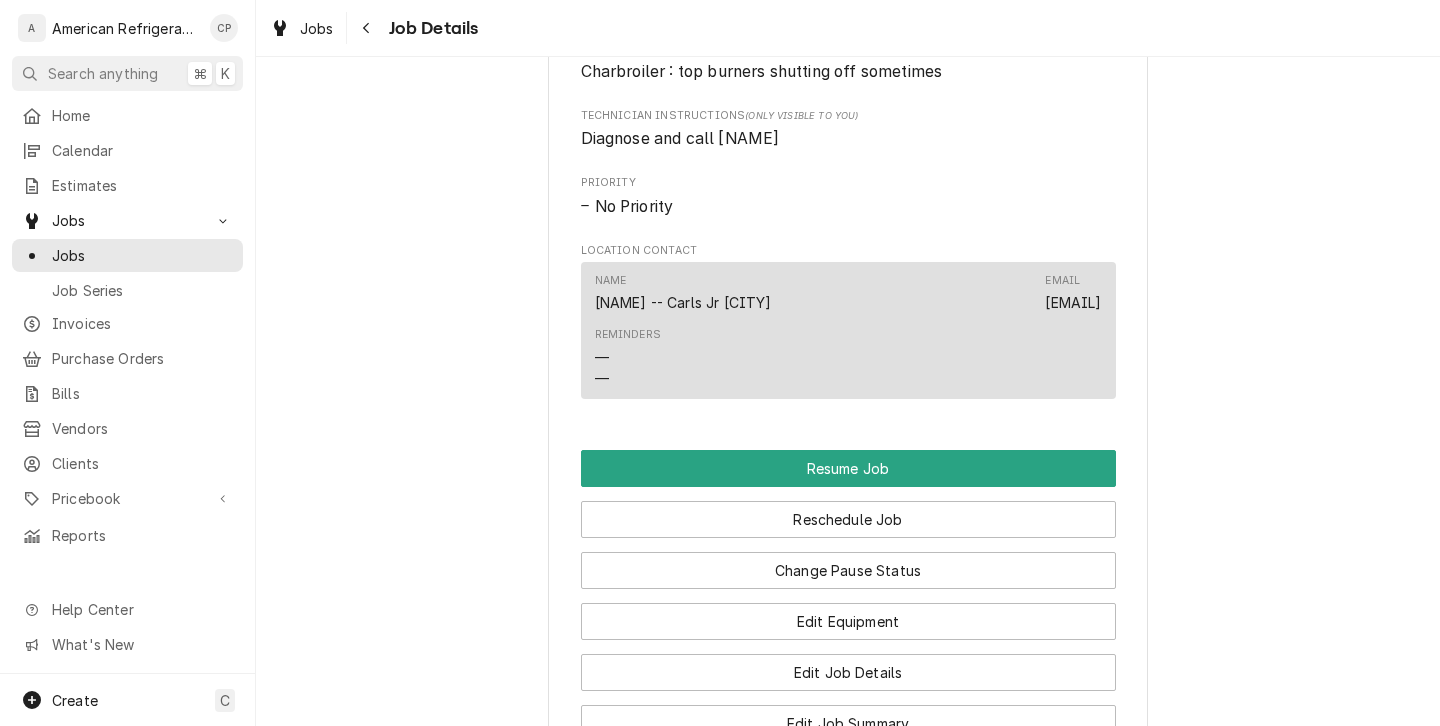 click on "adobestar@sbcglobal.net" at bounding box center [1073, 302] 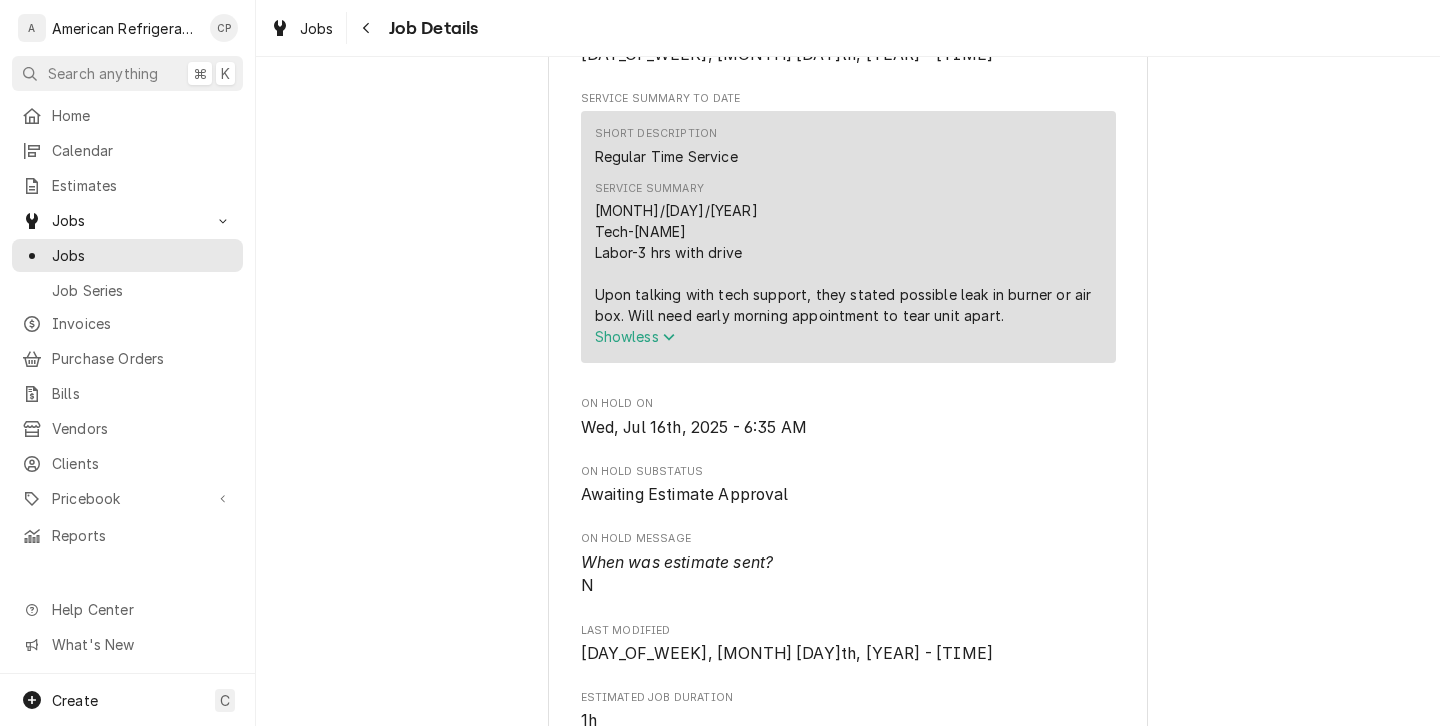 scroll, scrollTop: 647, scrollLeft: 0, axis: vertical 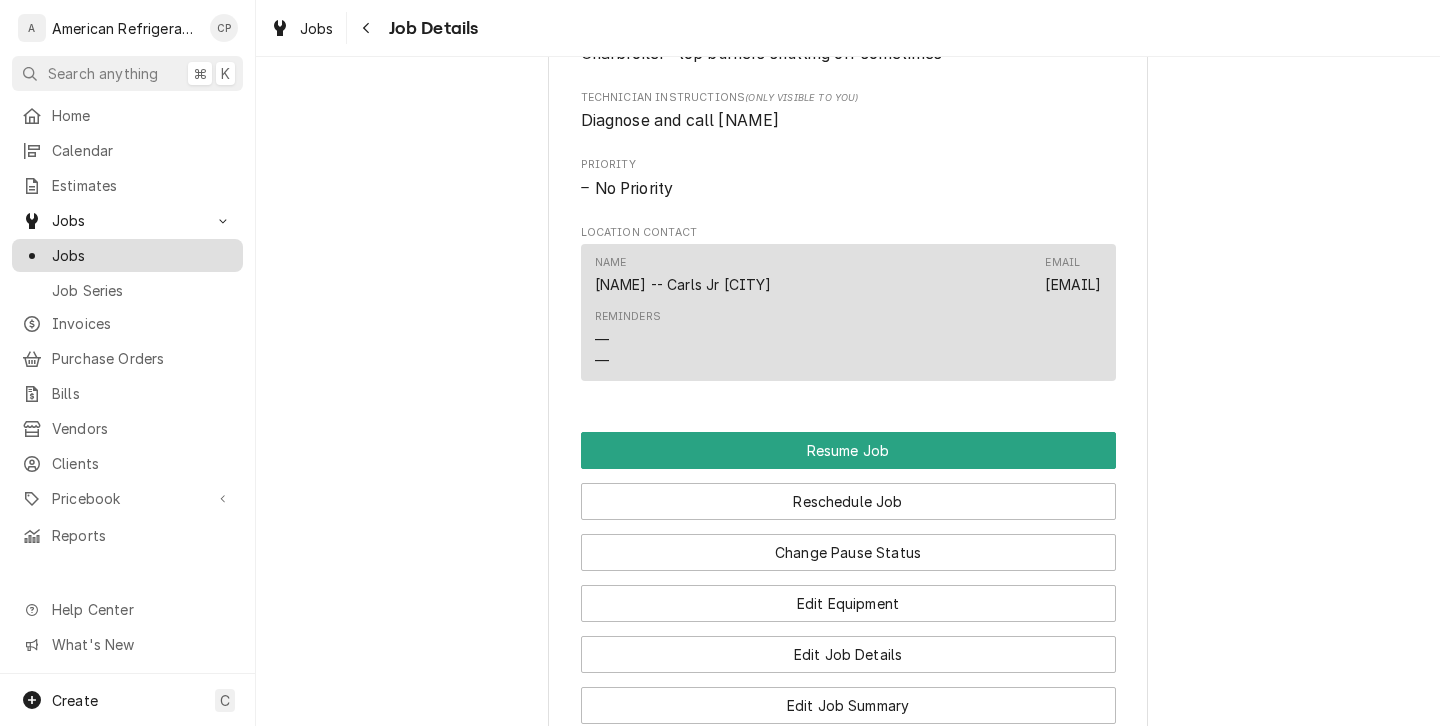 click on "Jobs" at bounding box center (127, 255) 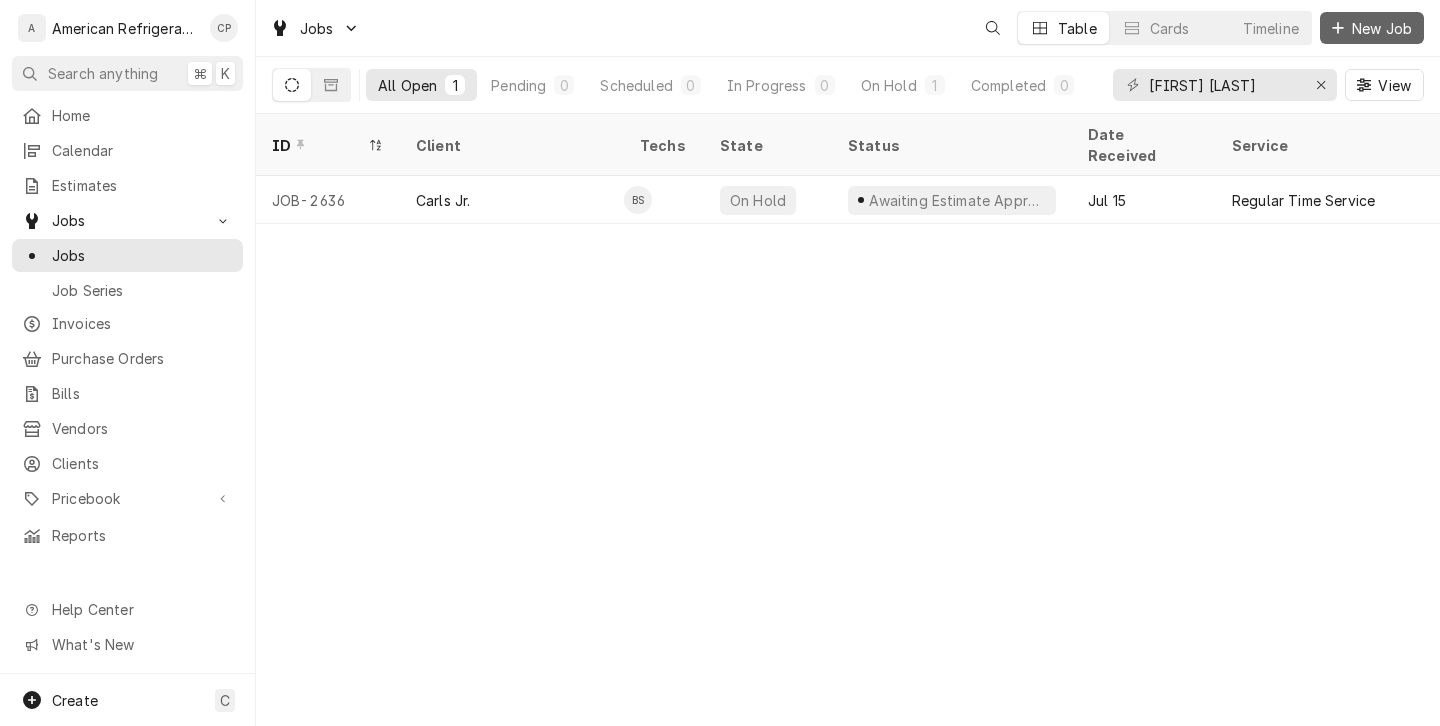 scroll, scrollTop: 0, scrollLeft: 0, axis: both 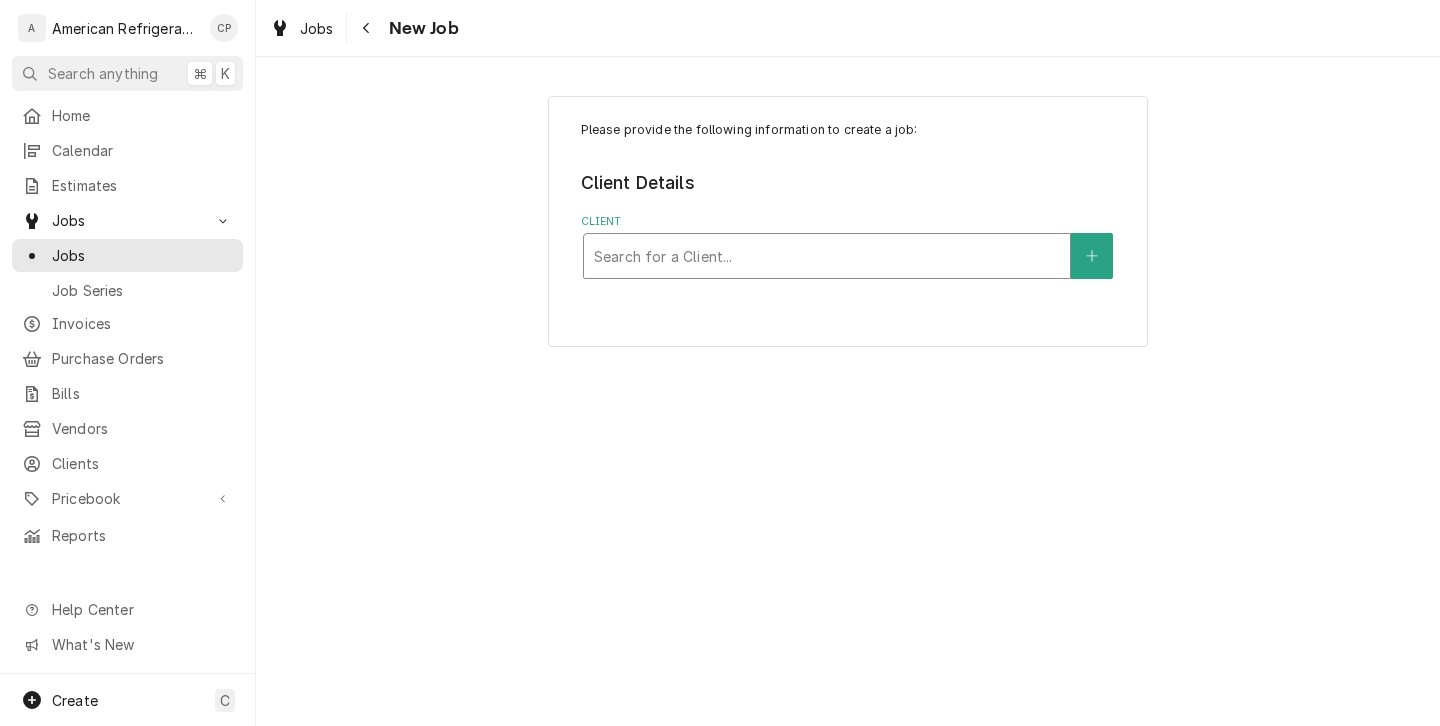 click at bounding box center [827, 256] 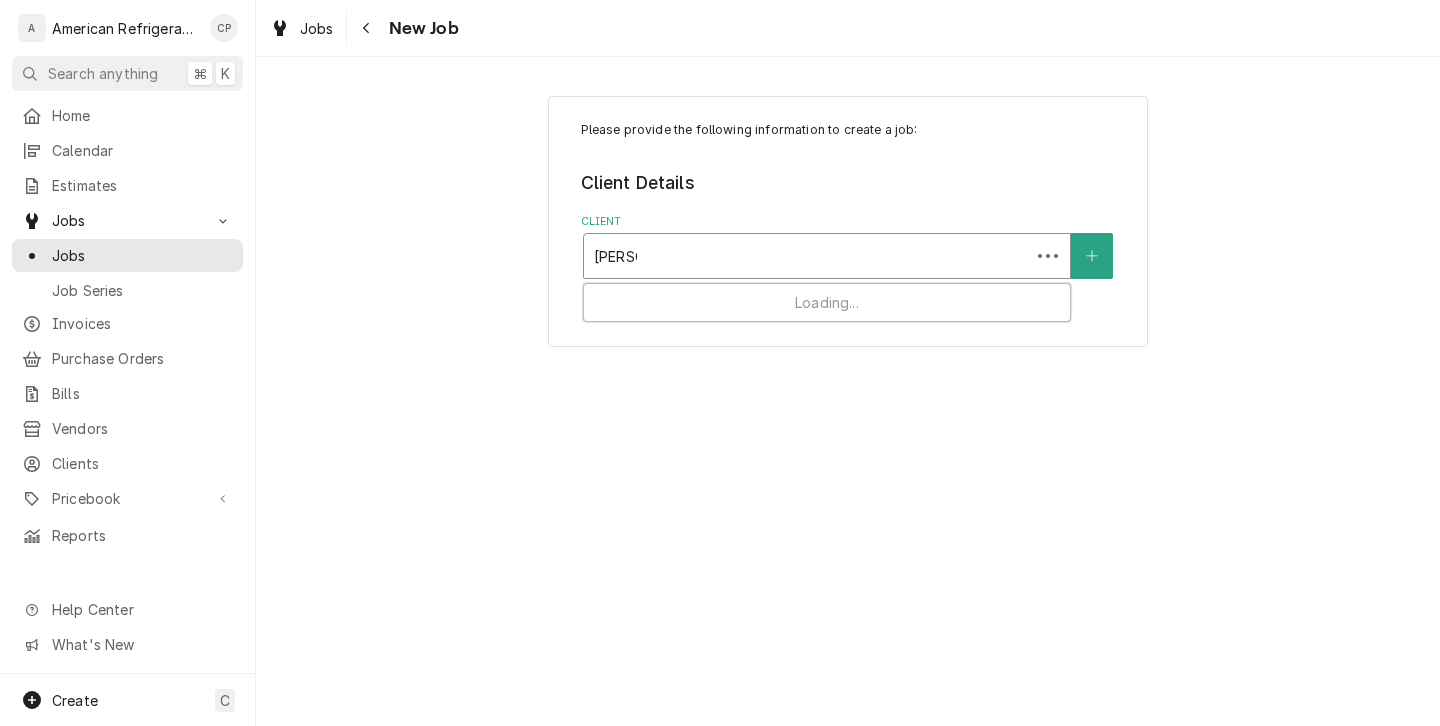 type on "[PERSON]" 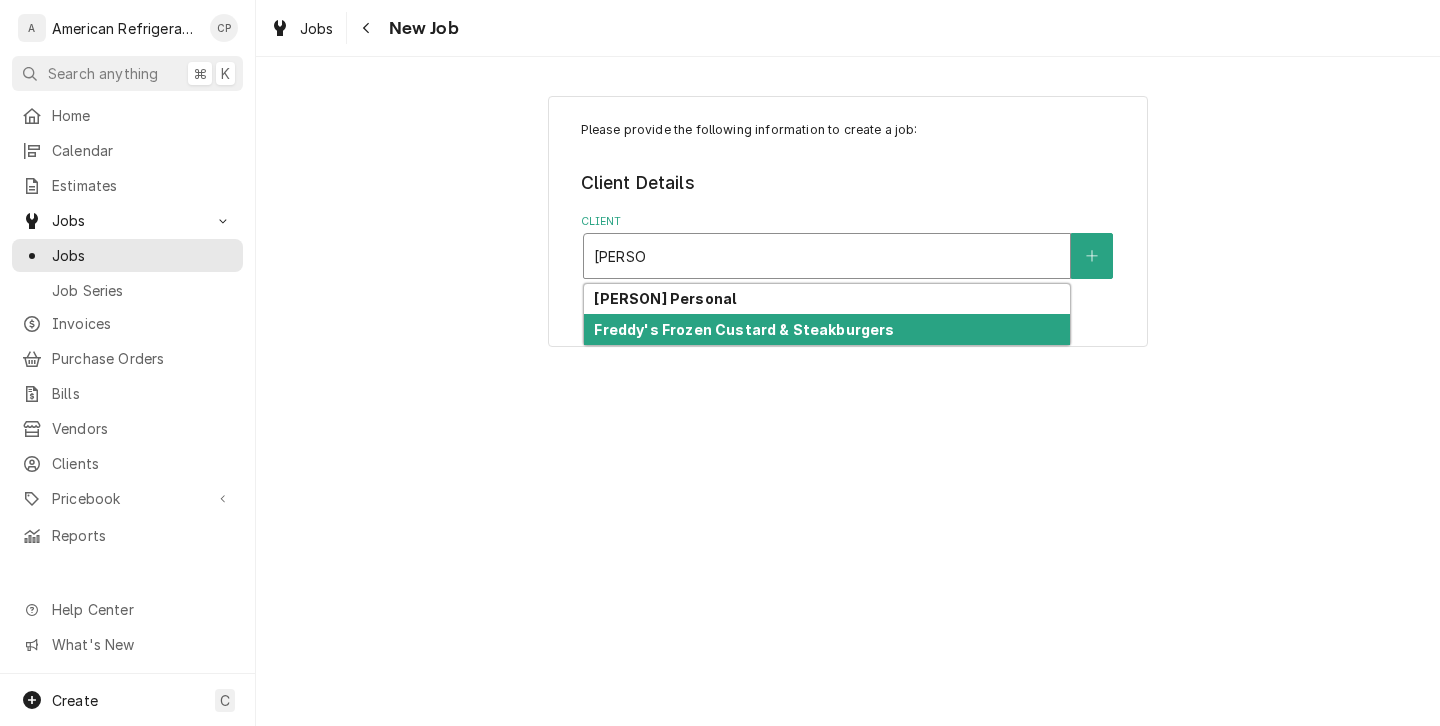 click on "Freddy's Frozen Custard & Steakburgers" at bounding box center [827, 329] 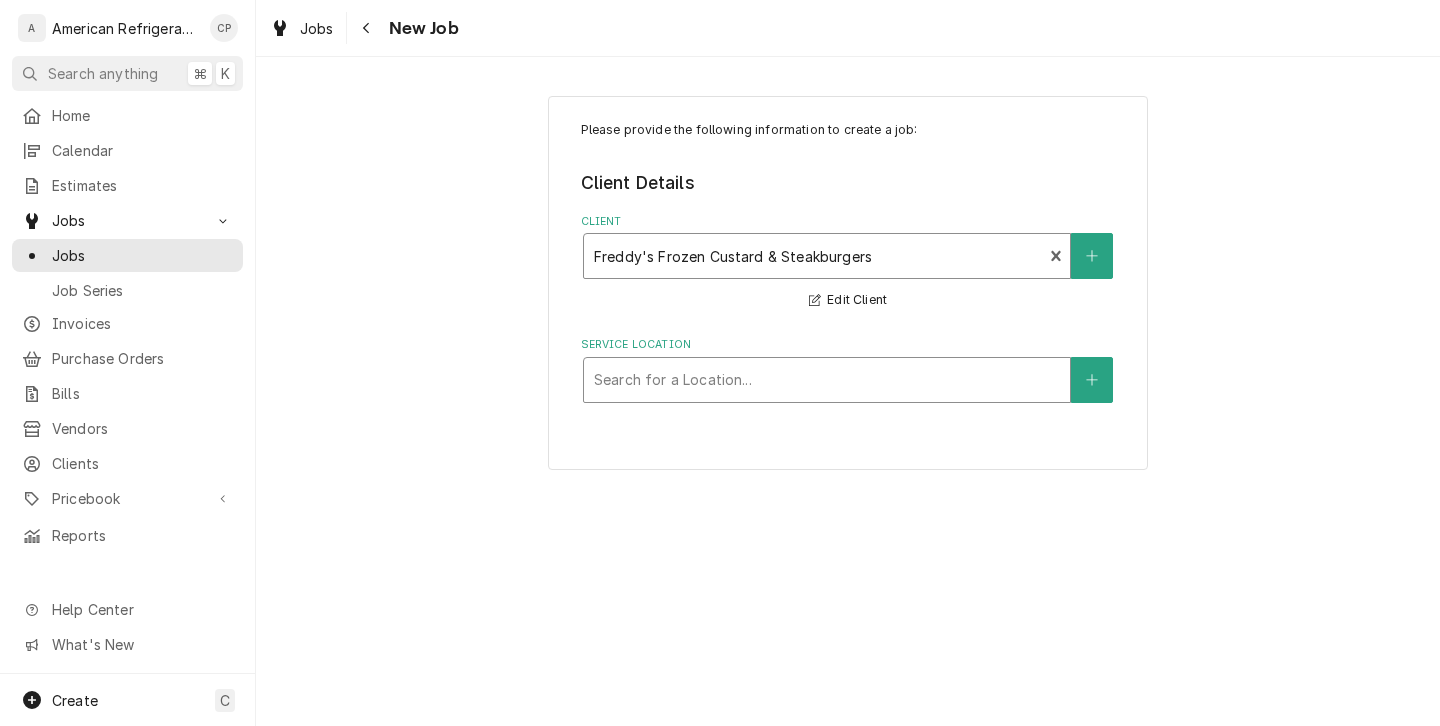 click at bounding box center [827, 380] 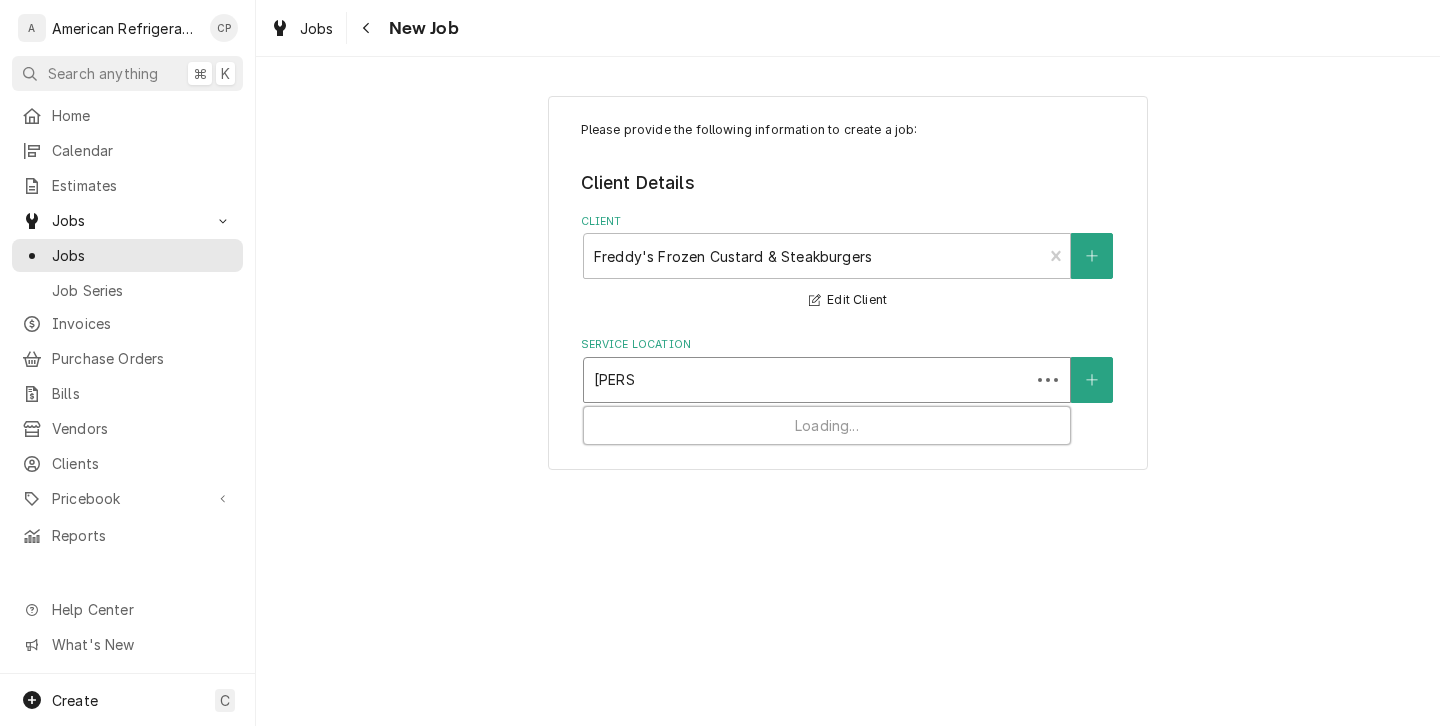 type on "[PERSON]" 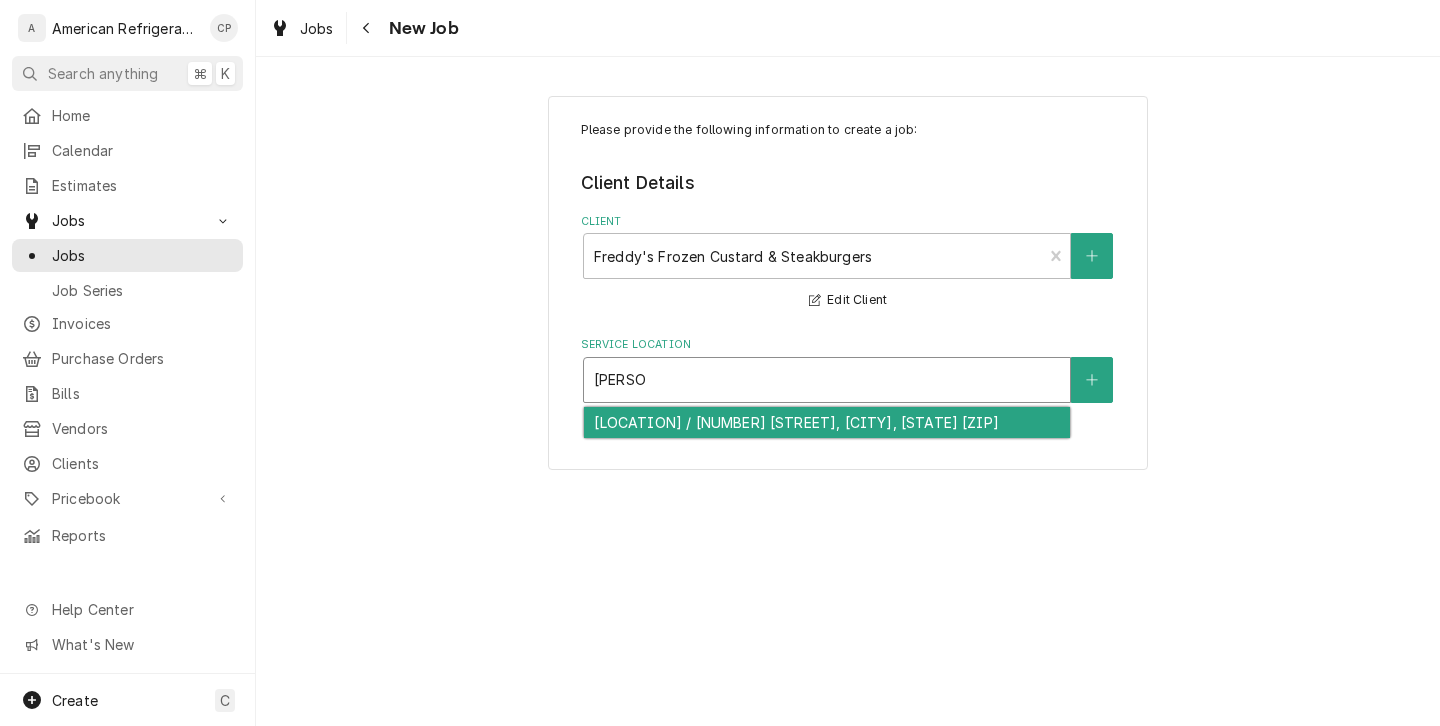 click on "[LOCATION] / [NUMBER] [STREET], [CITY], [STATE] [ZIP]" at bounding box center (827, 422) 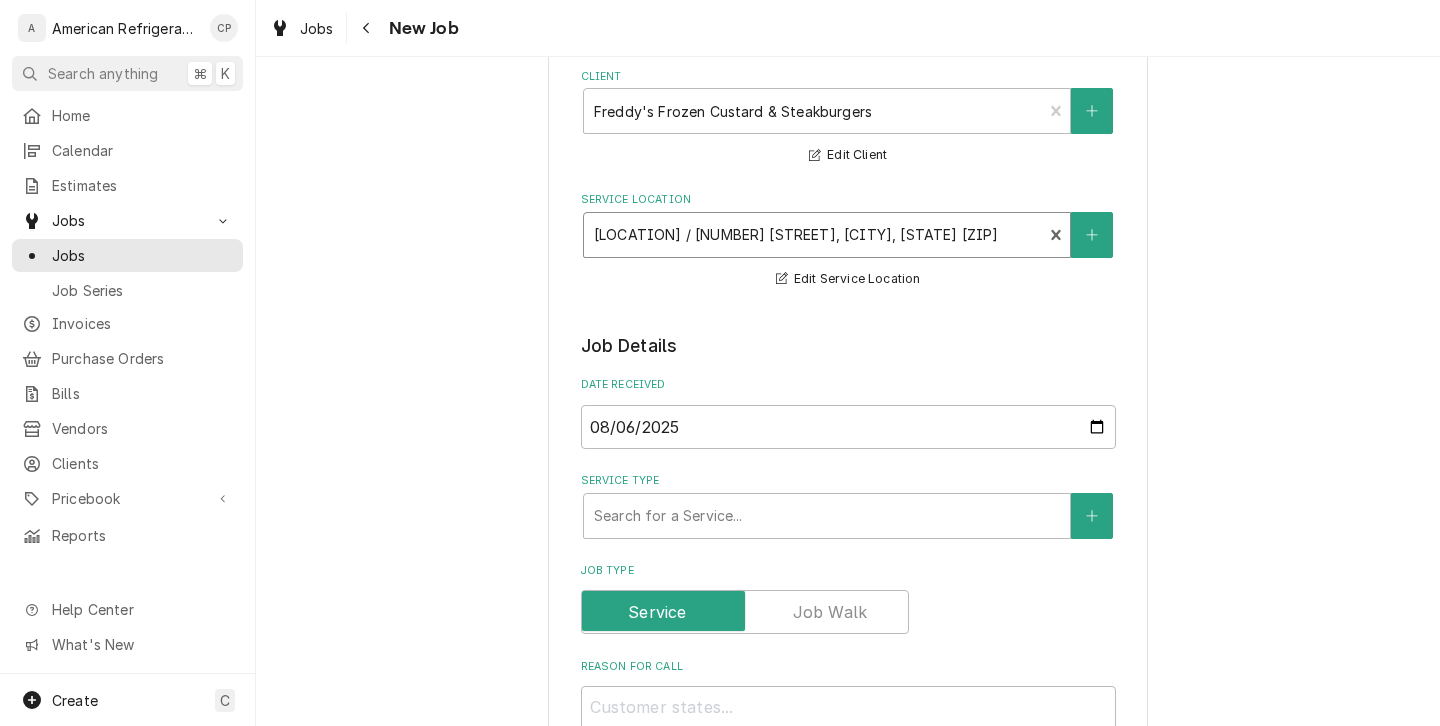 scroll, scrollTop: 156, scrollLeft: 0, axis: vertical 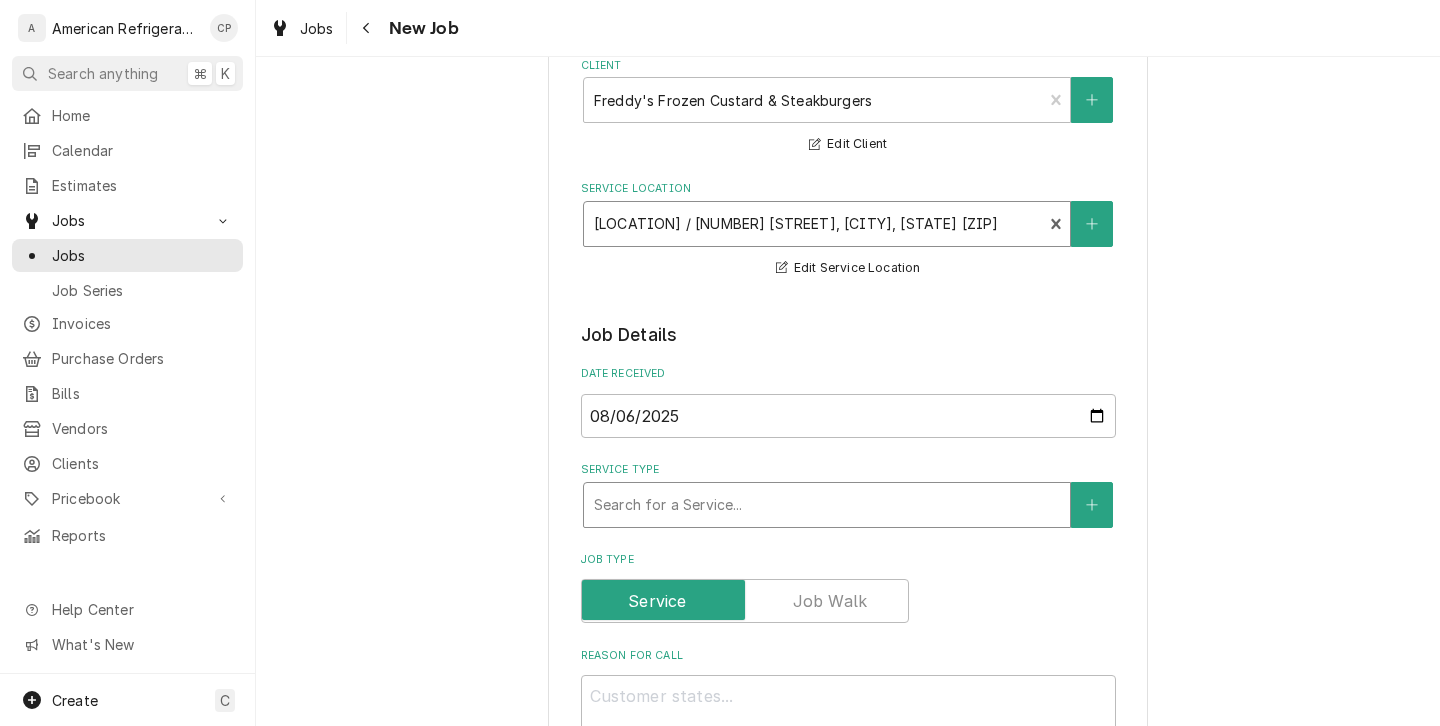 click at bounding box center (827, 505) 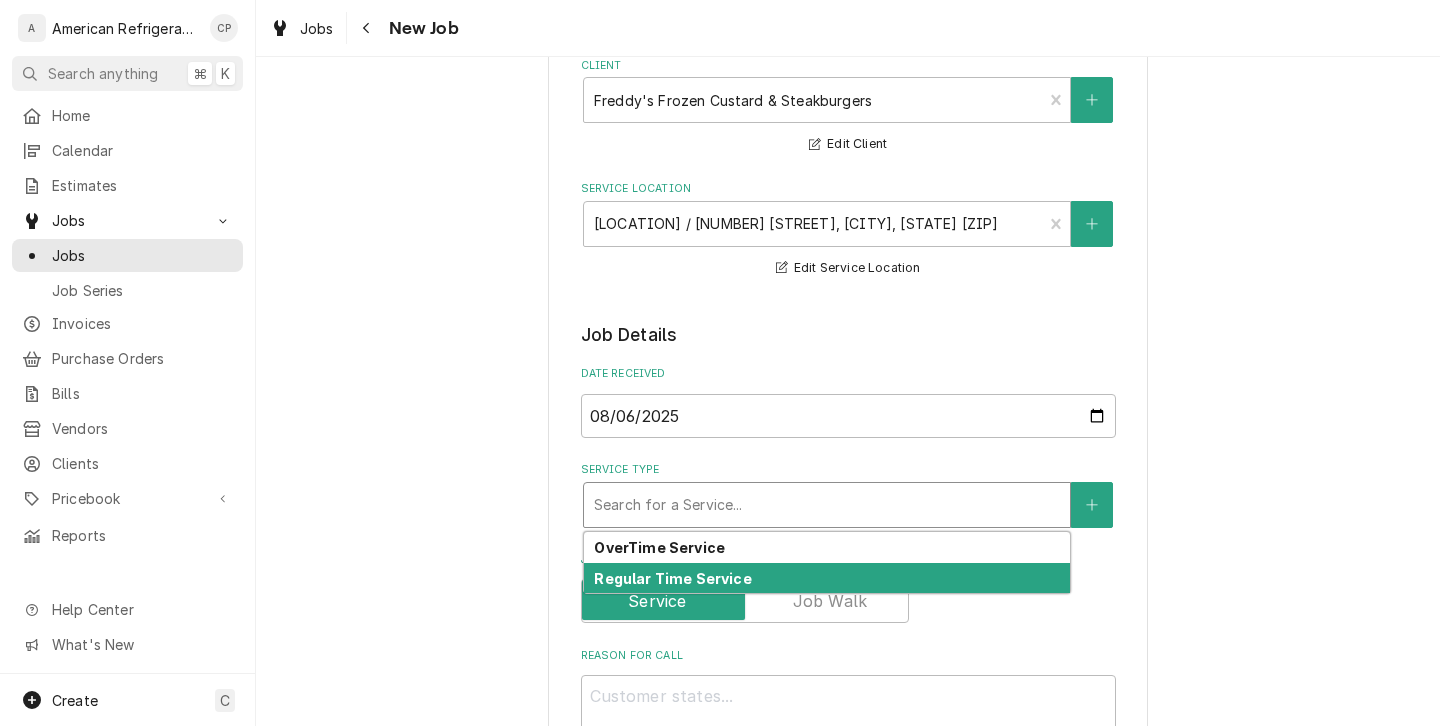 click on "Regular Time Service" at bounding box center (672, 578) 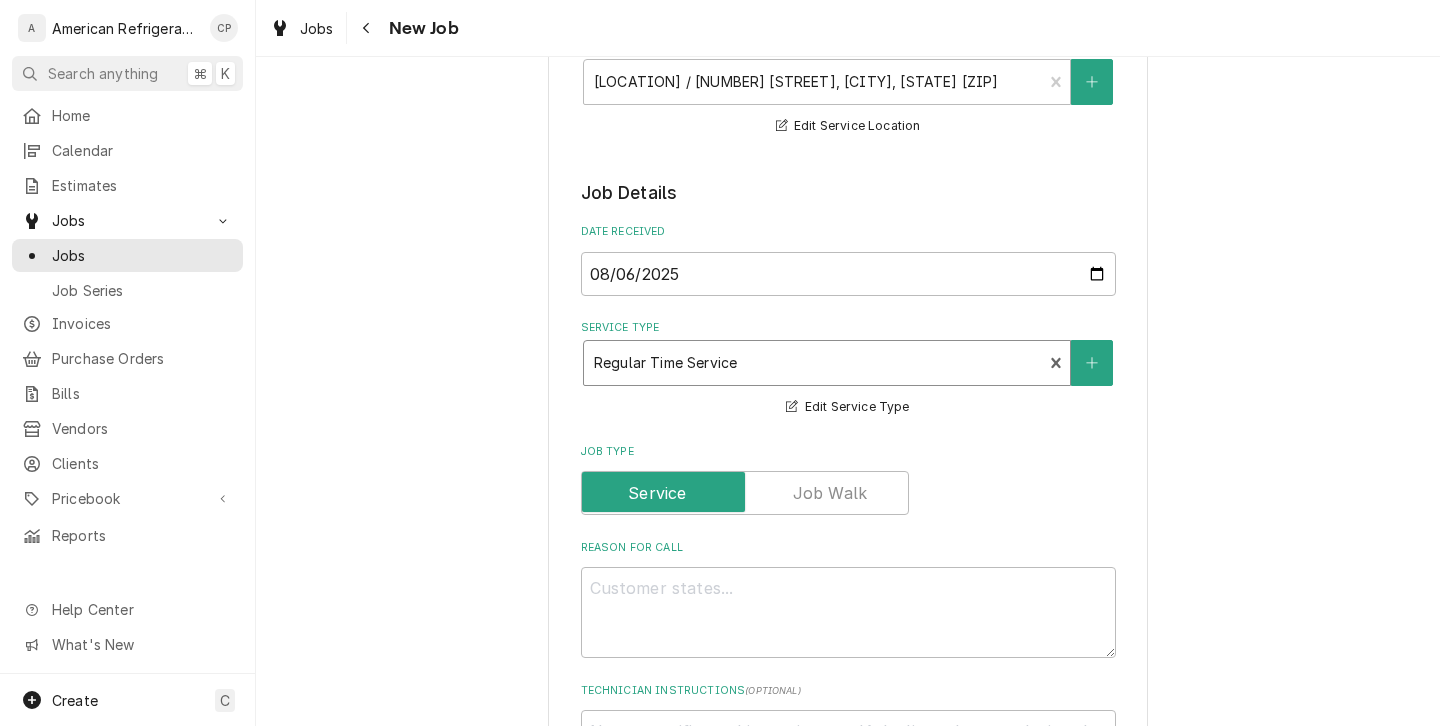 scroll, scrollTop: 322, scrollLeft: 0, axis: vertical 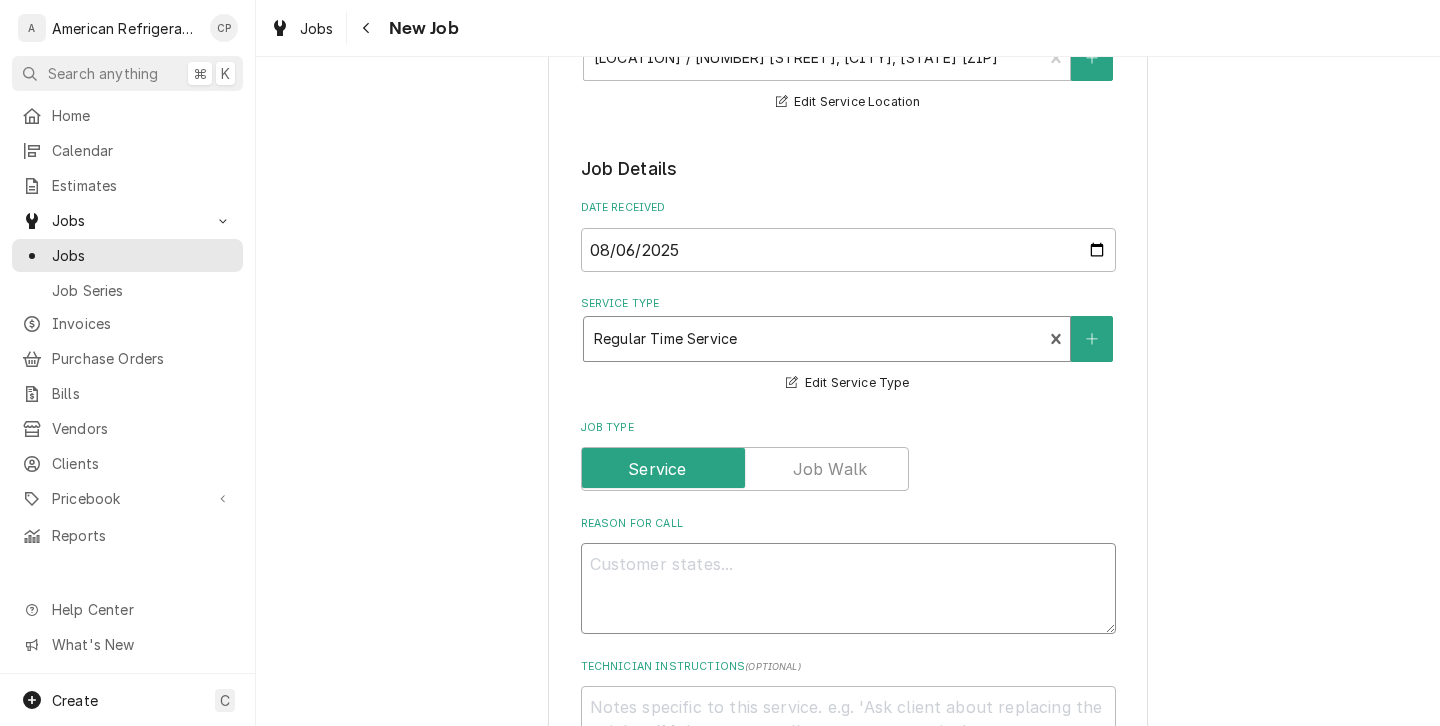 click on "Reason For Call" at bounding box center [848, 588] 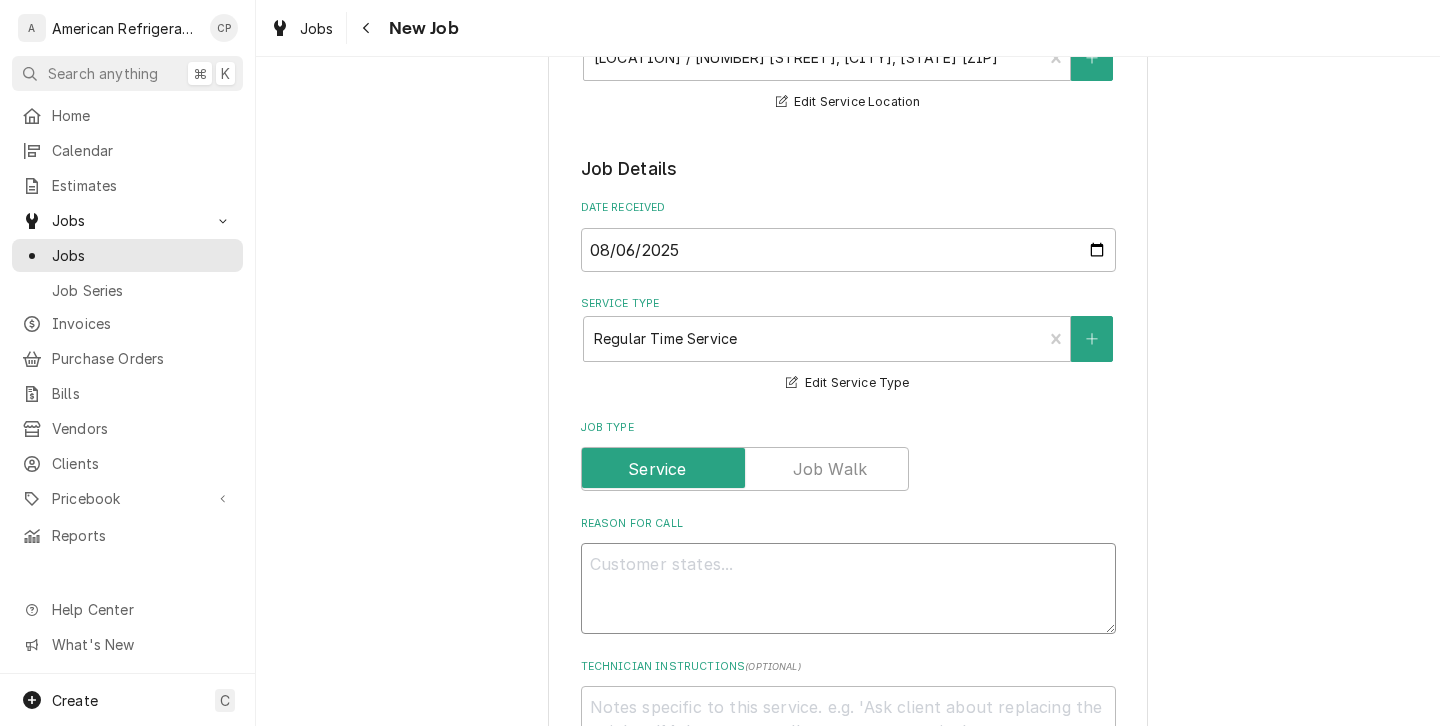 type on "x" 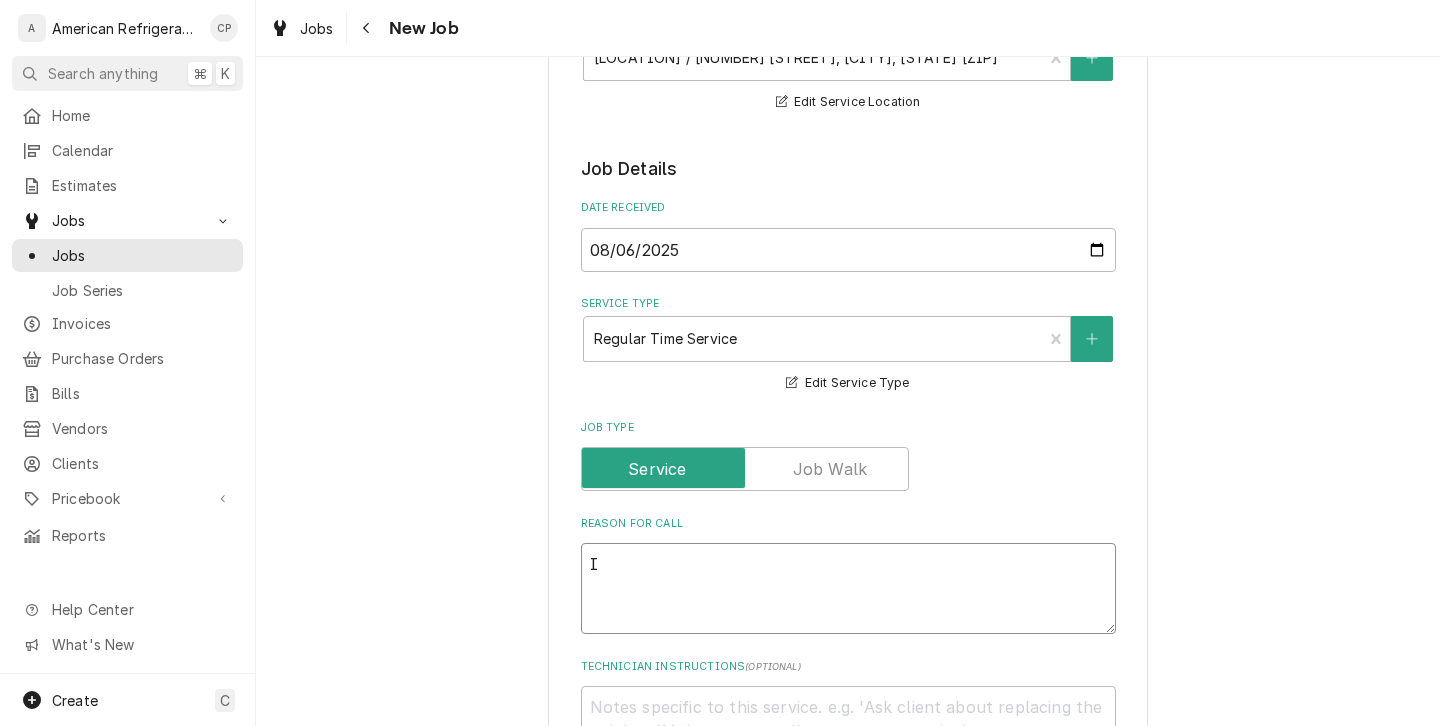 type on "x" 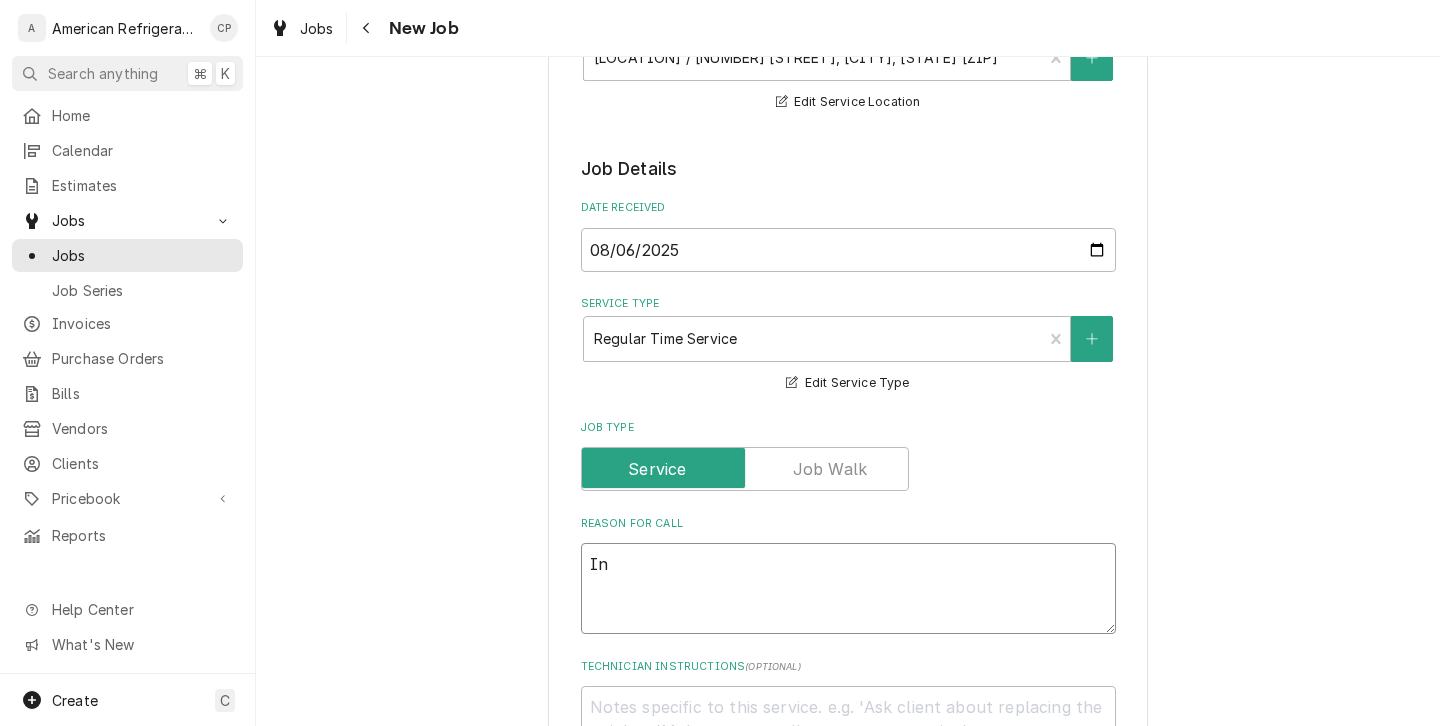 type on "x" 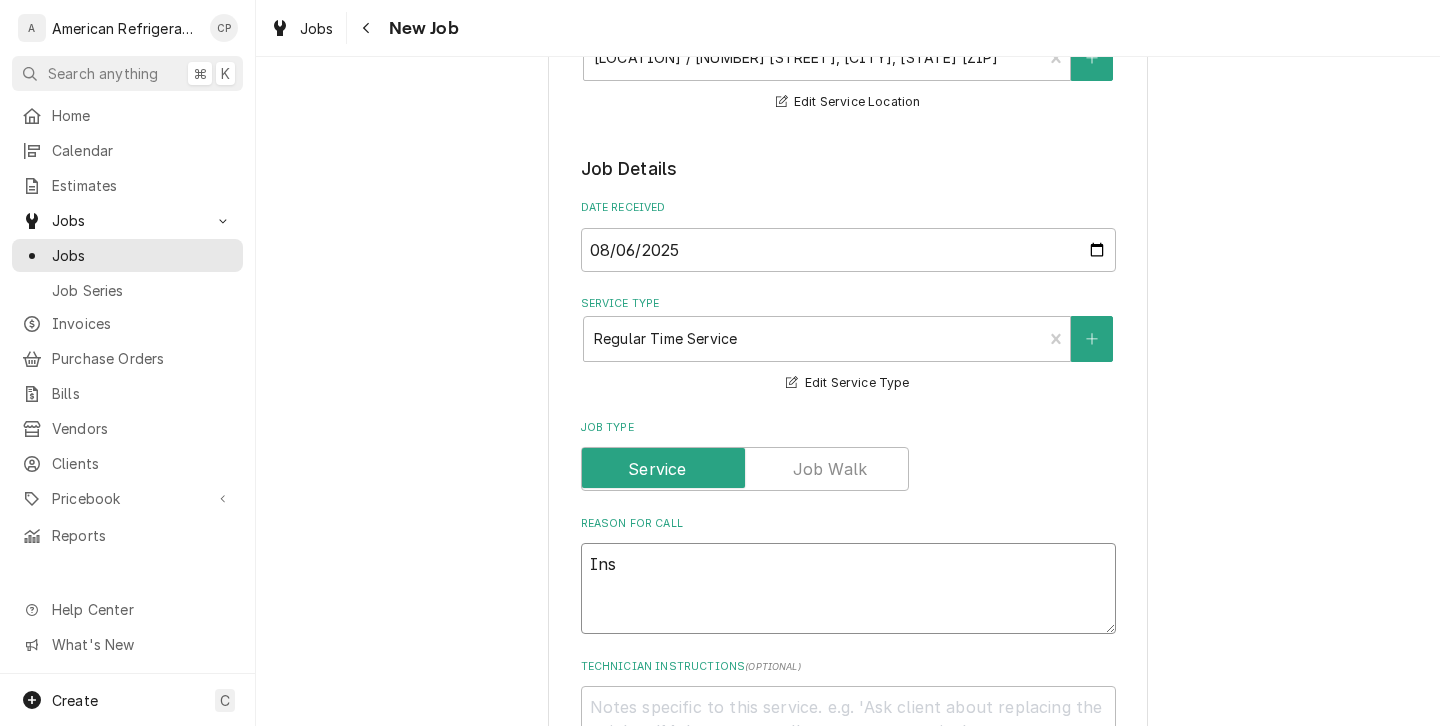 type on "x" 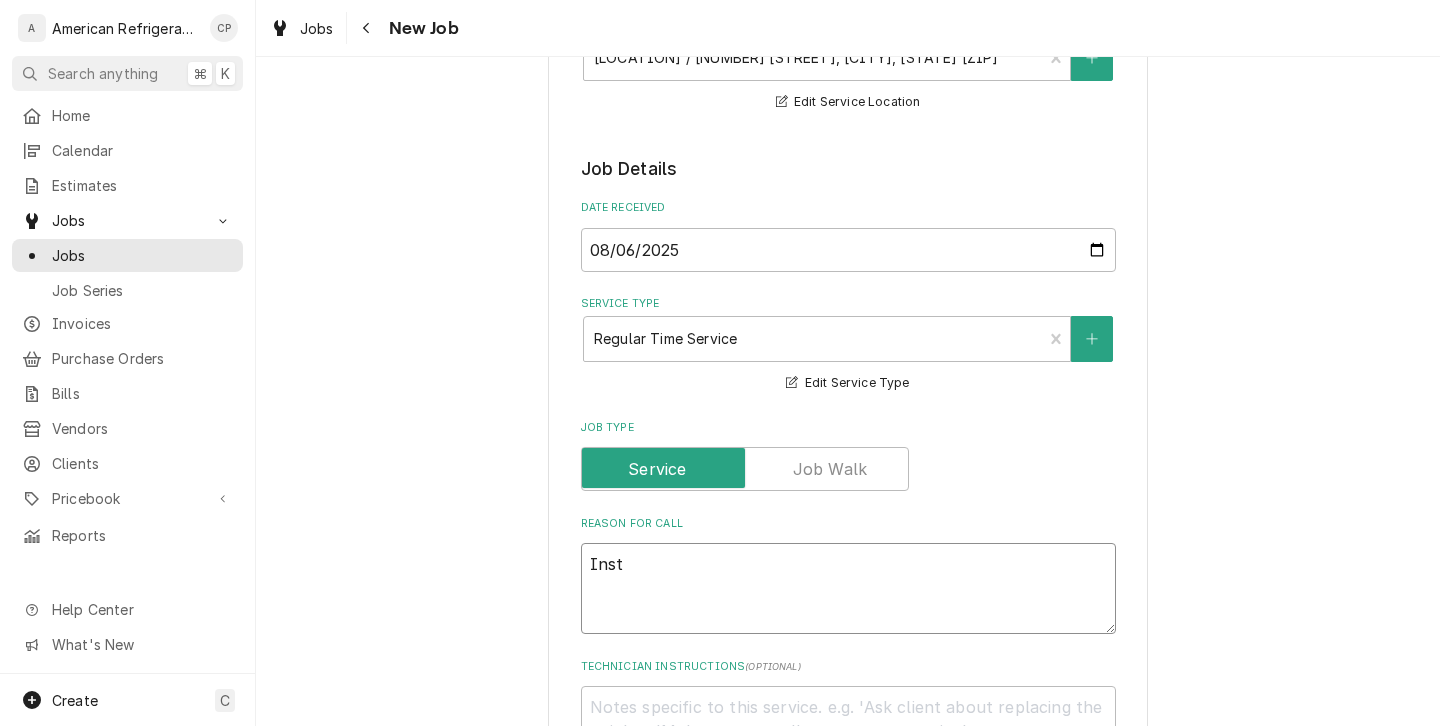 type on "x" 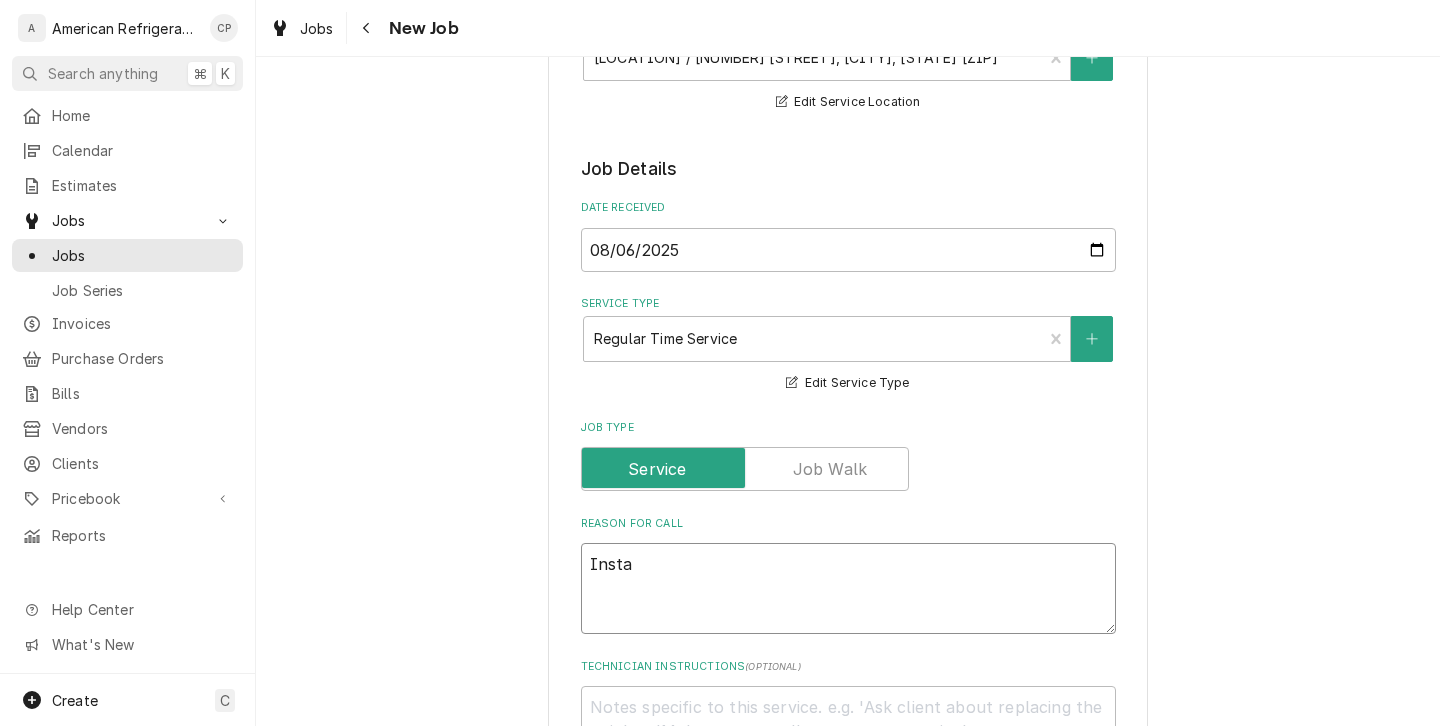 type on "x" 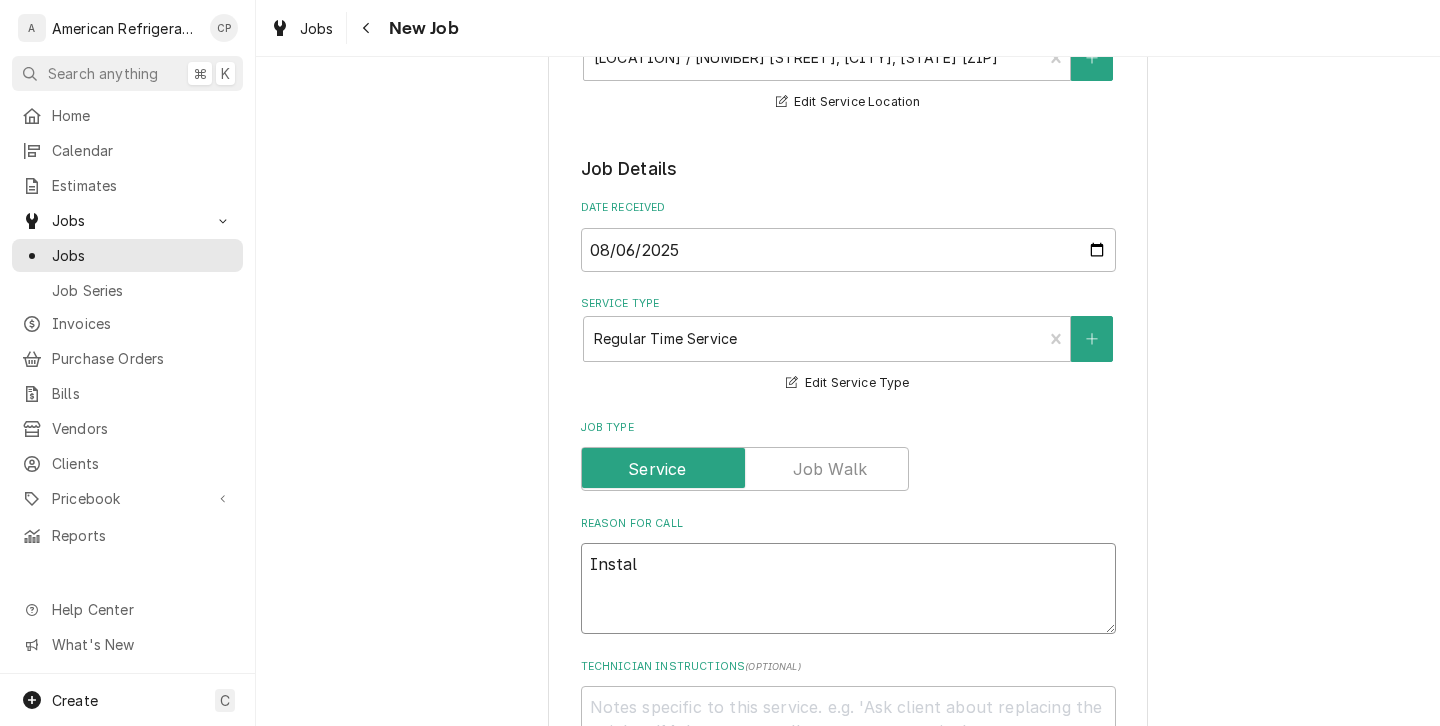 type on "x" 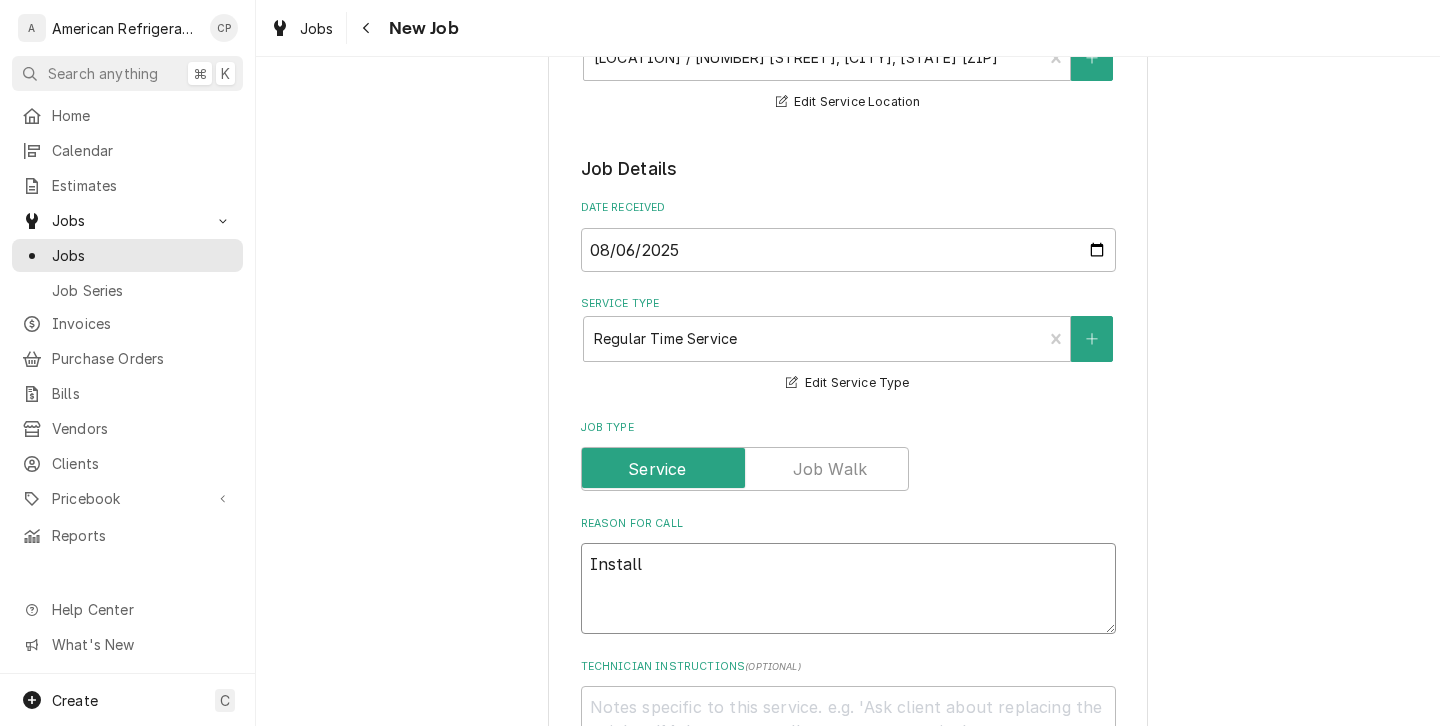 type on "Install" 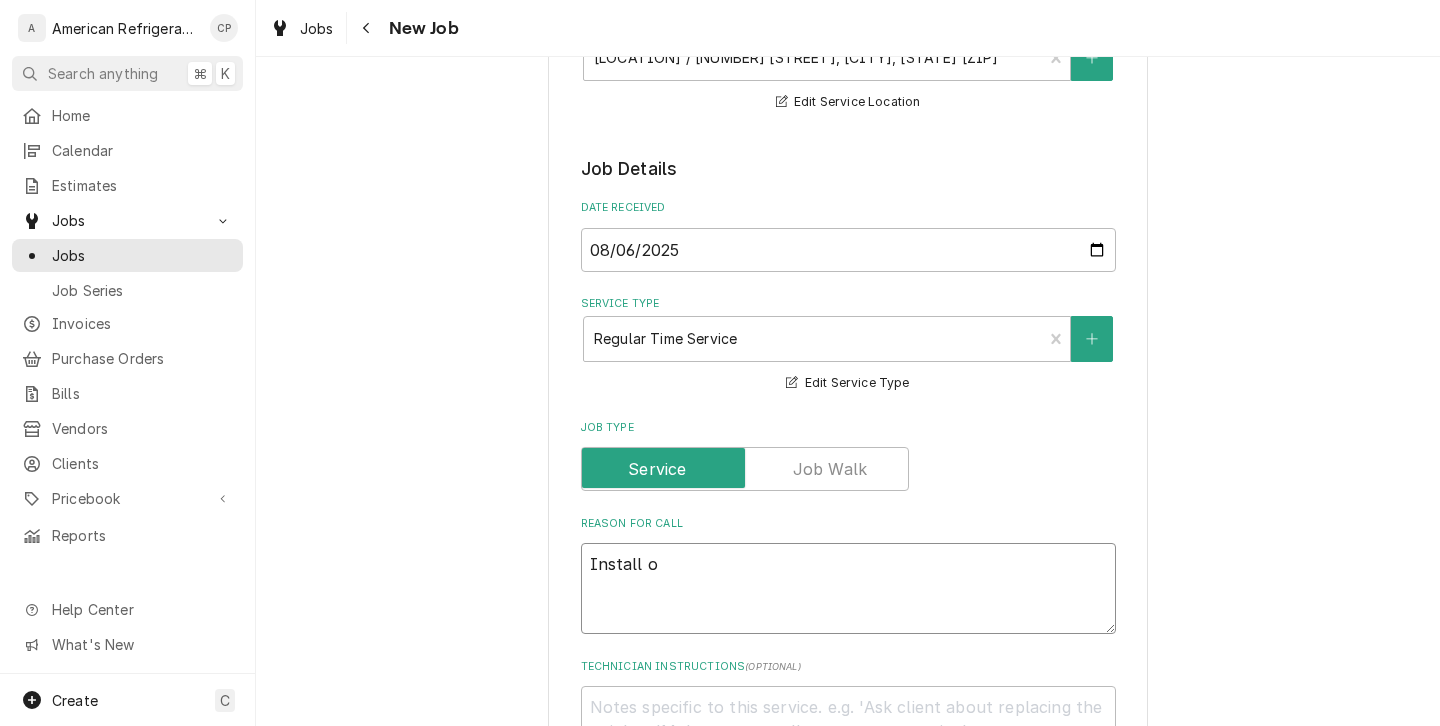 type on "x" 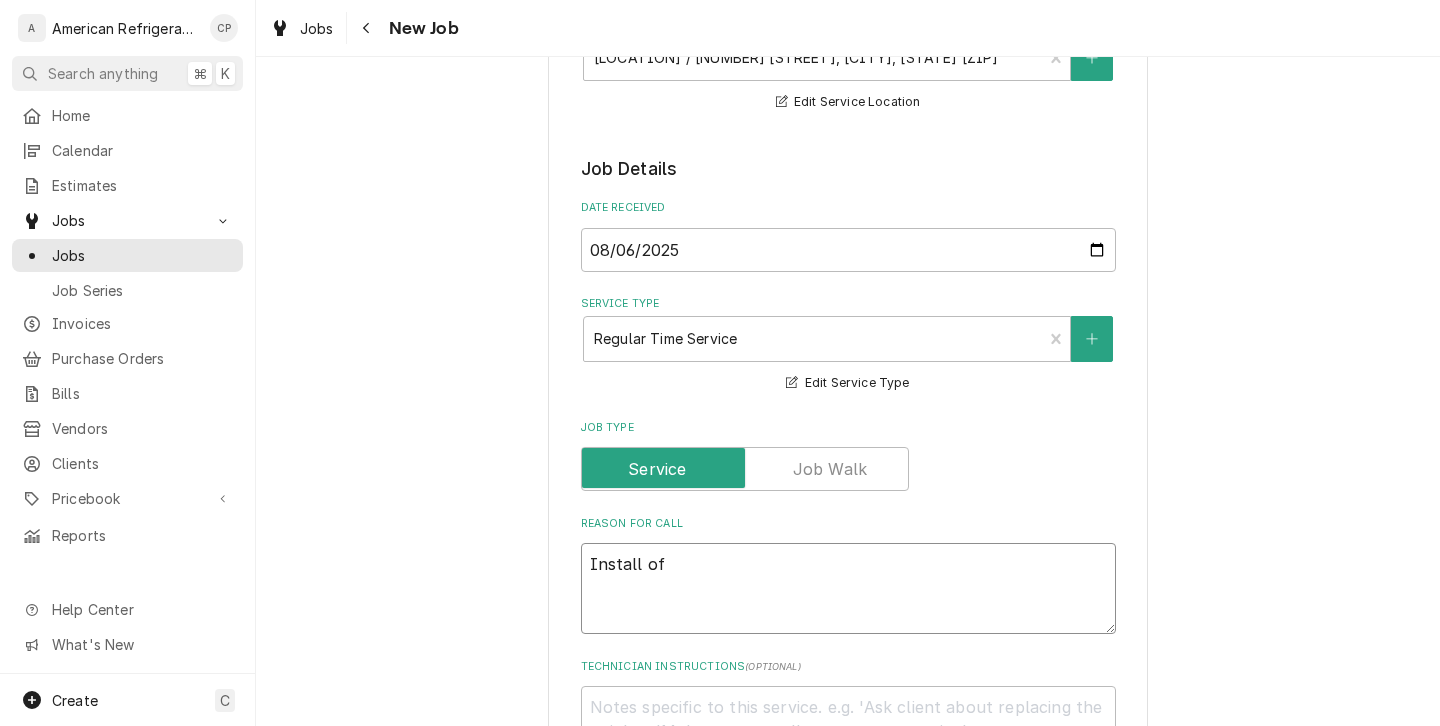 type on "x" 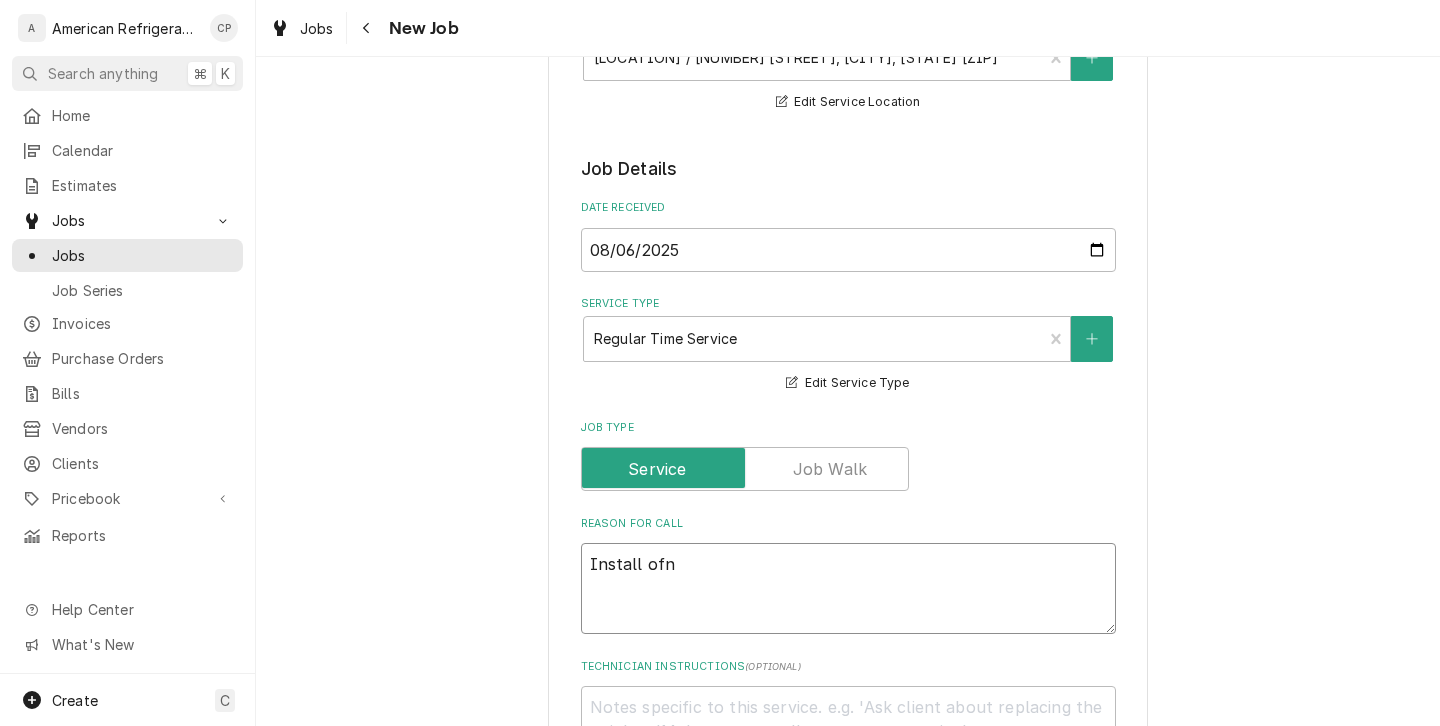 type on "Install ofne" 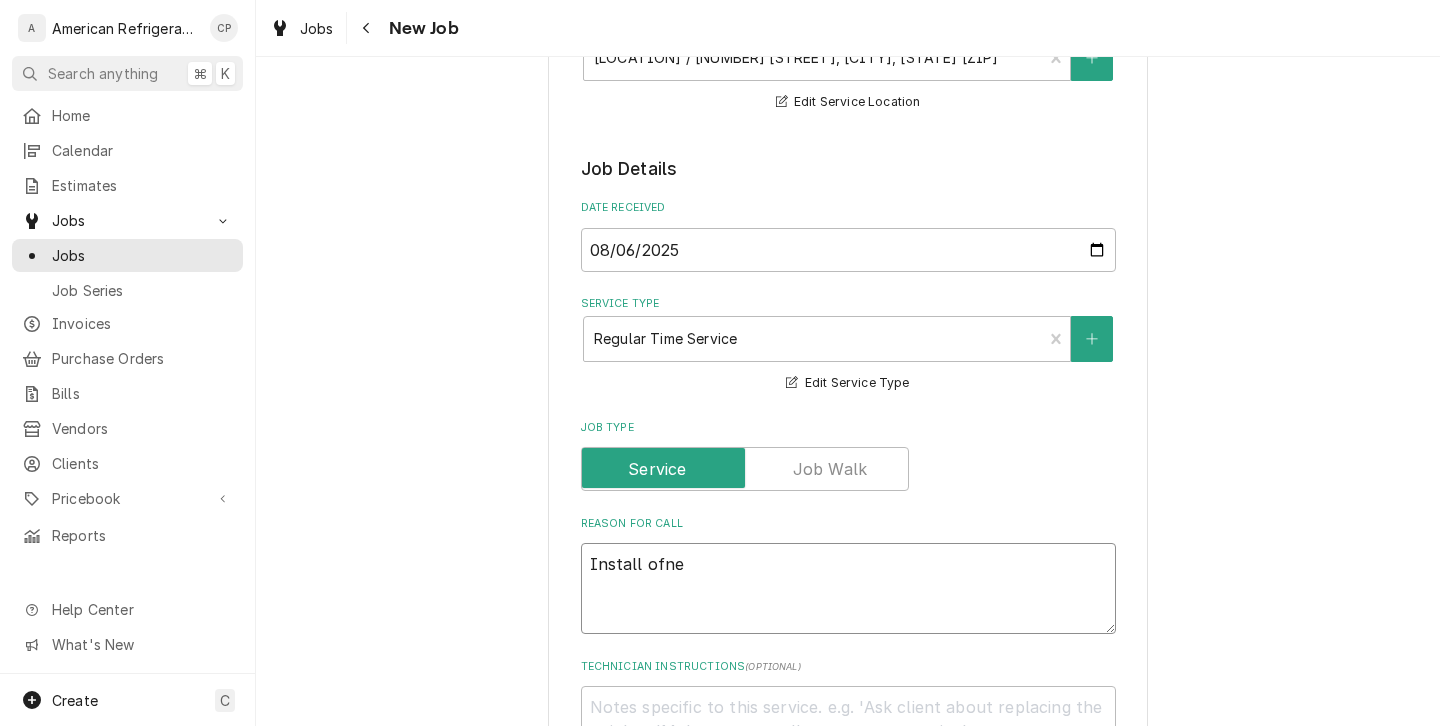 type on "x" 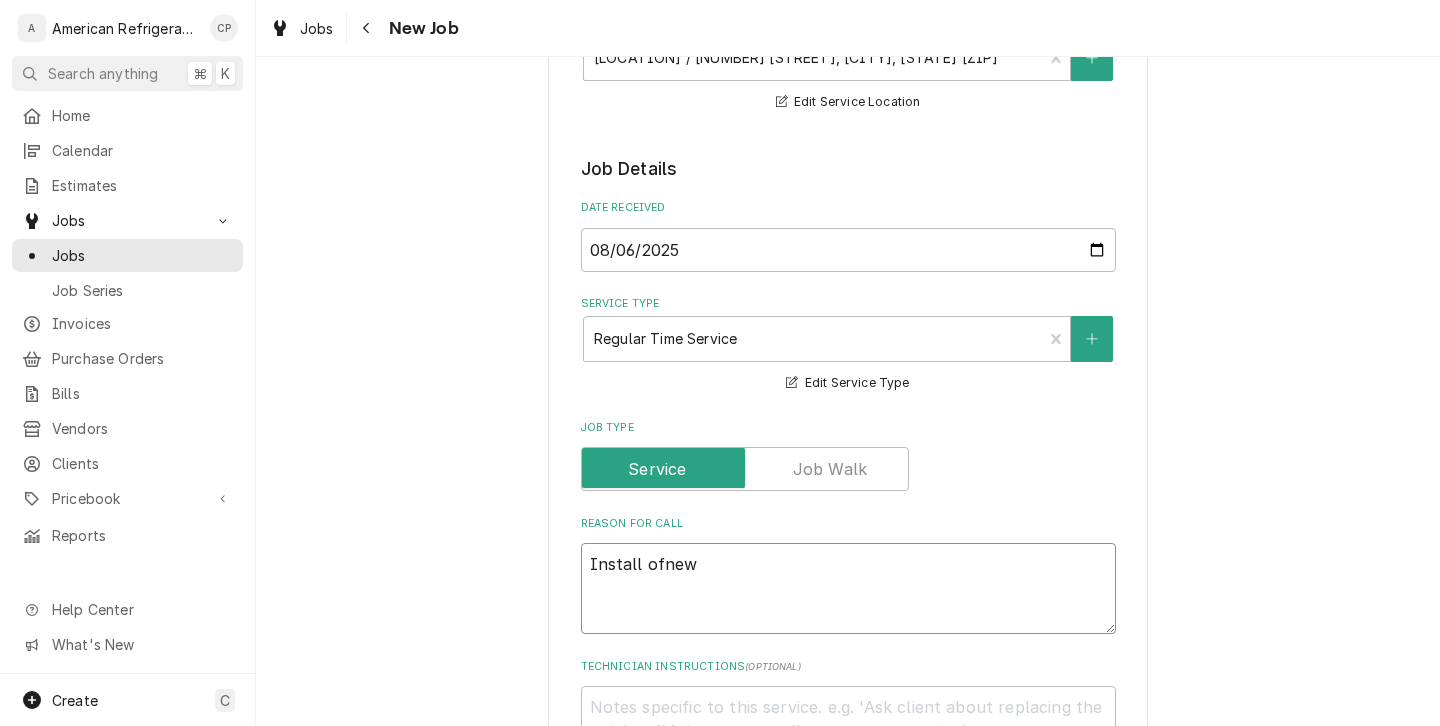 type on "x" 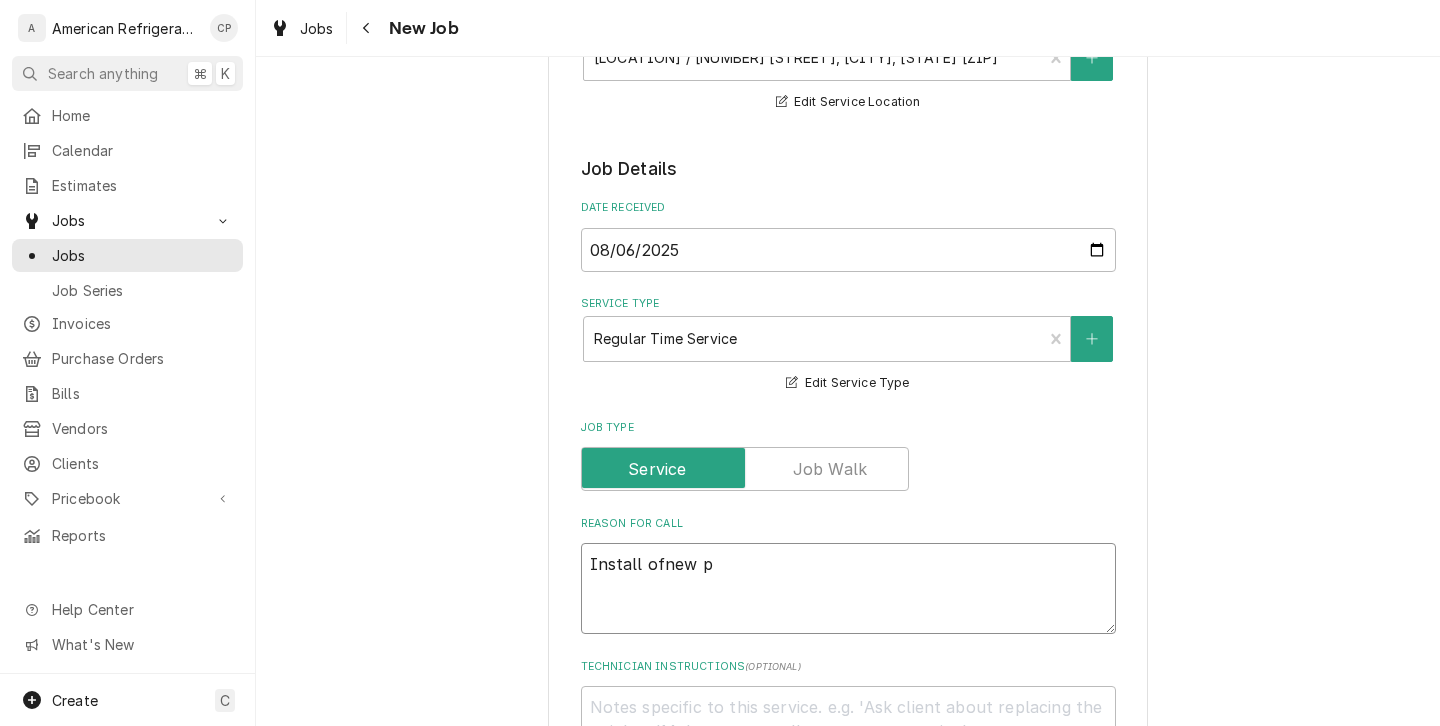 type on "x" 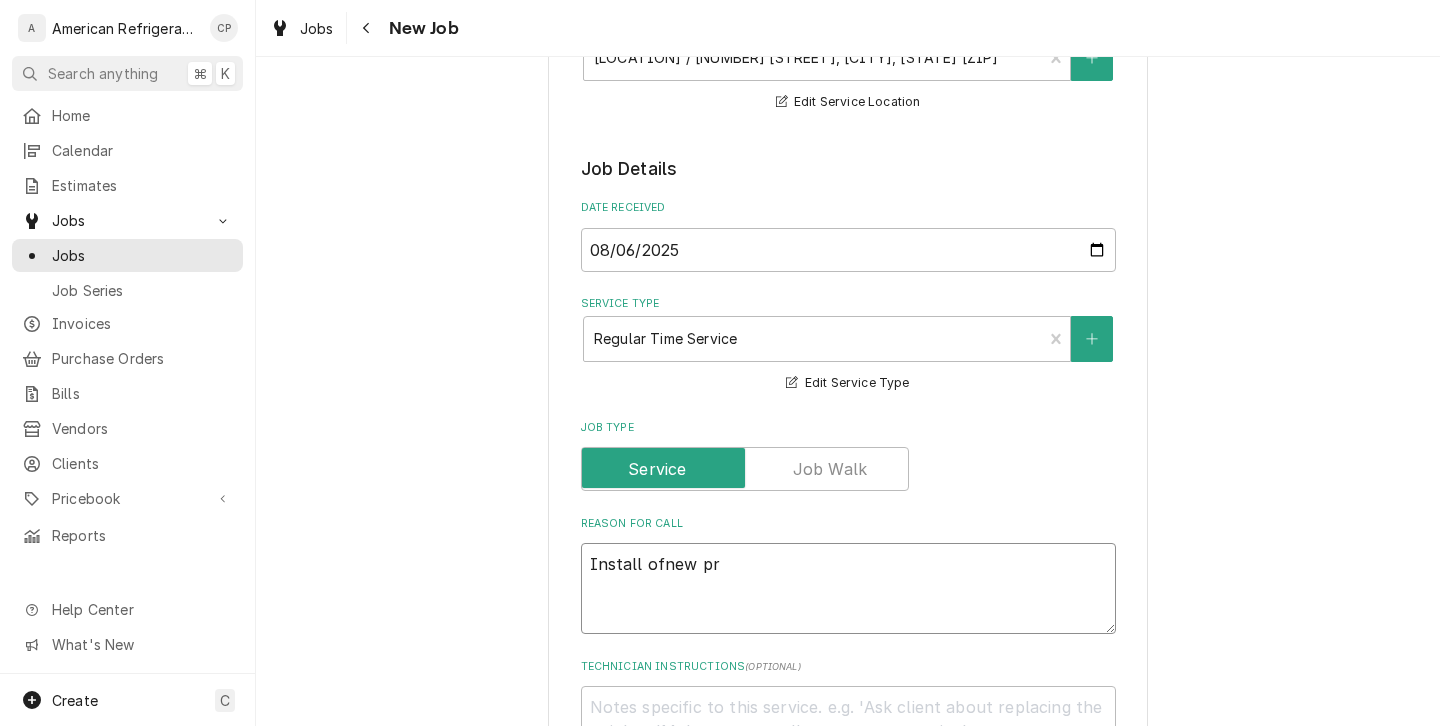 type on "x" 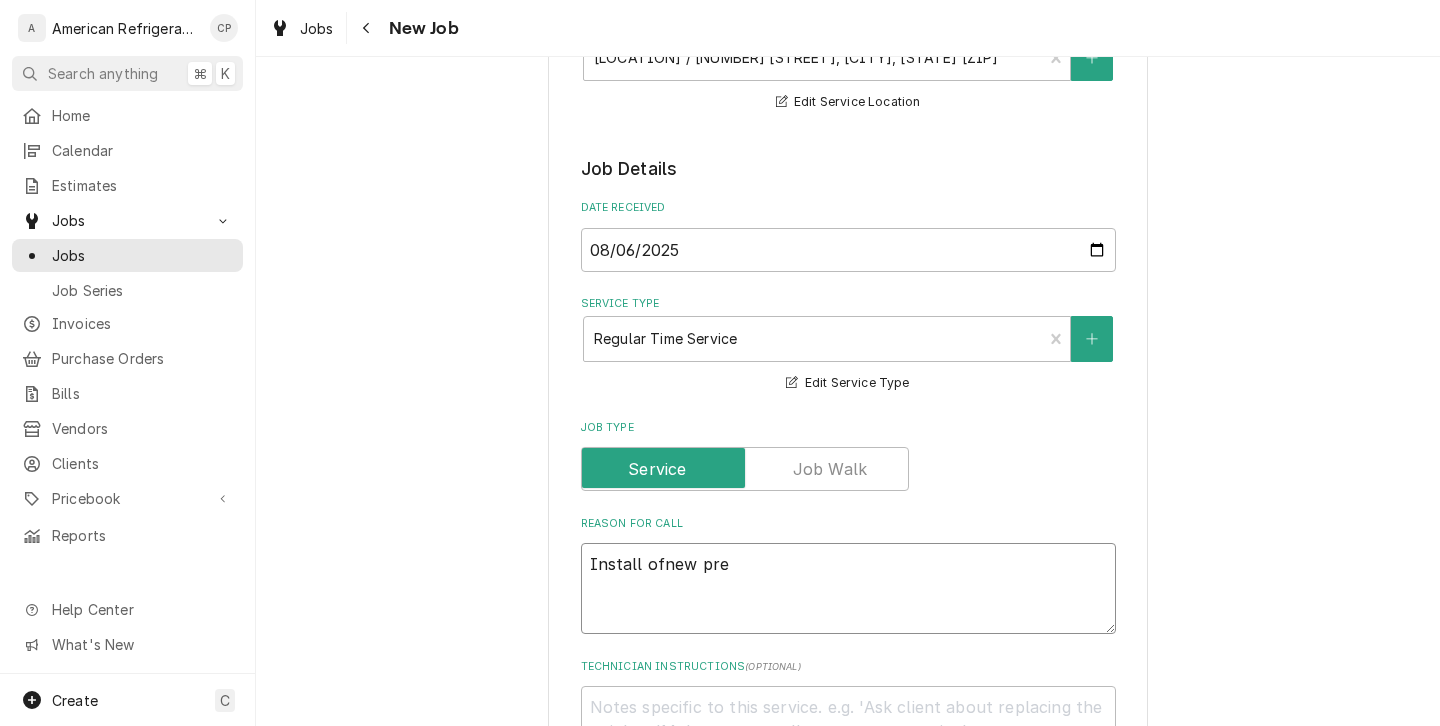 type on "x" 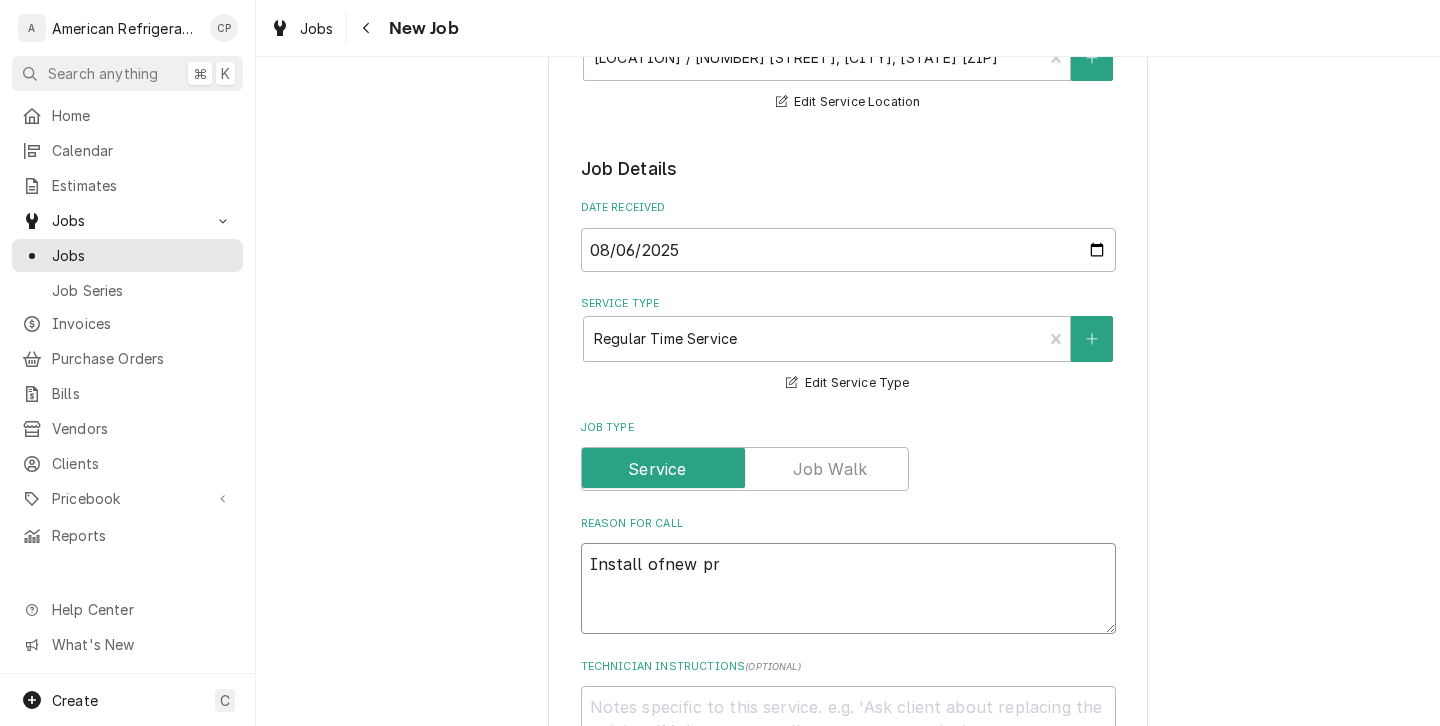 type on "x" 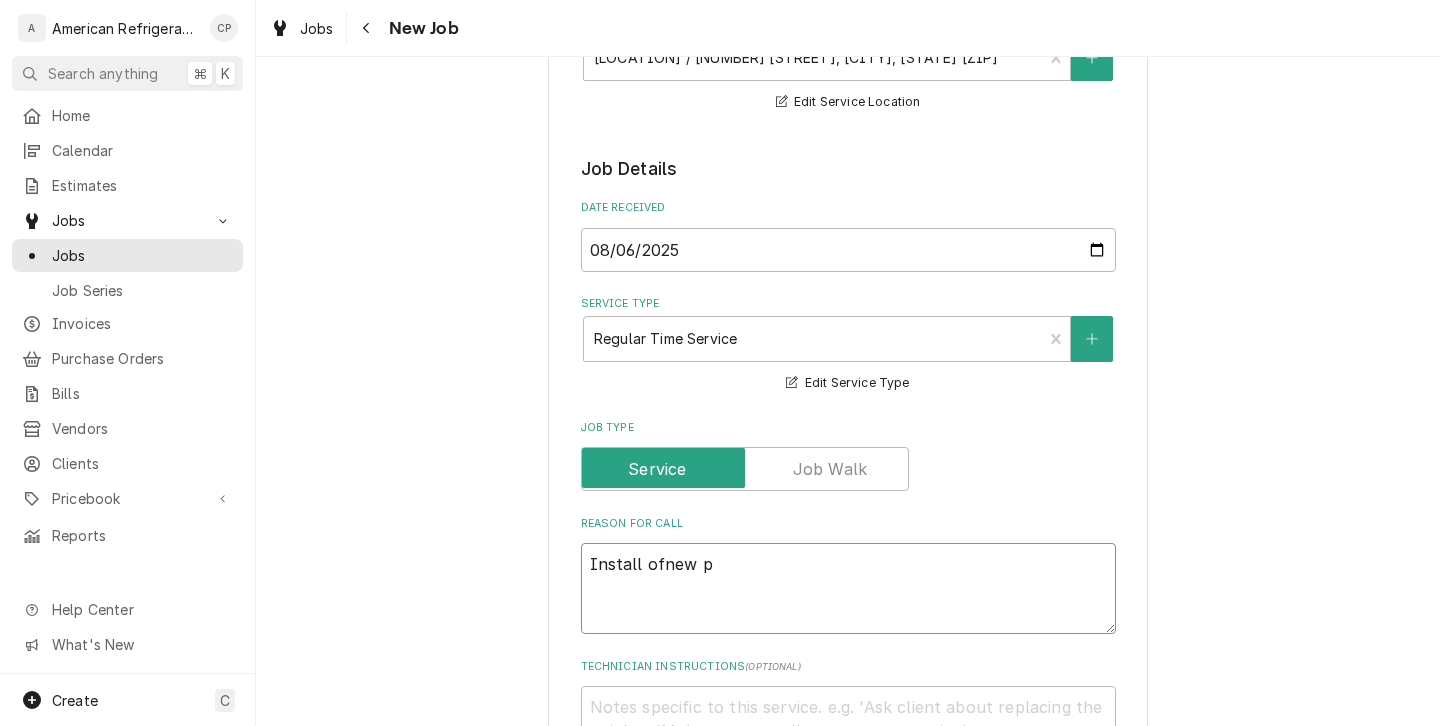 type on "x" 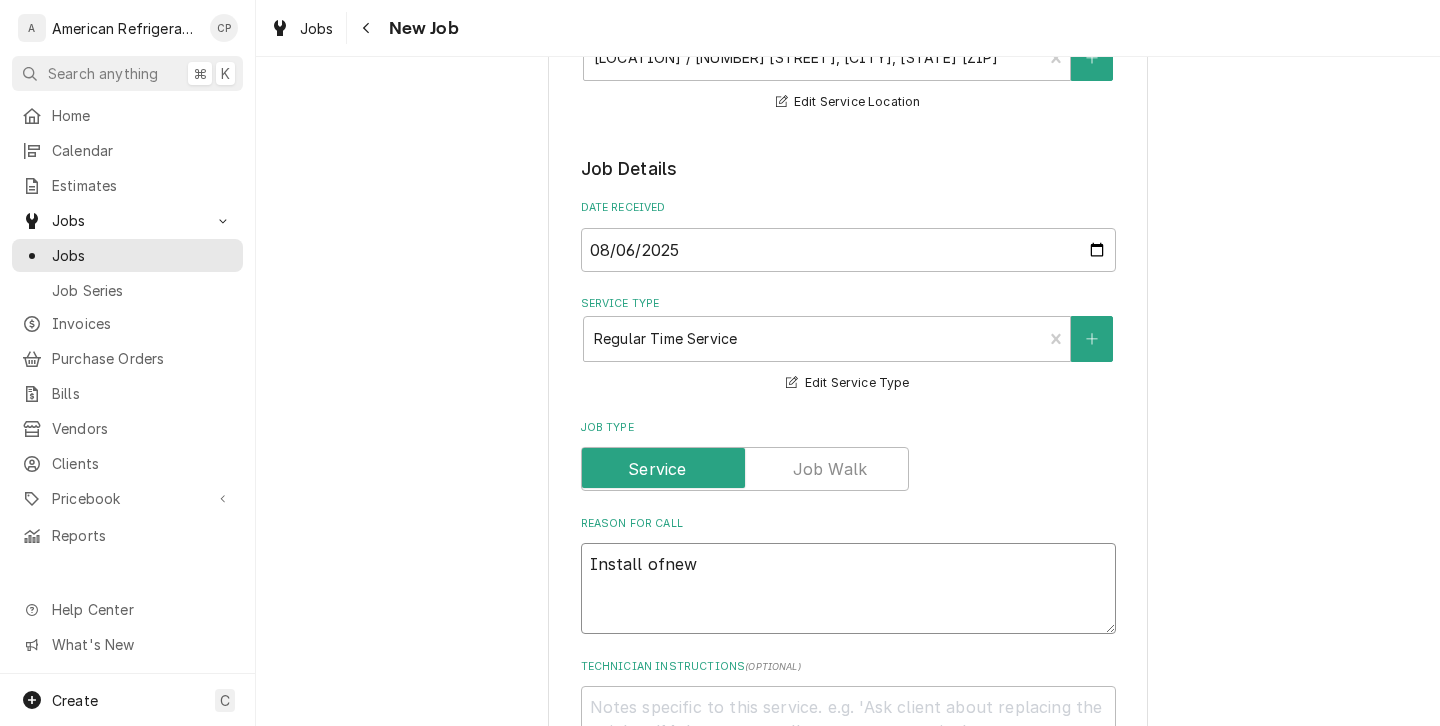 type on "x" 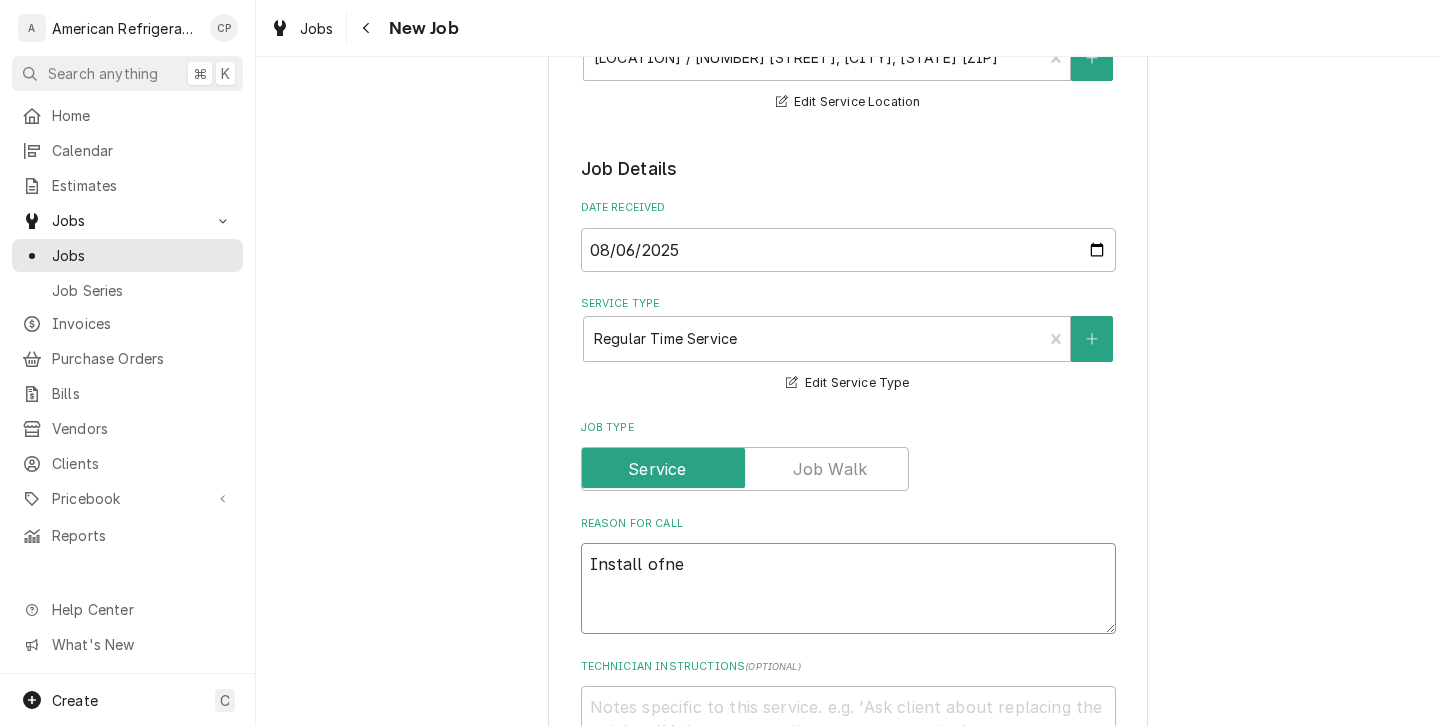 type on "x" 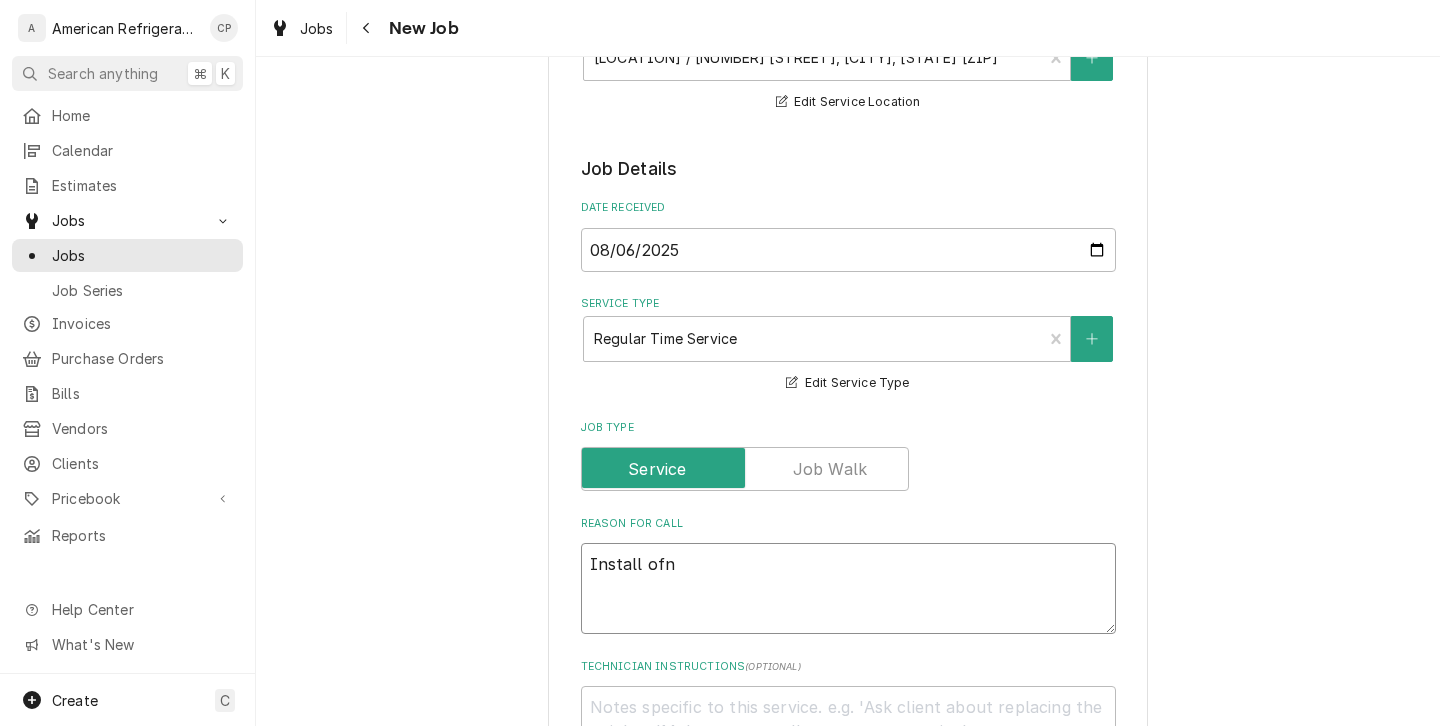 type on "x" 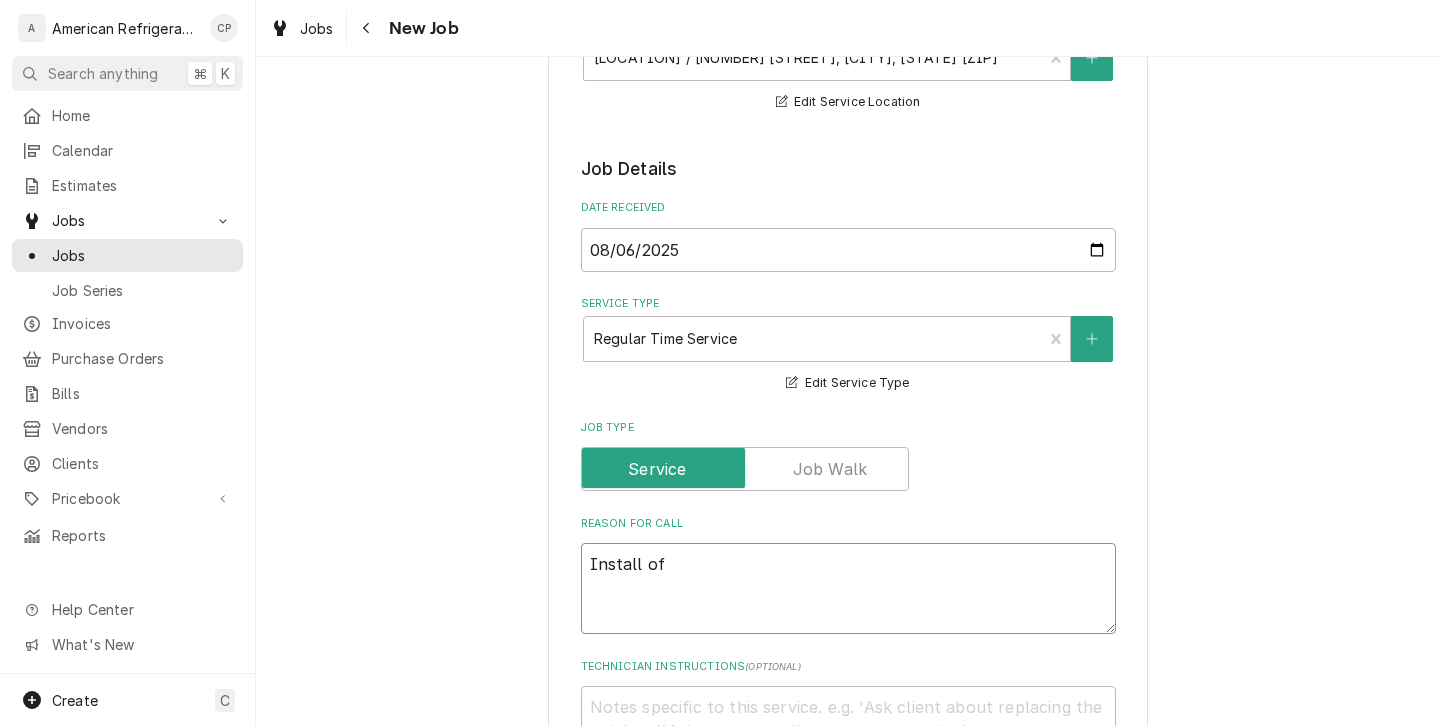 type on "x" 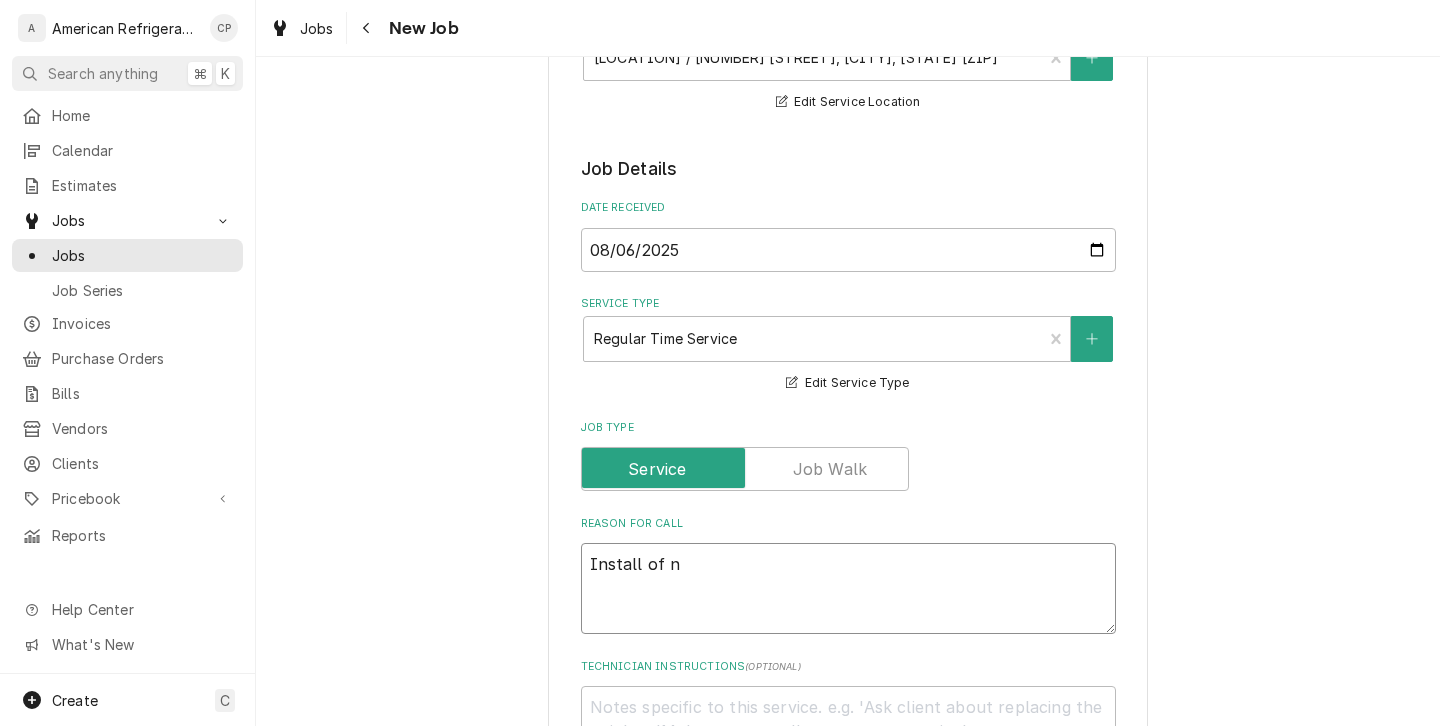 type on "x" 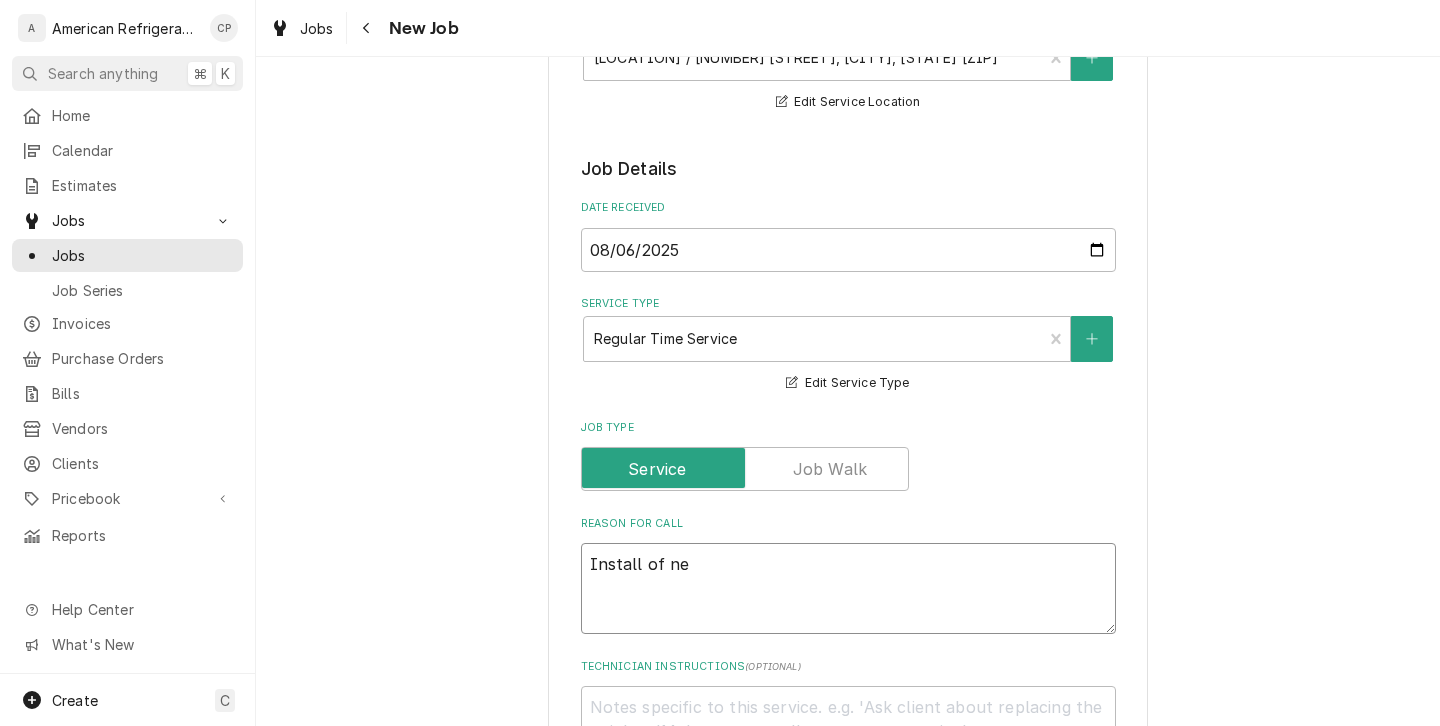 type on "x" 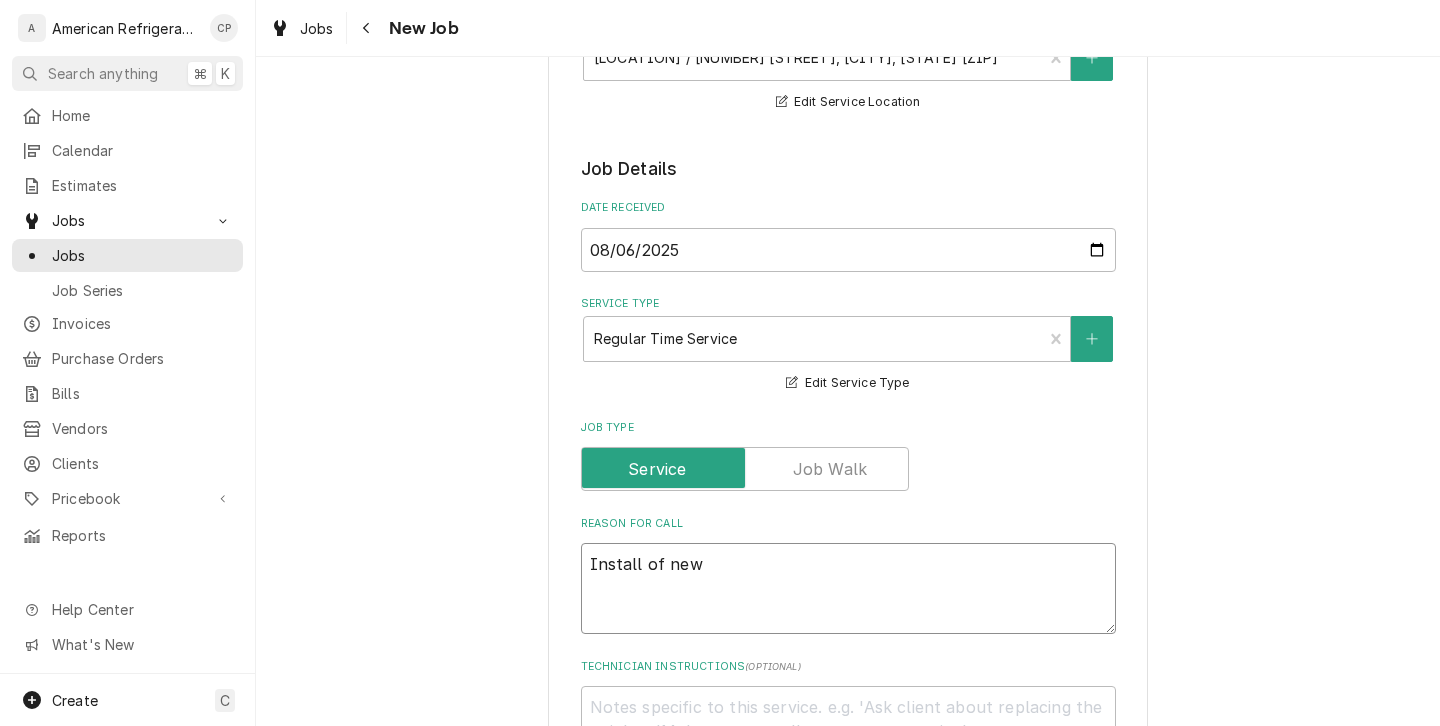 type on "x" 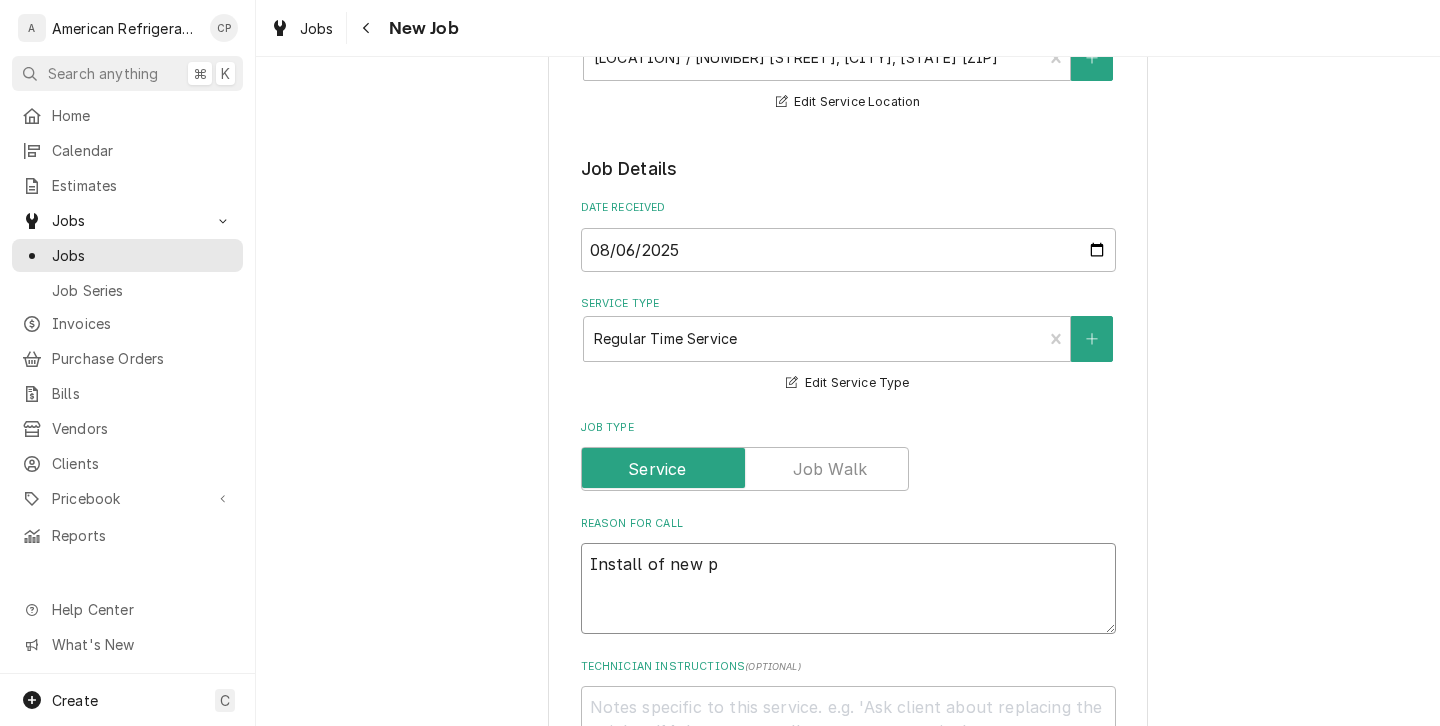 type on "x" 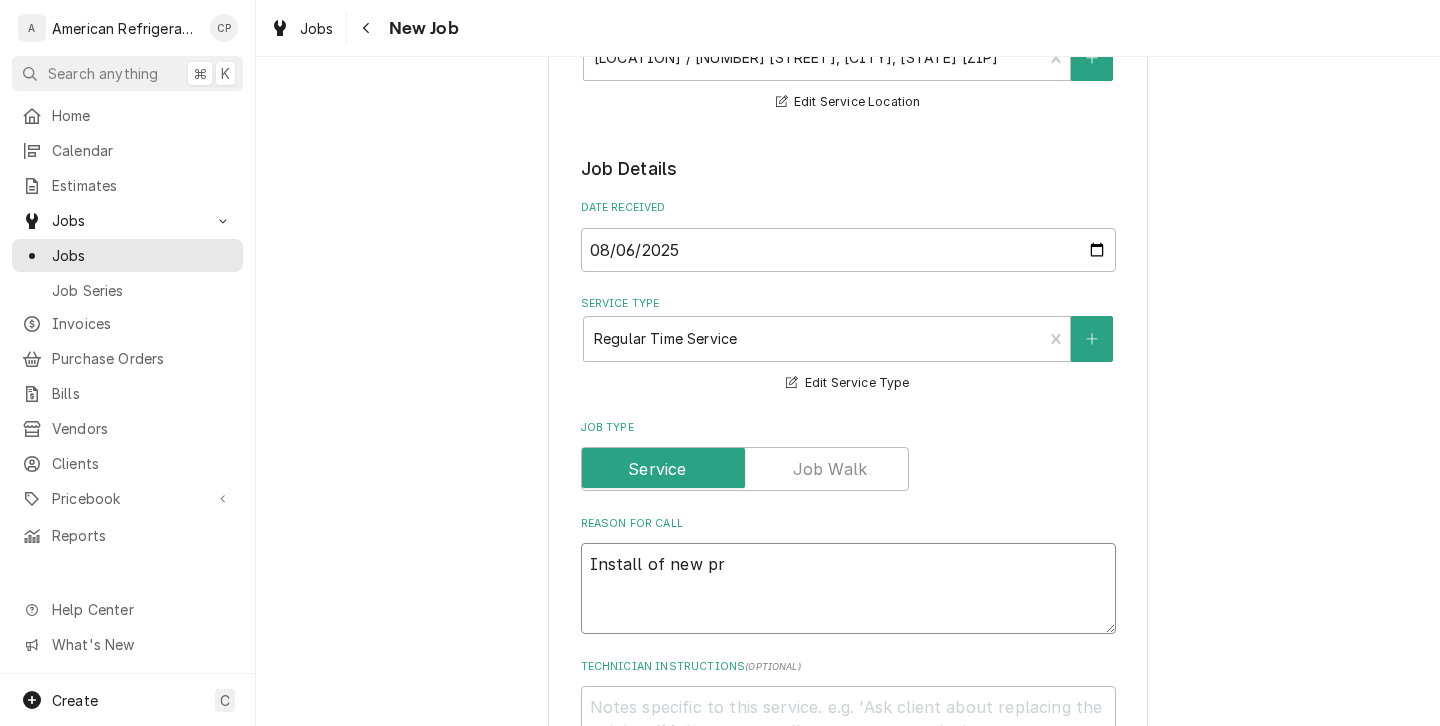 type on "x" 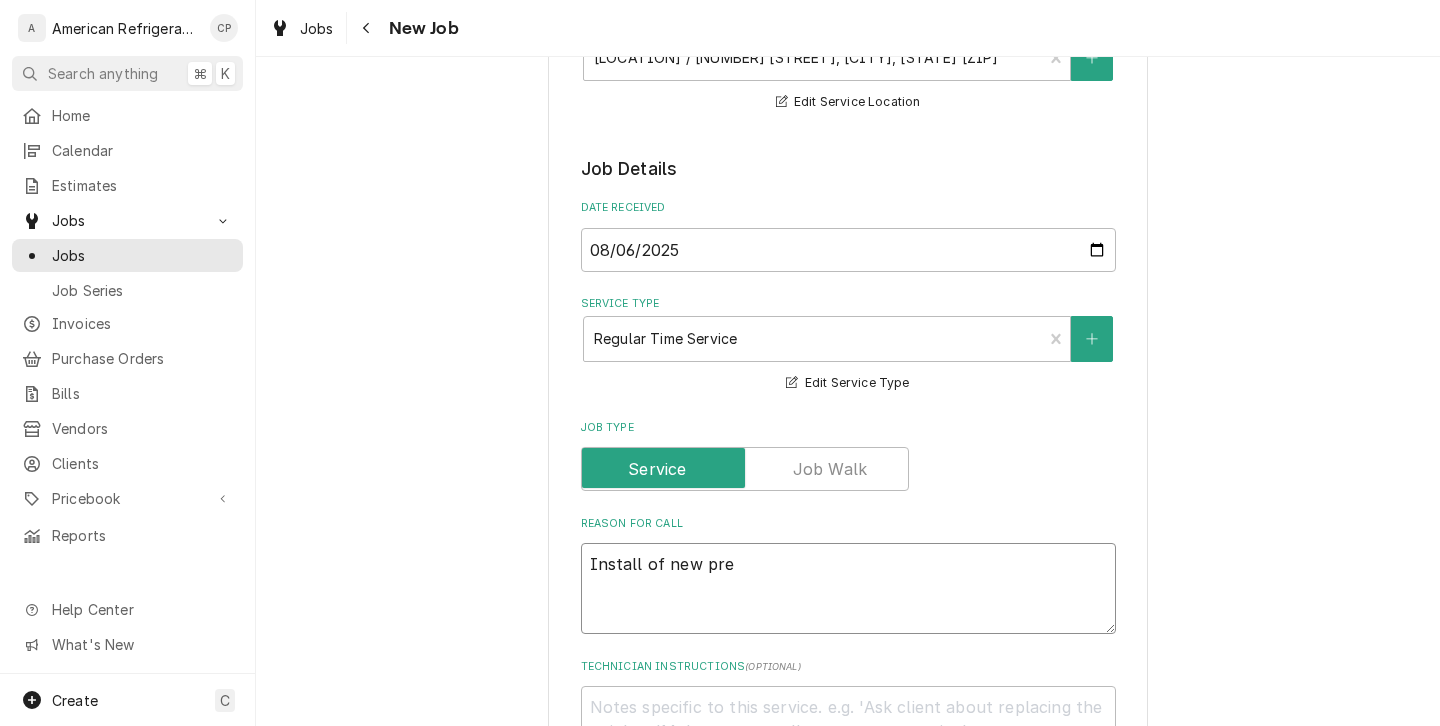 type on "x" 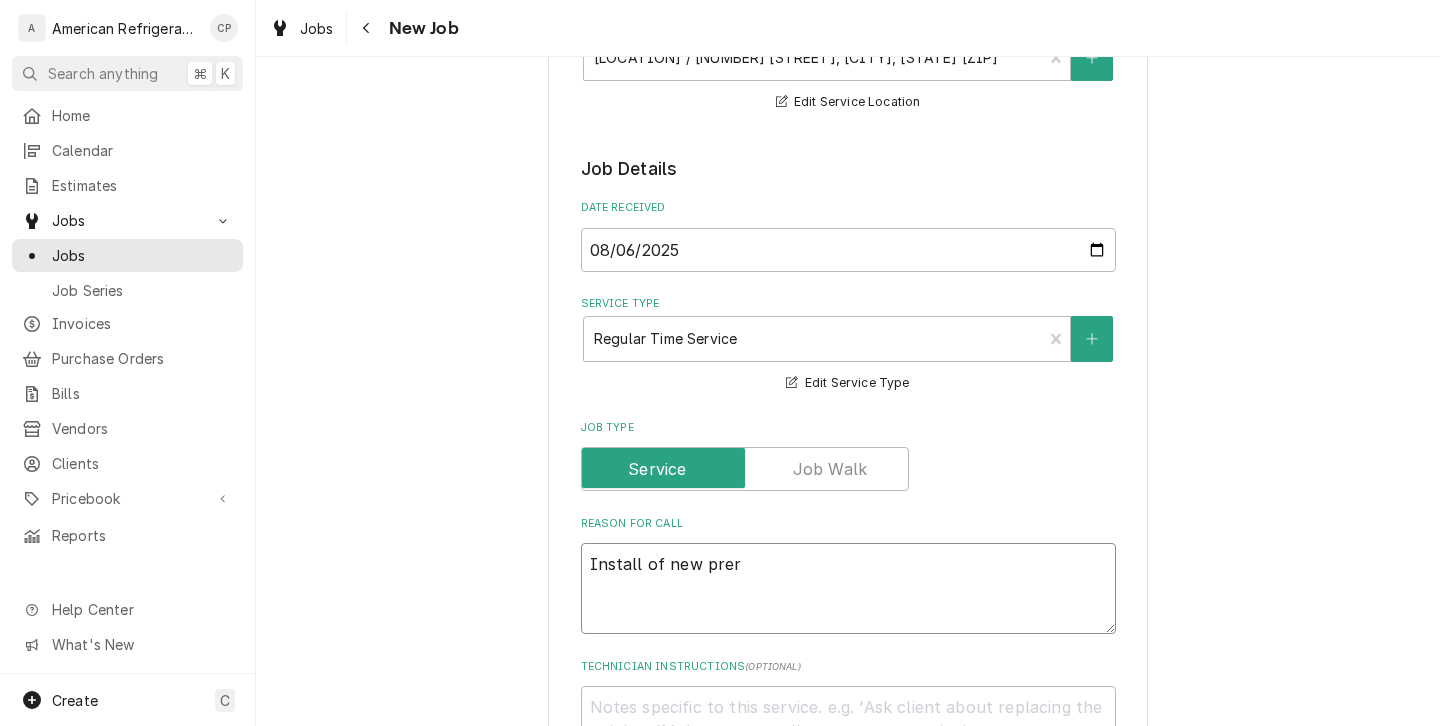 type on "x" 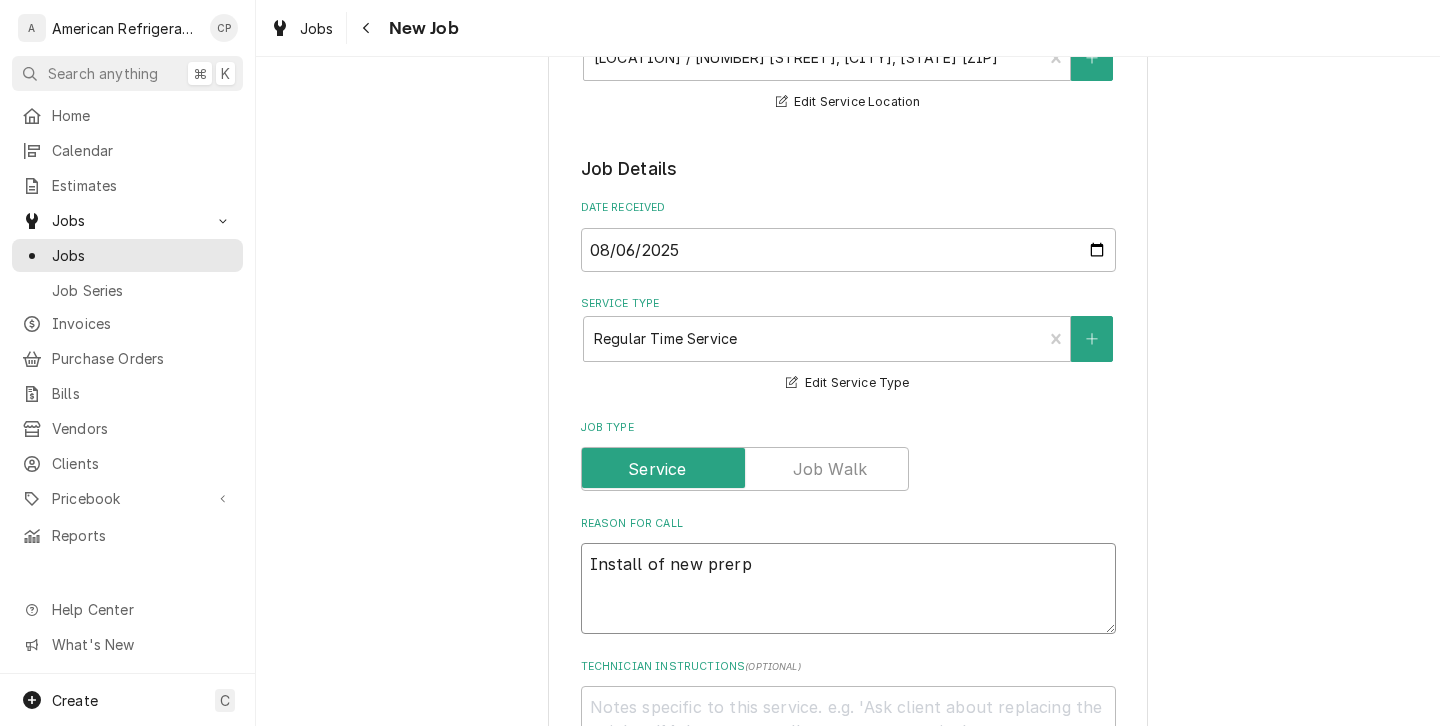 type on "x" 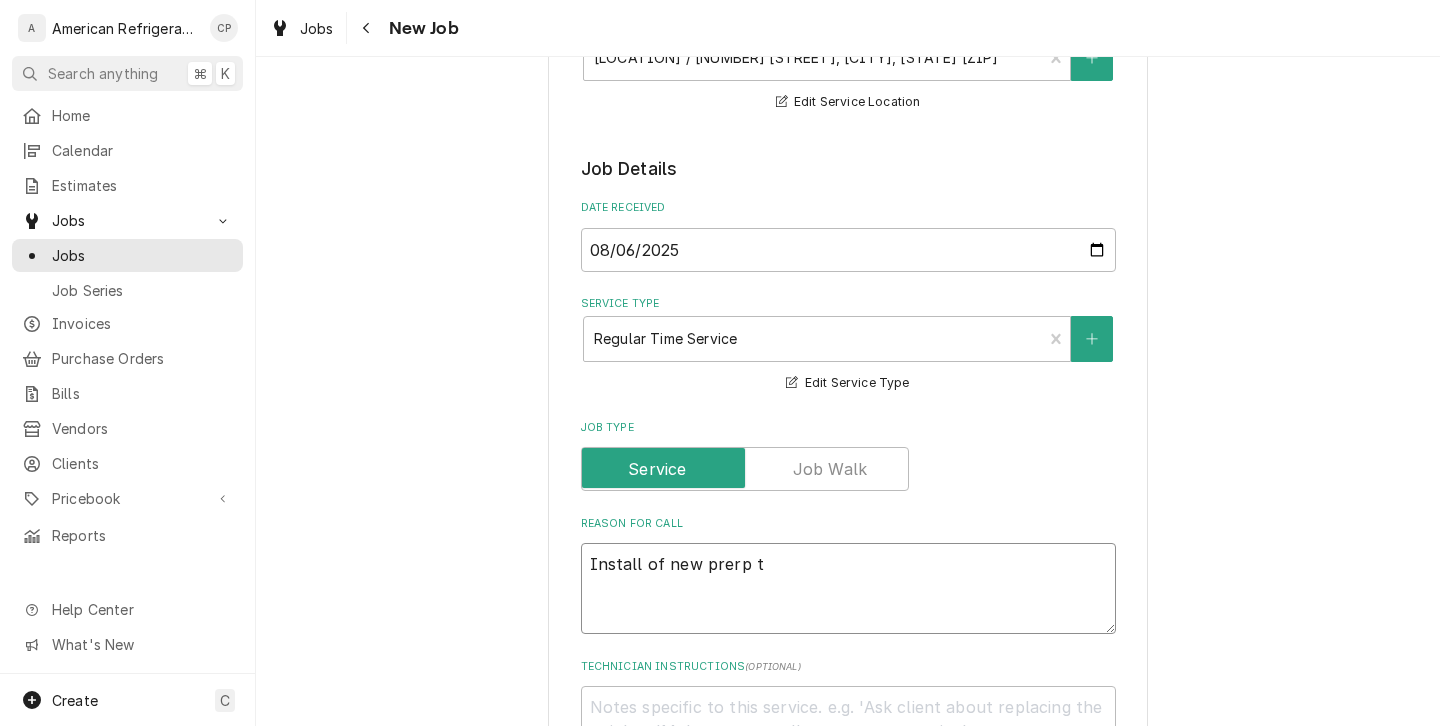type on "x" 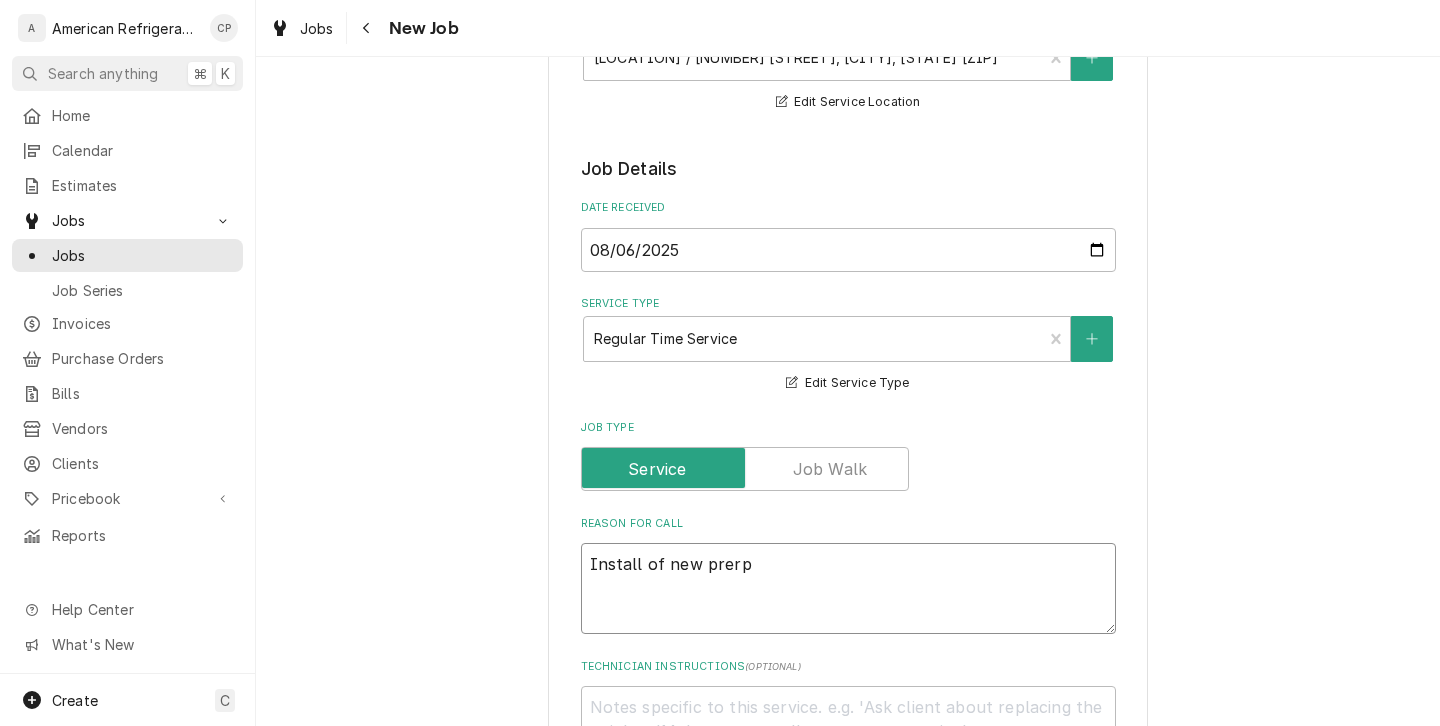 type on "x" 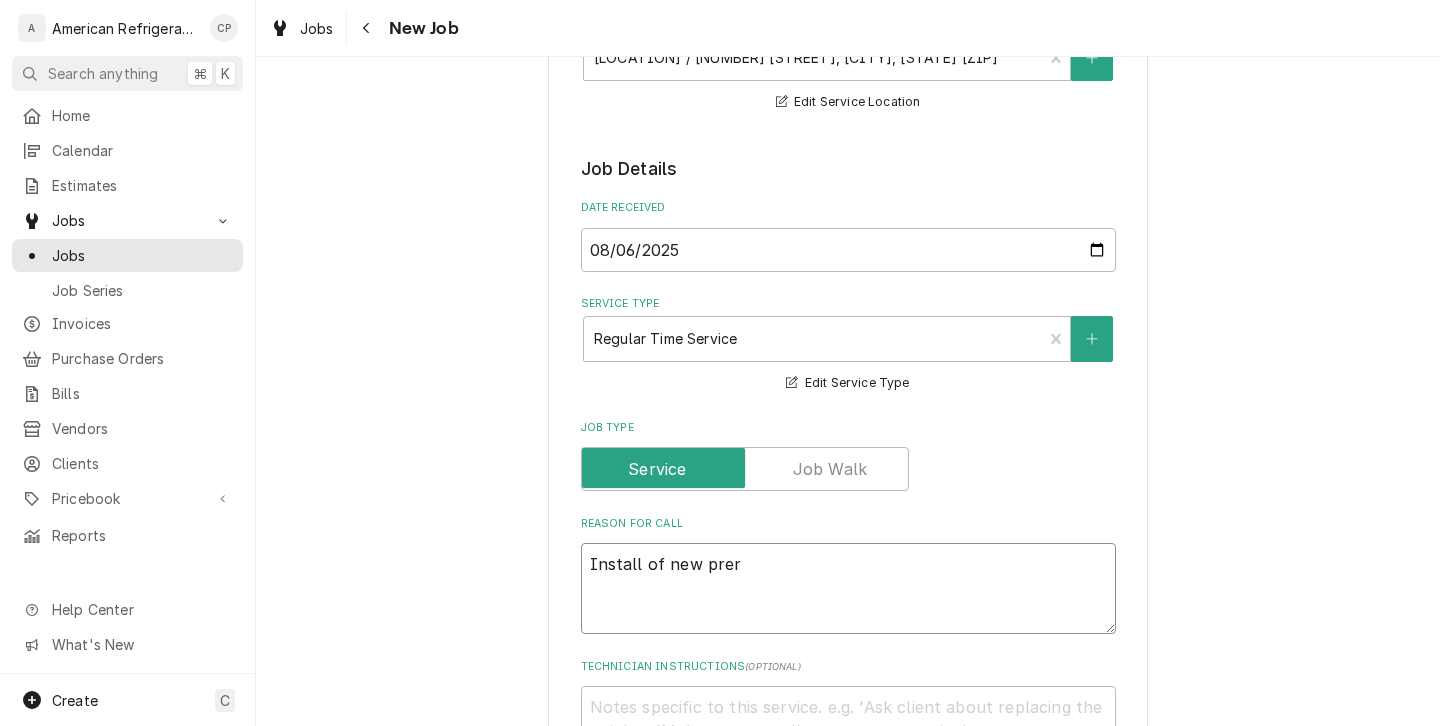 type on "x" 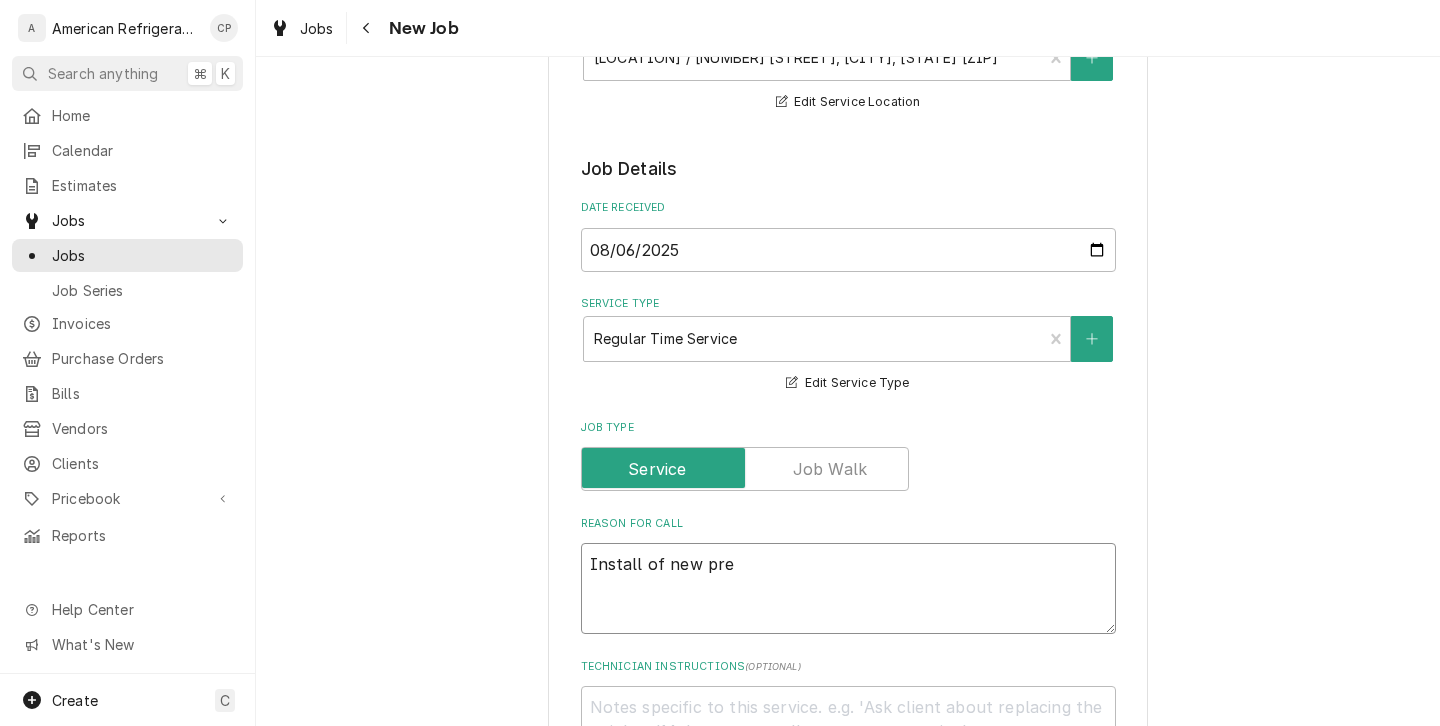 type on "x" 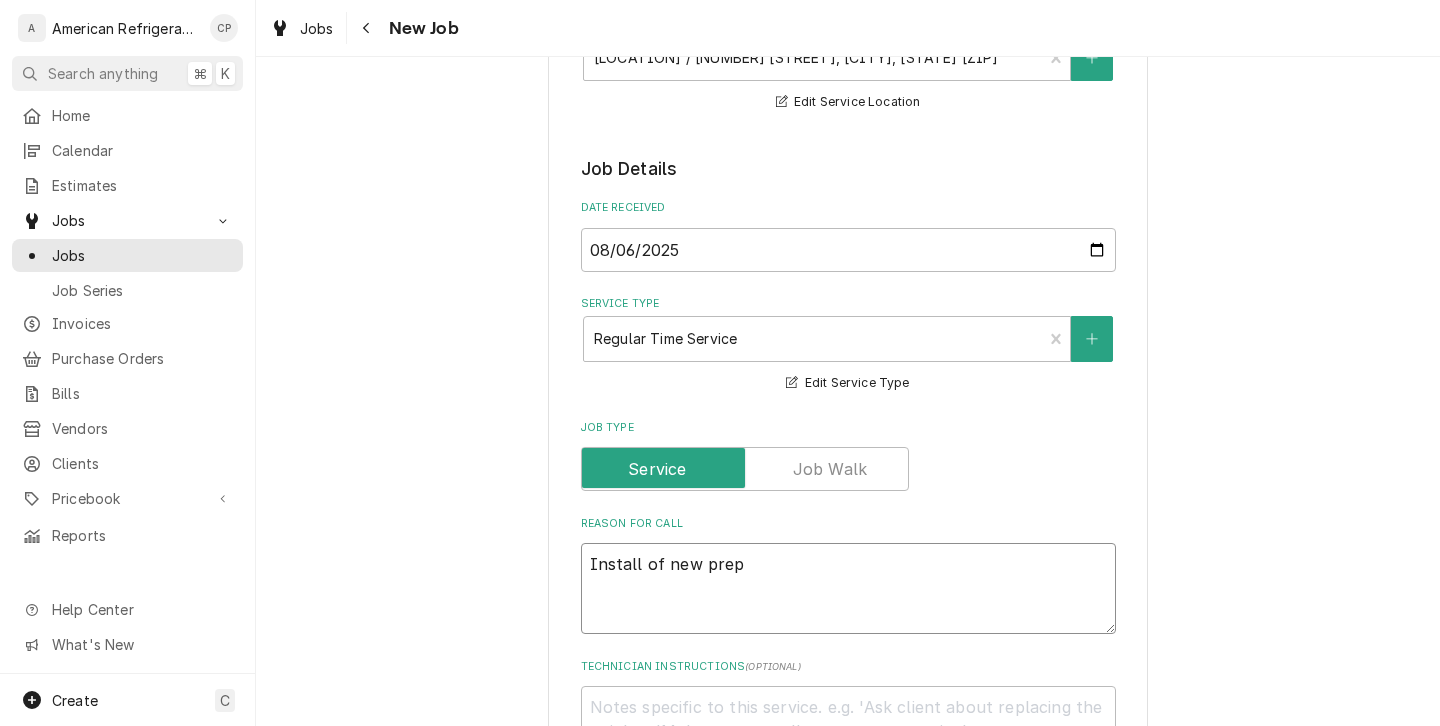 type on "x" 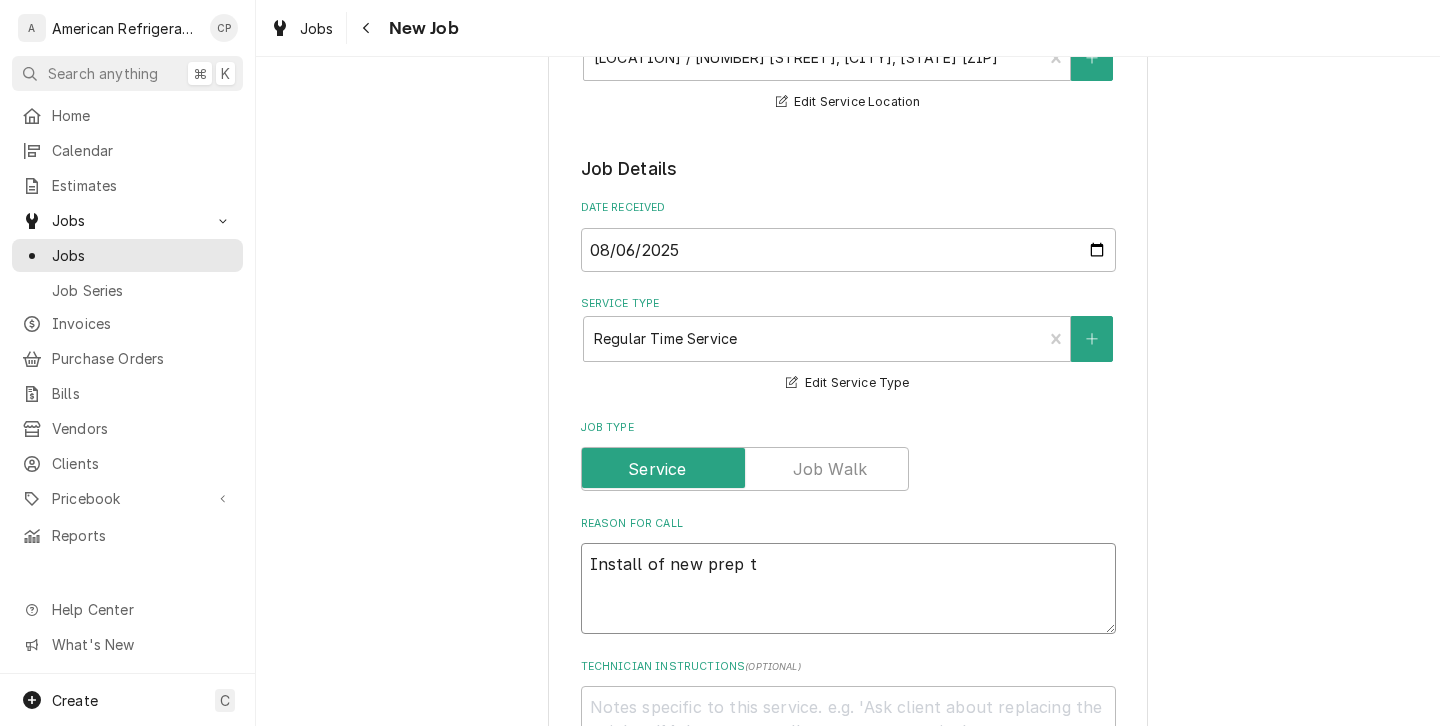 type on "x" 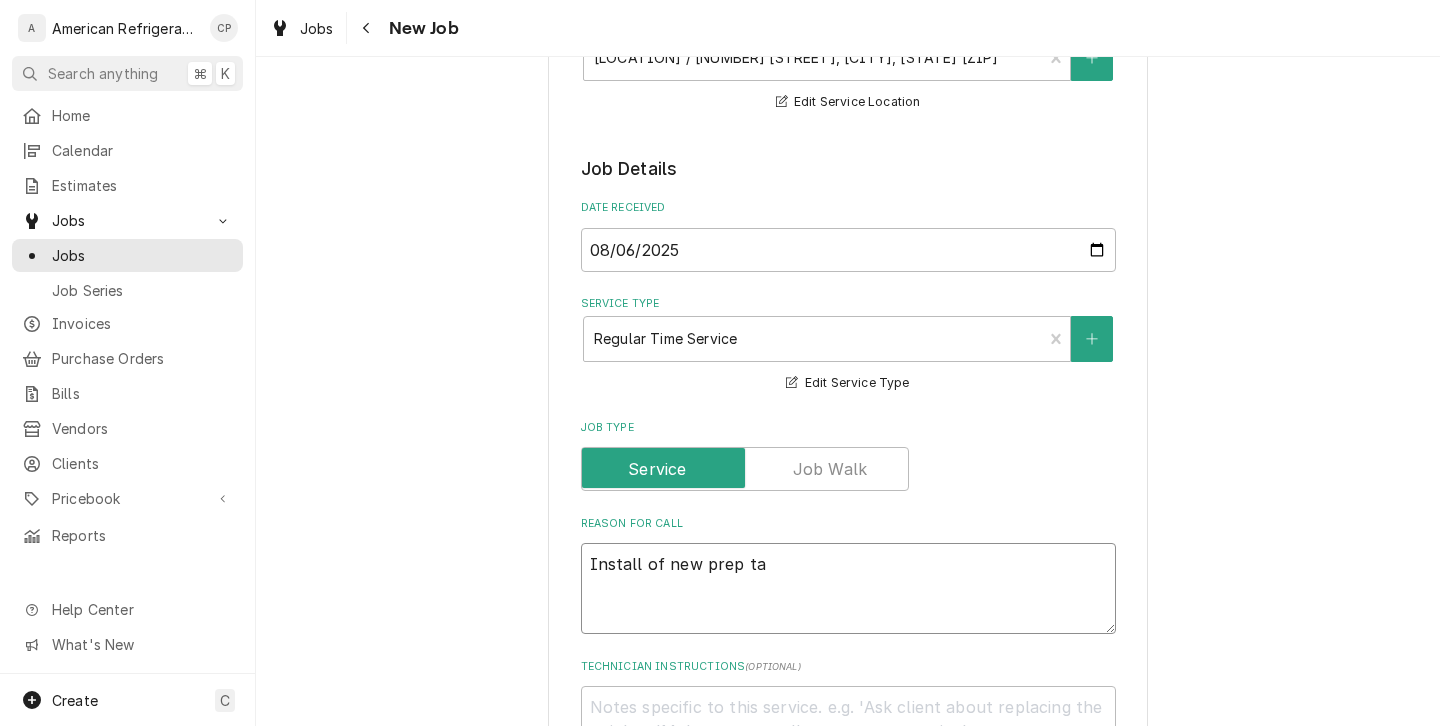 type on "x" 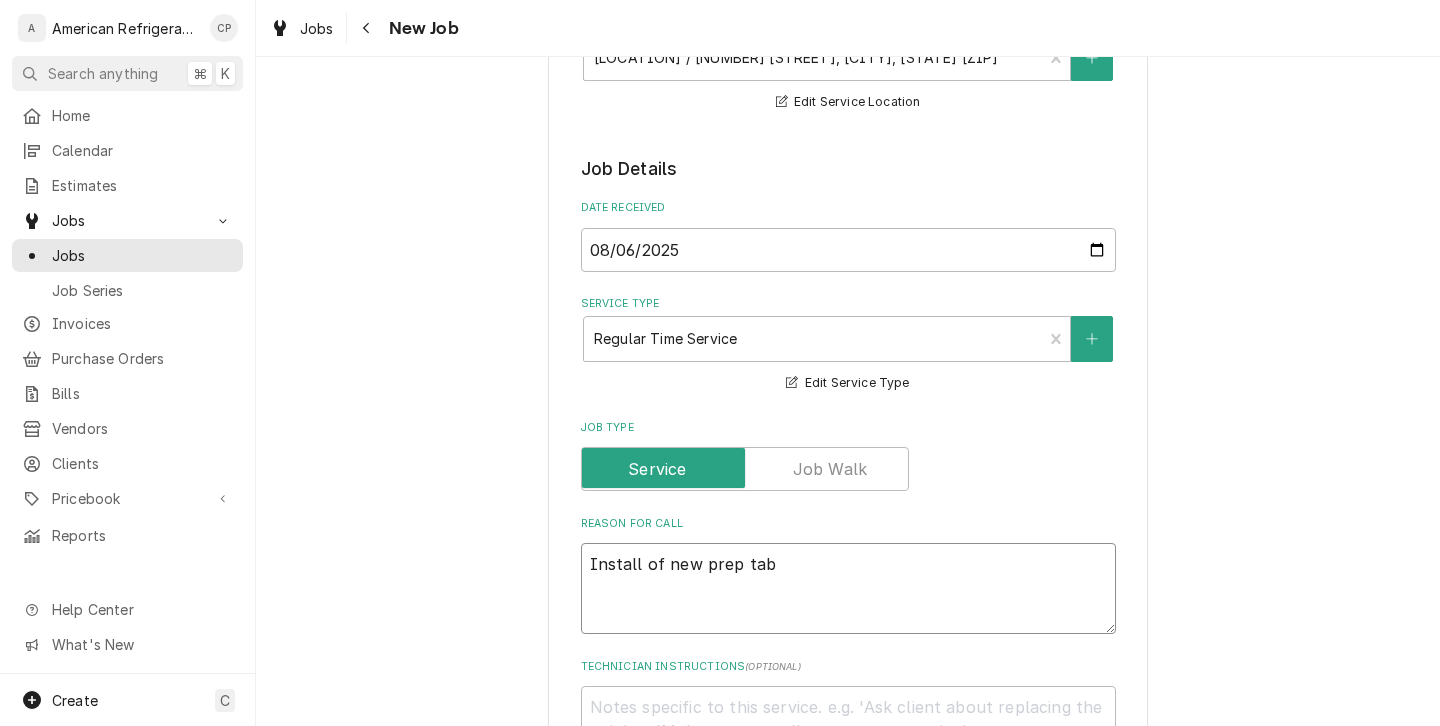 type on "x" 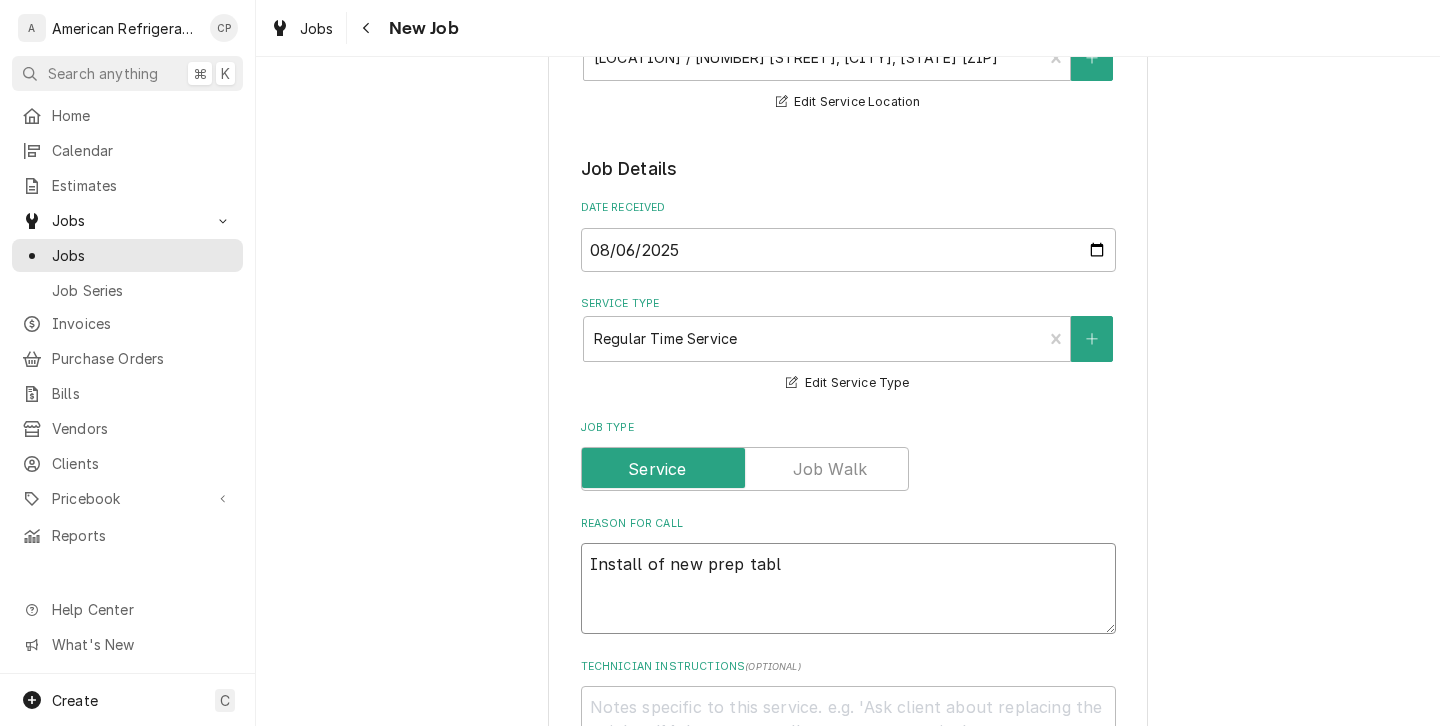 type on "x" 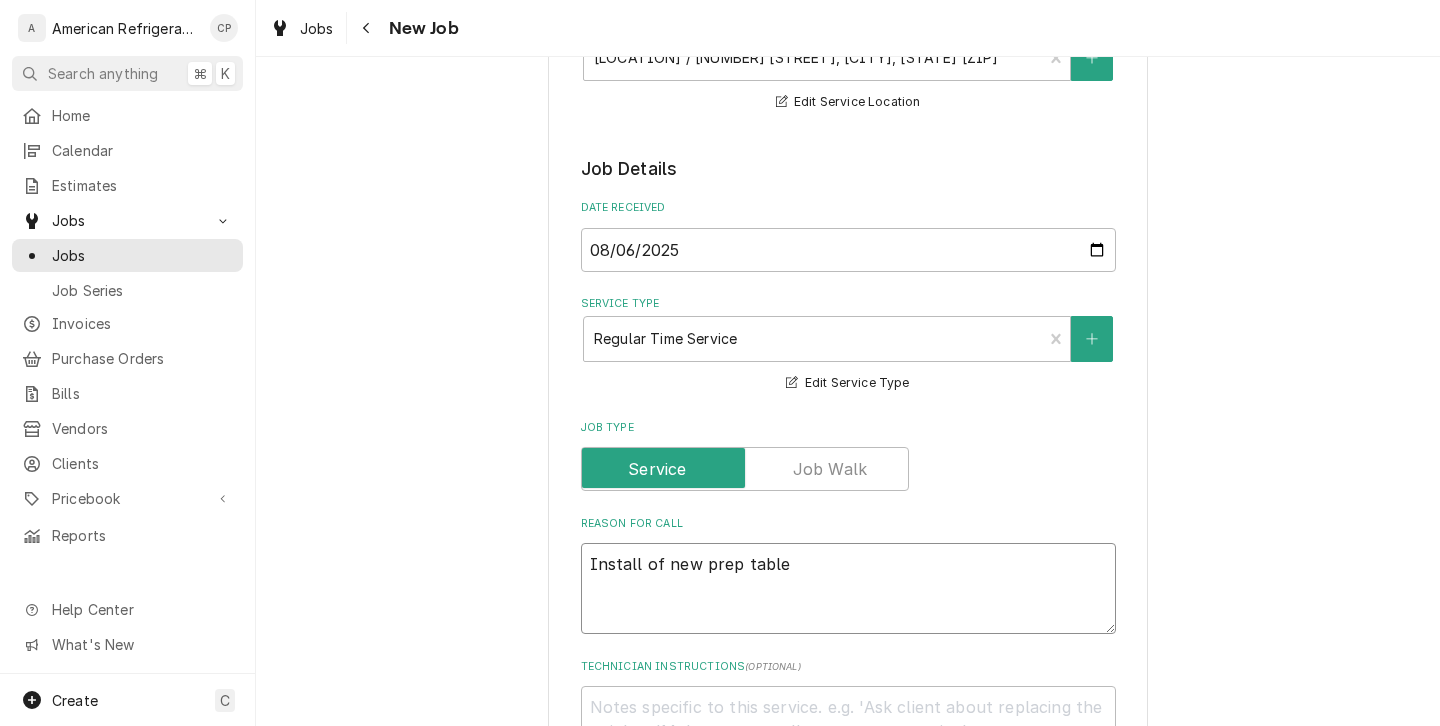 type on "x" 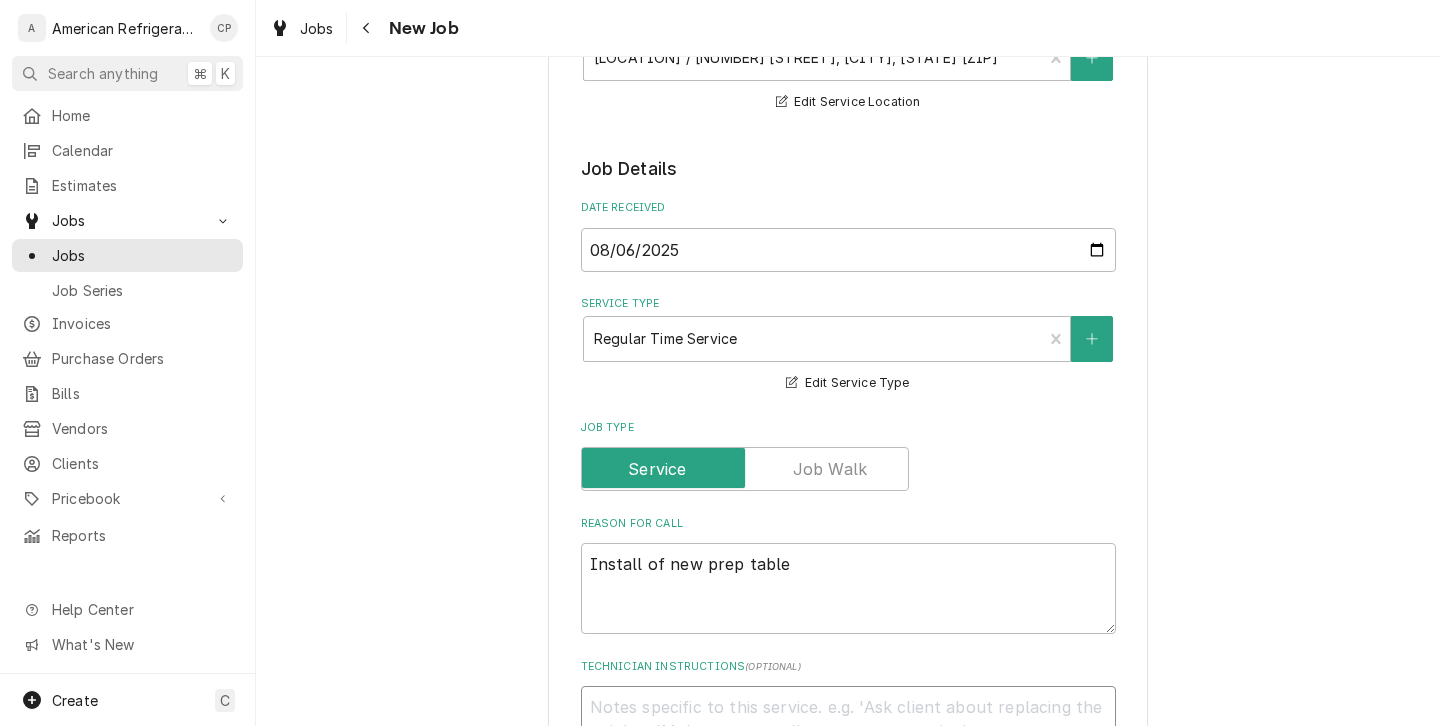 type on "x" 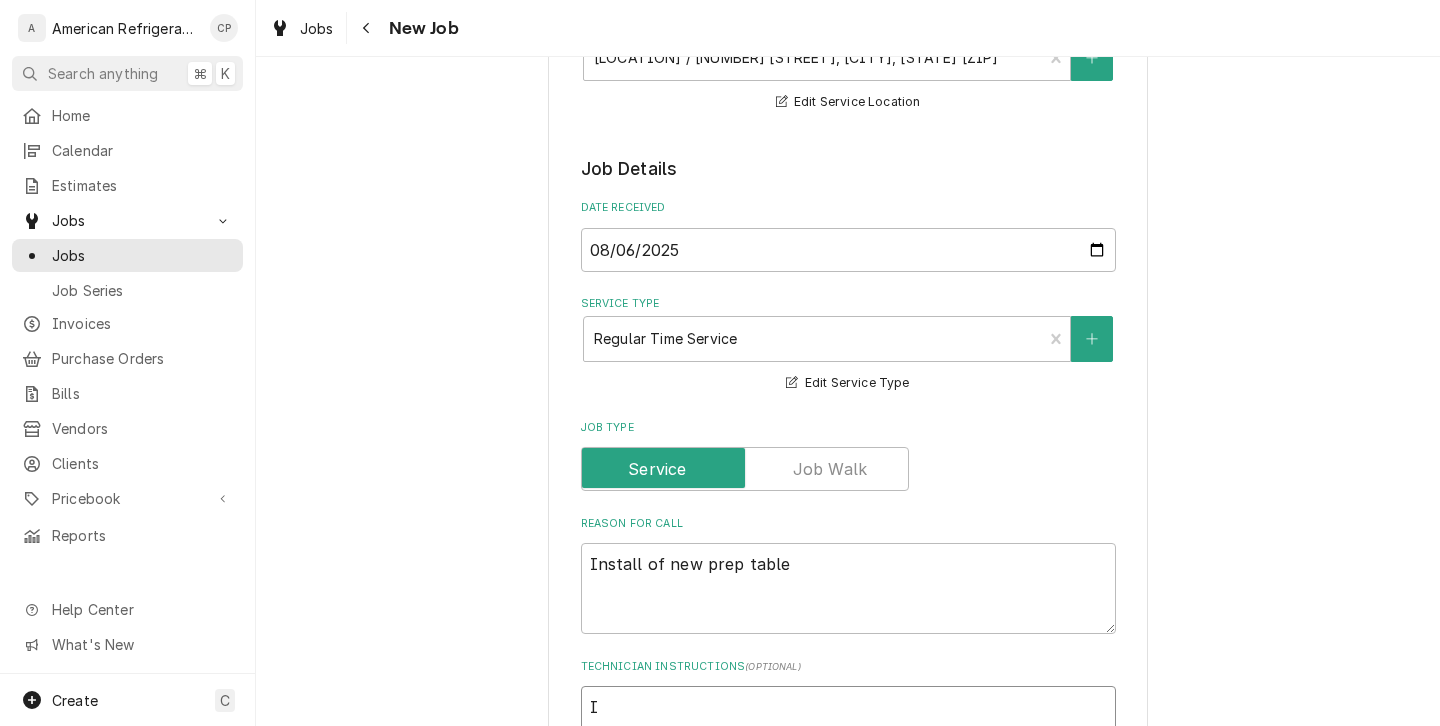 type on "x" 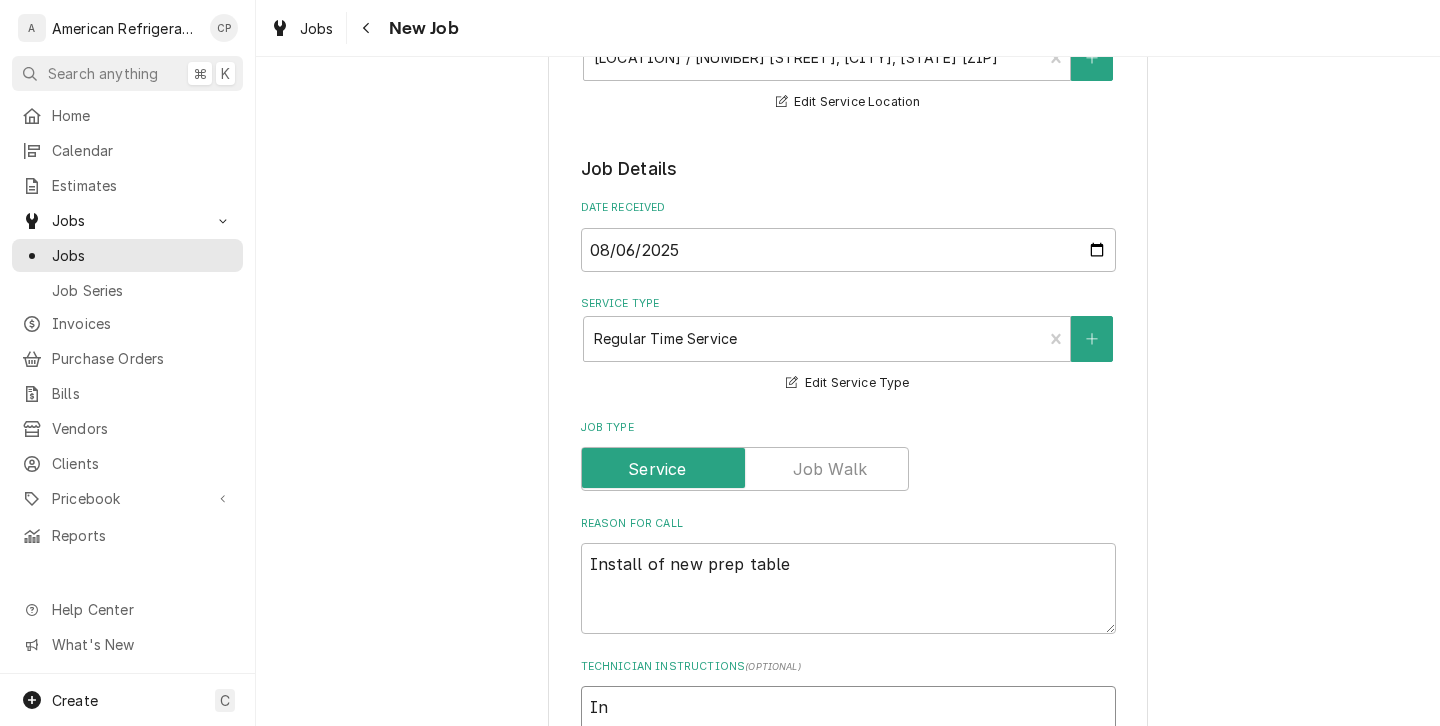 type on "x" 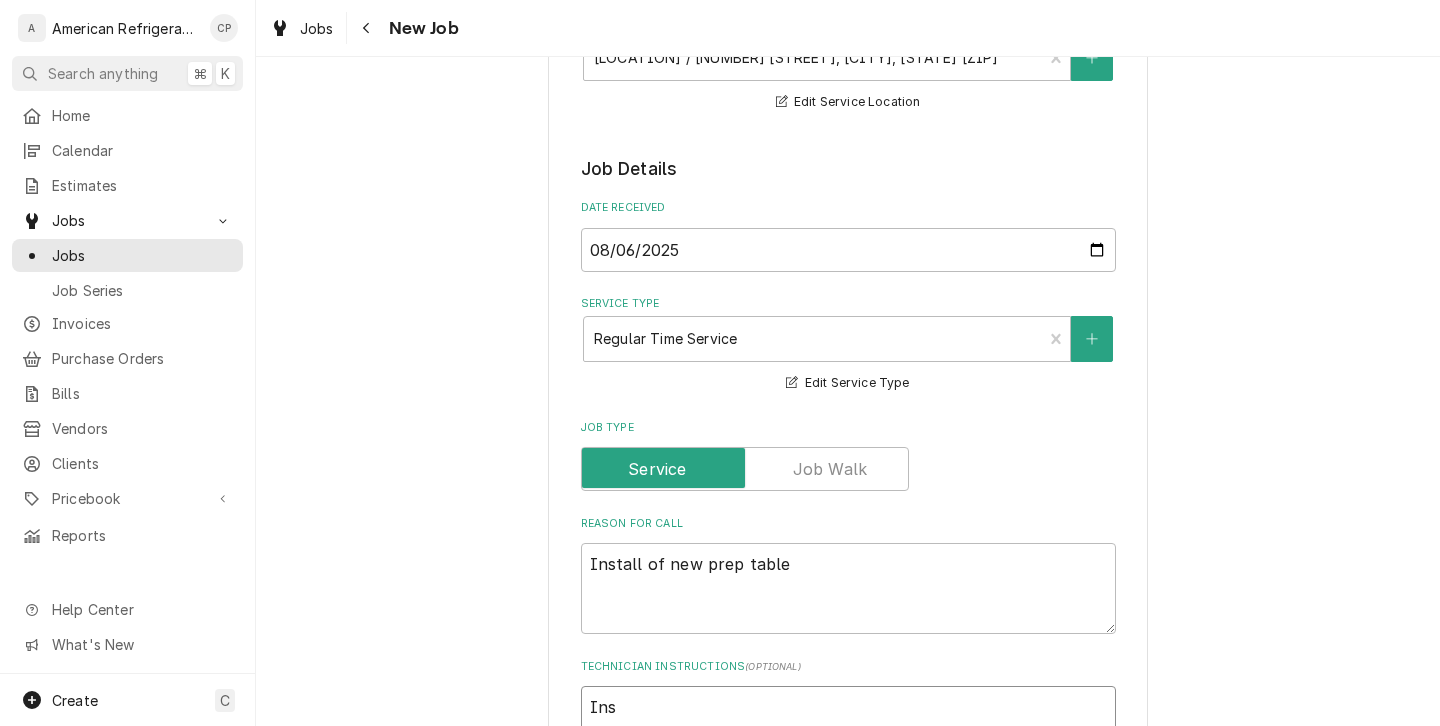 type on "x" 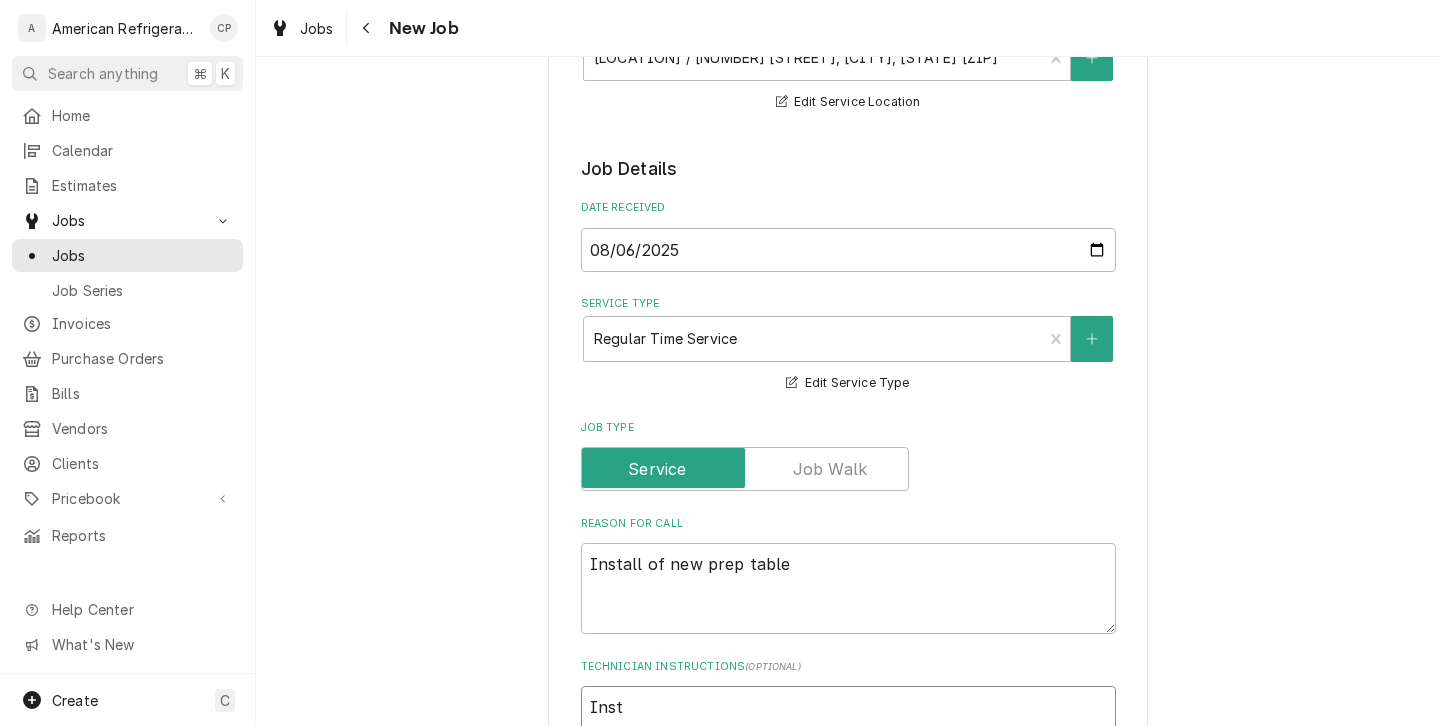 type on "x" 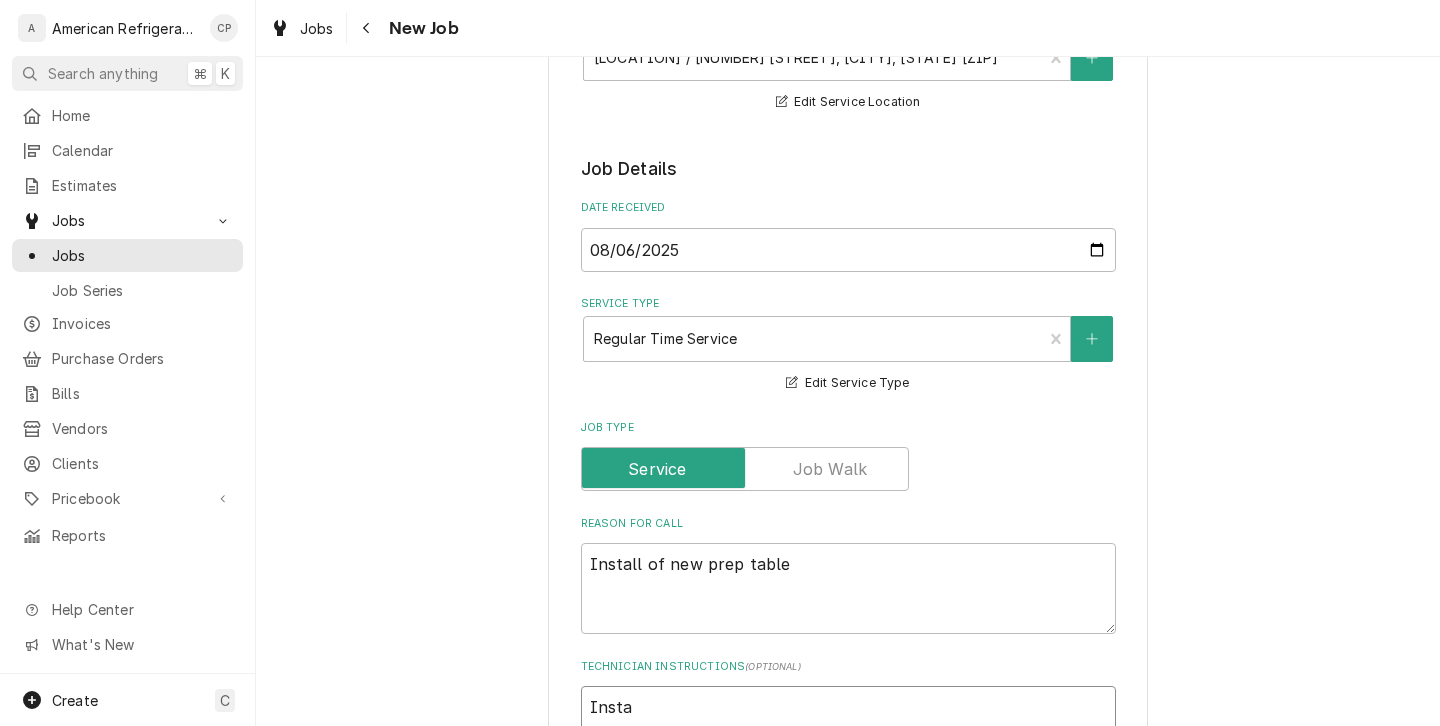 type on "x" 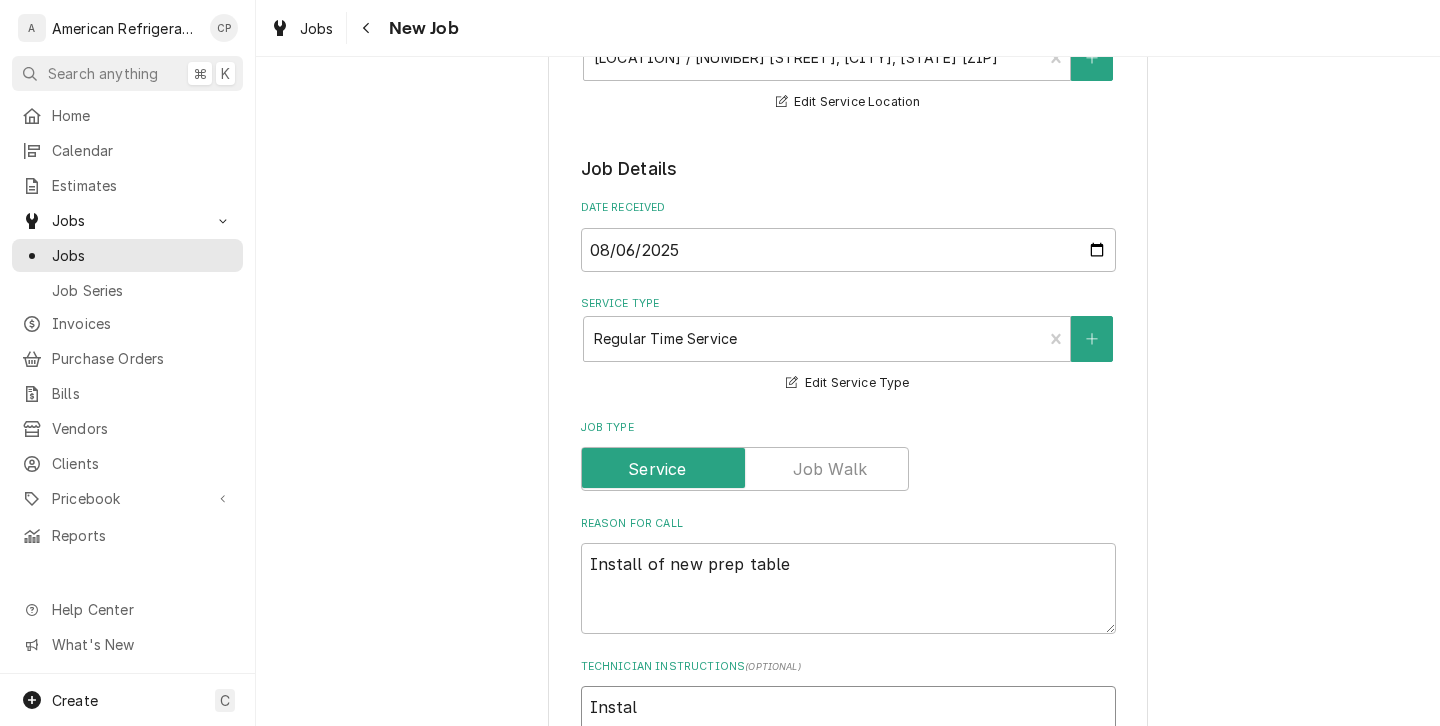 type on "x" 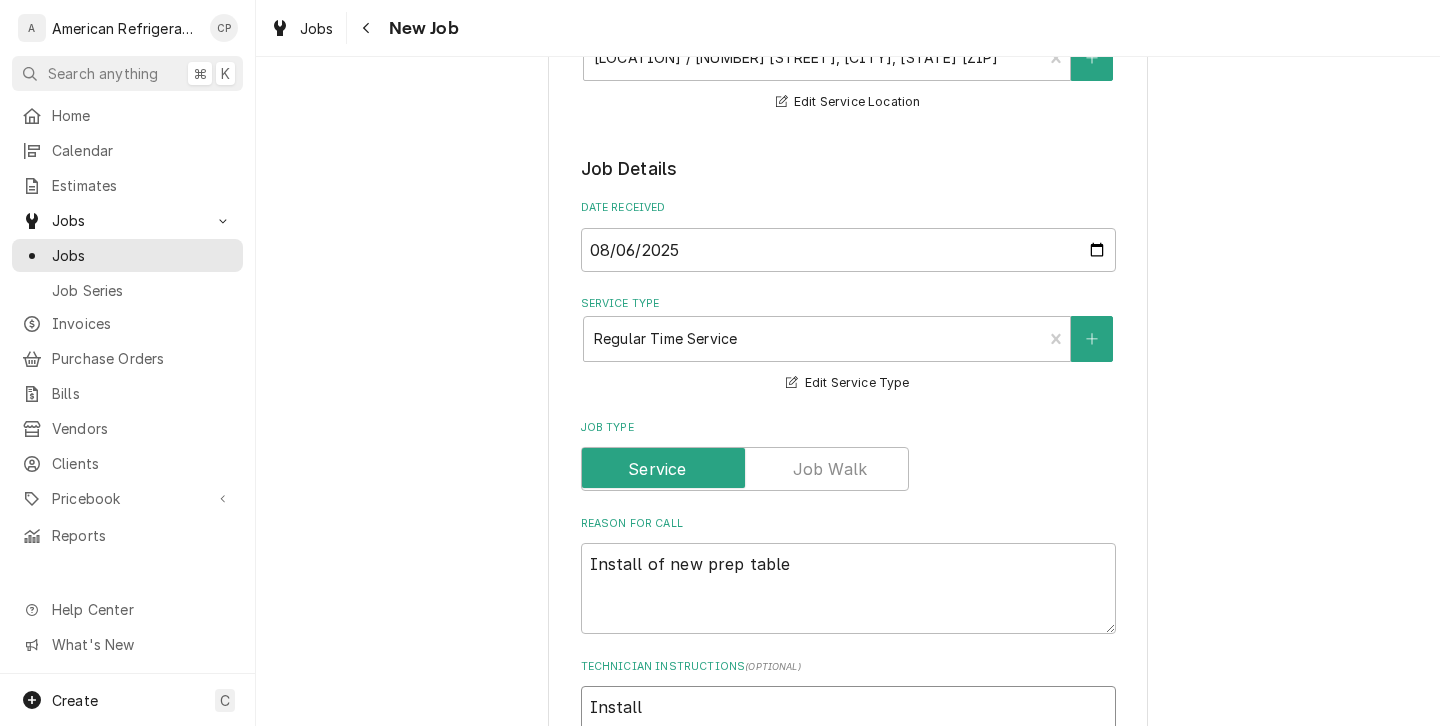 type on "x" 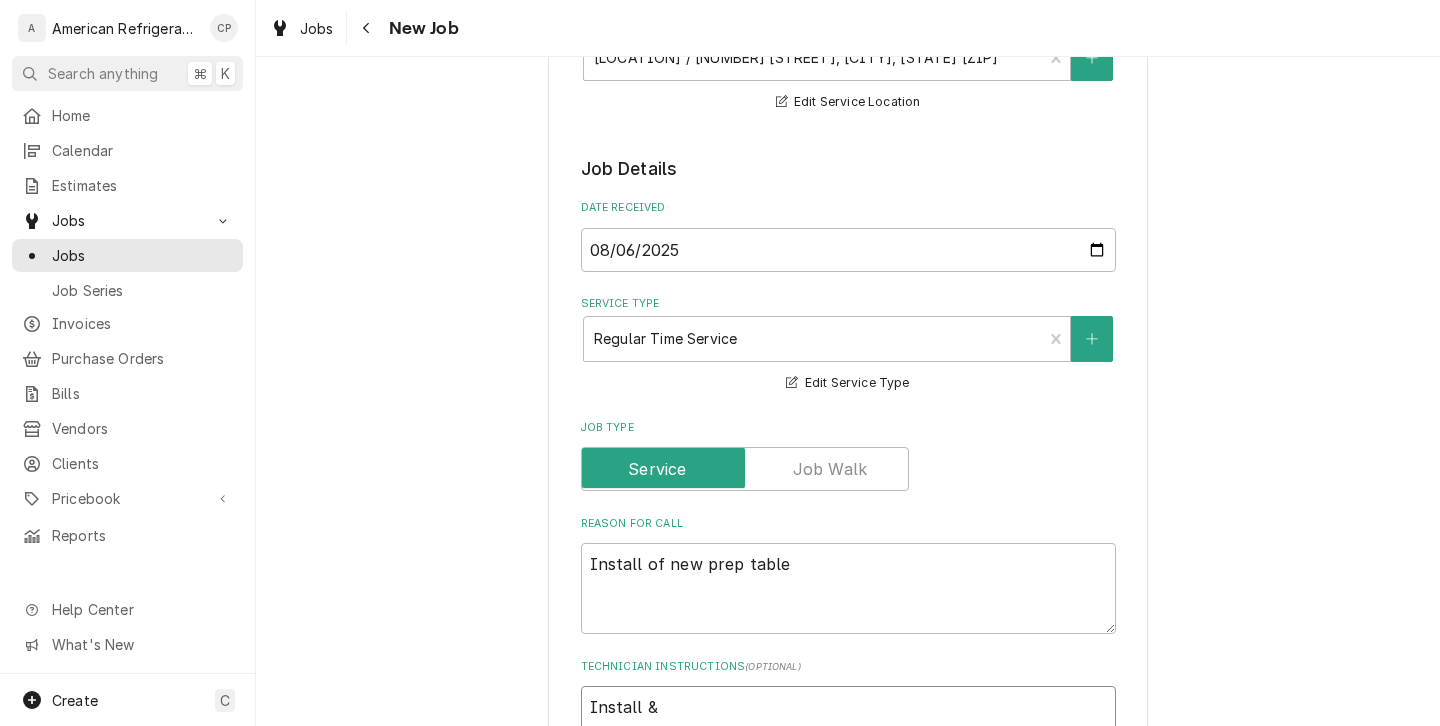 type on "x" 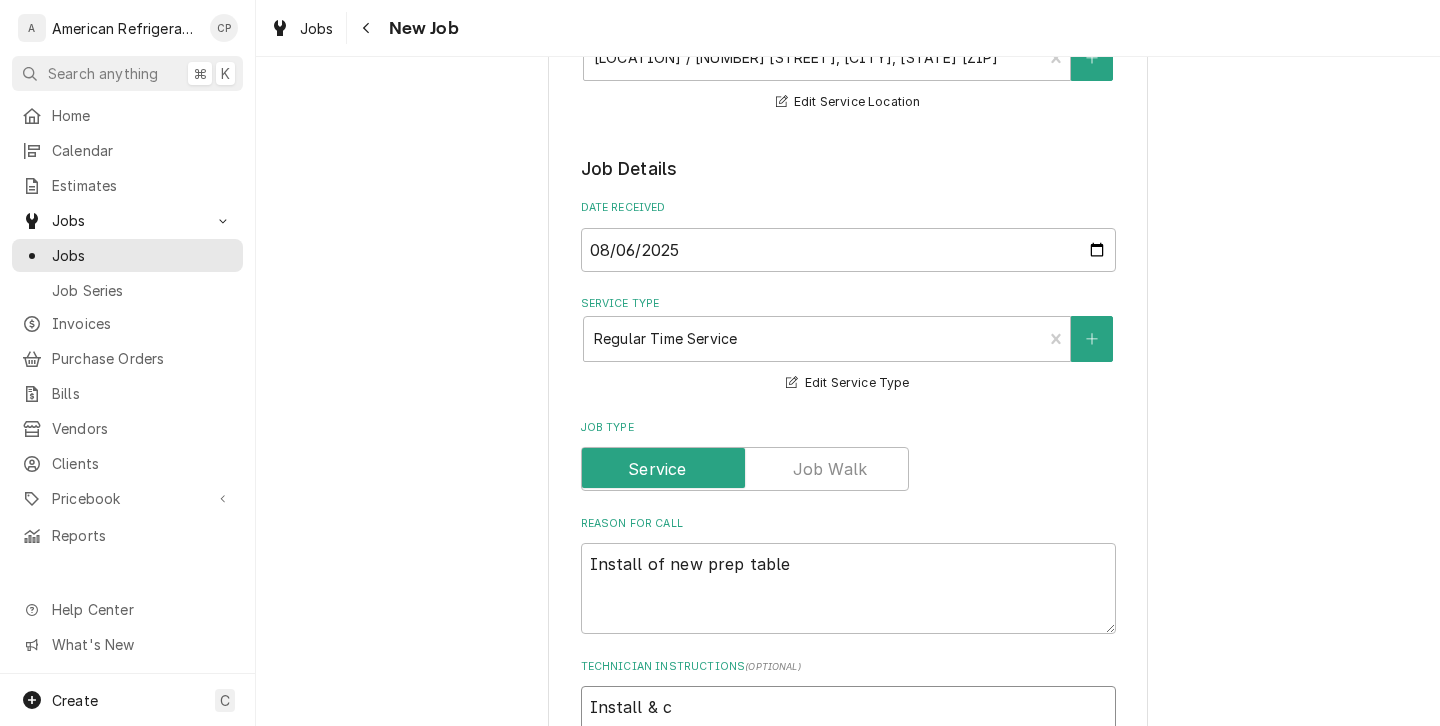 type on "x" 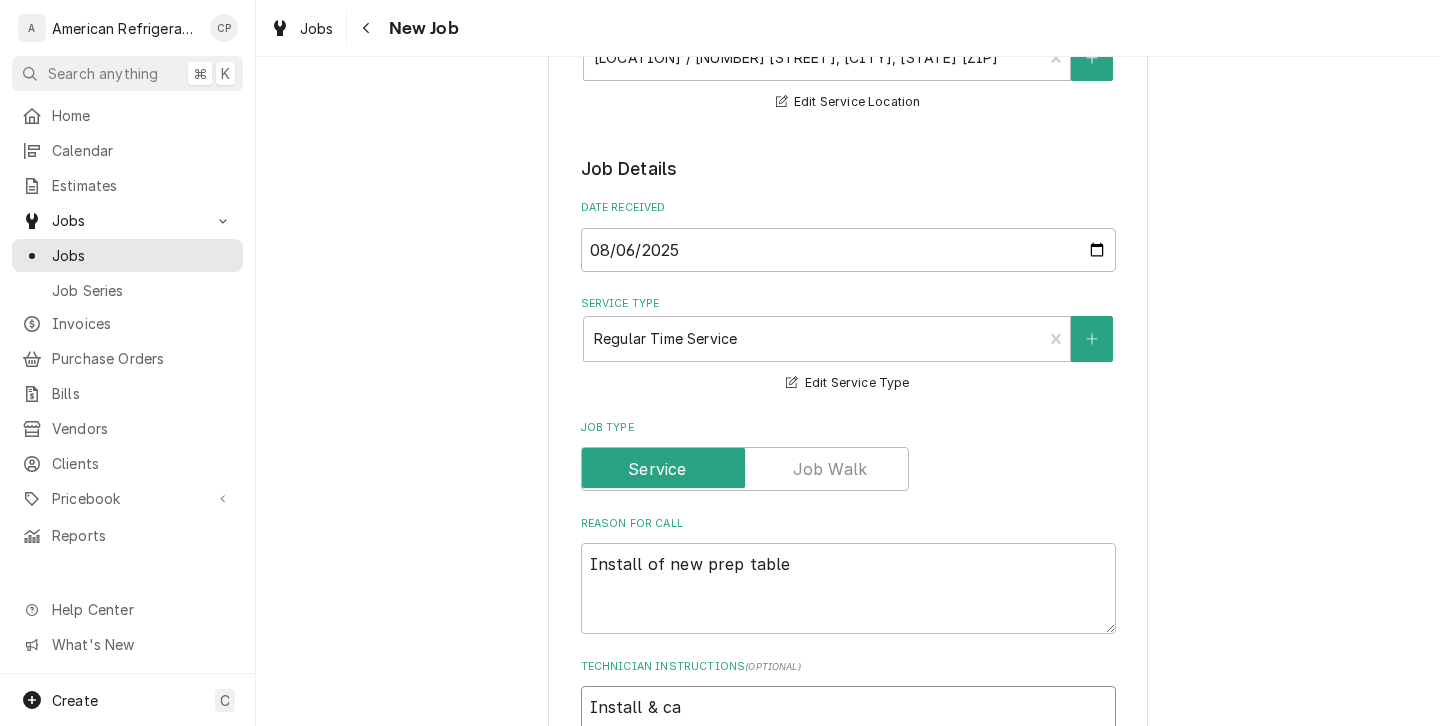 type on "x" 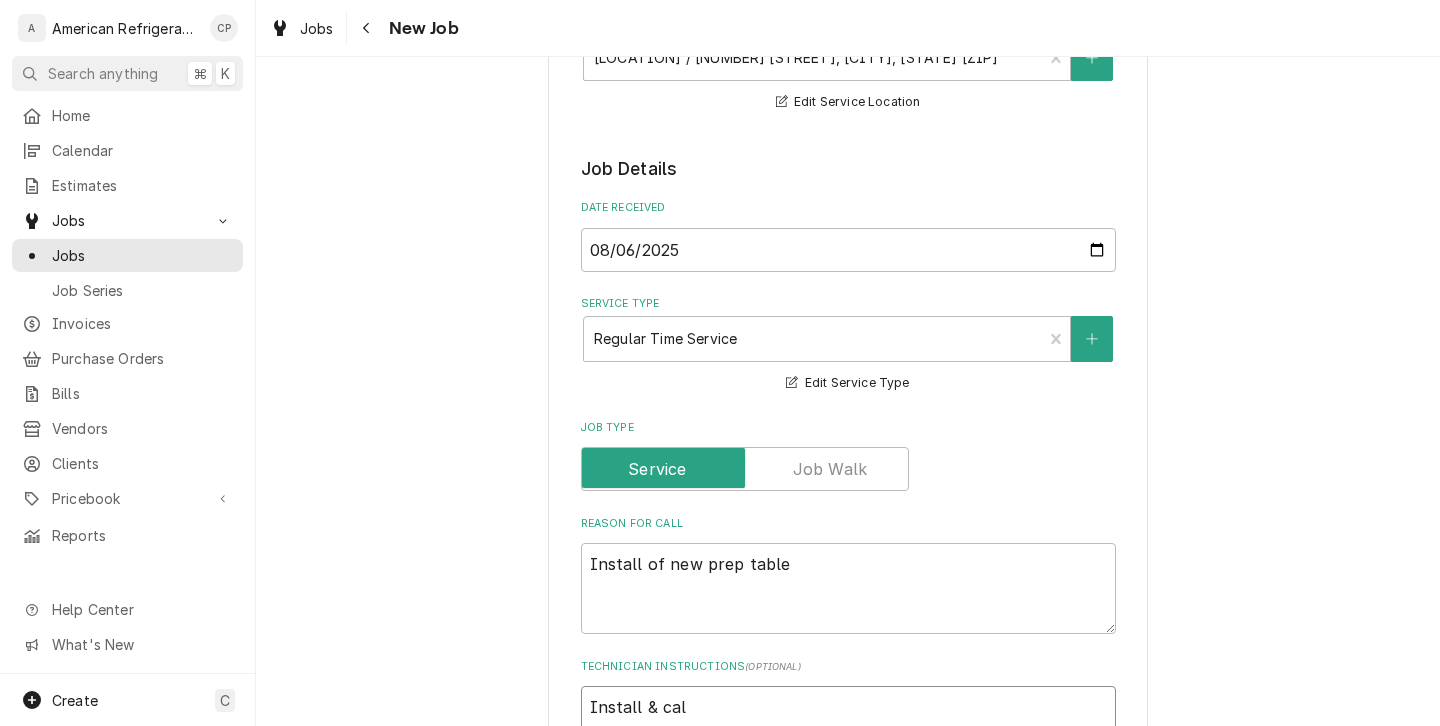 type on "x" 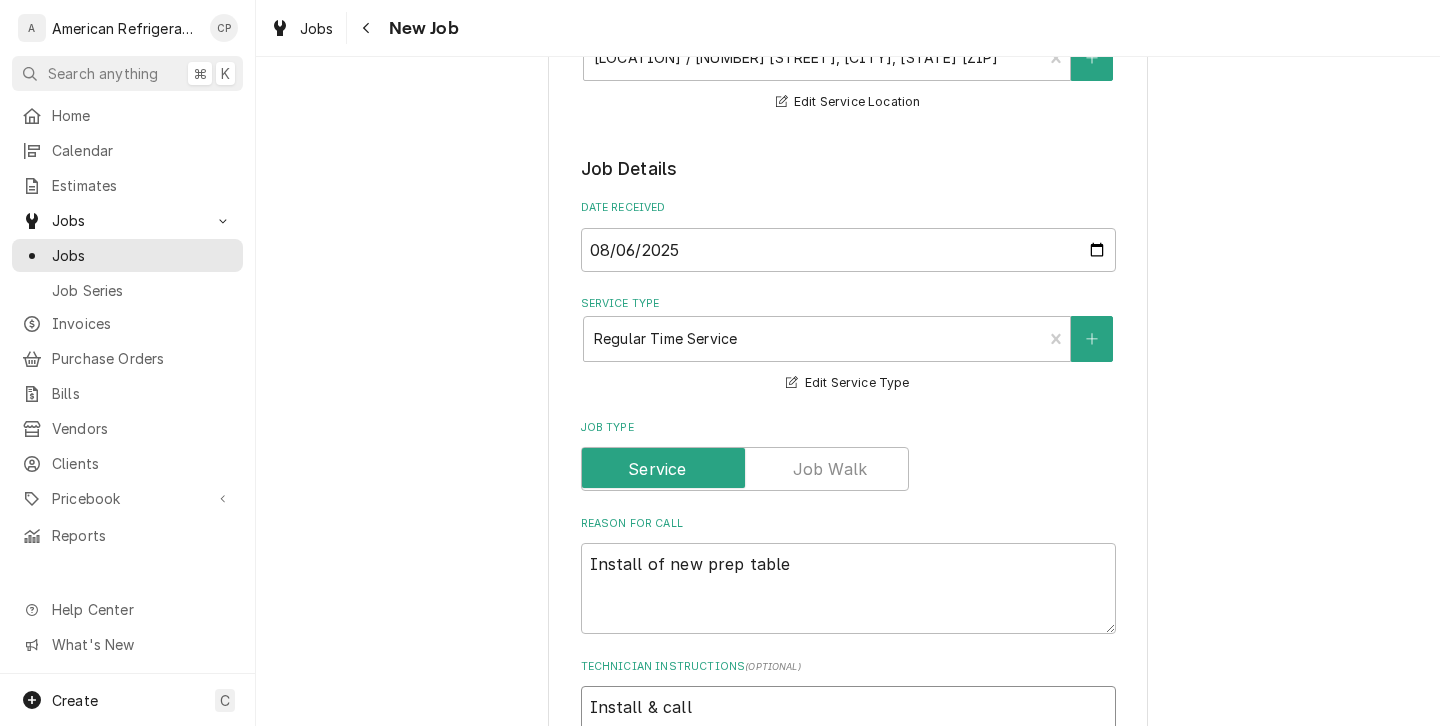 type on "x" 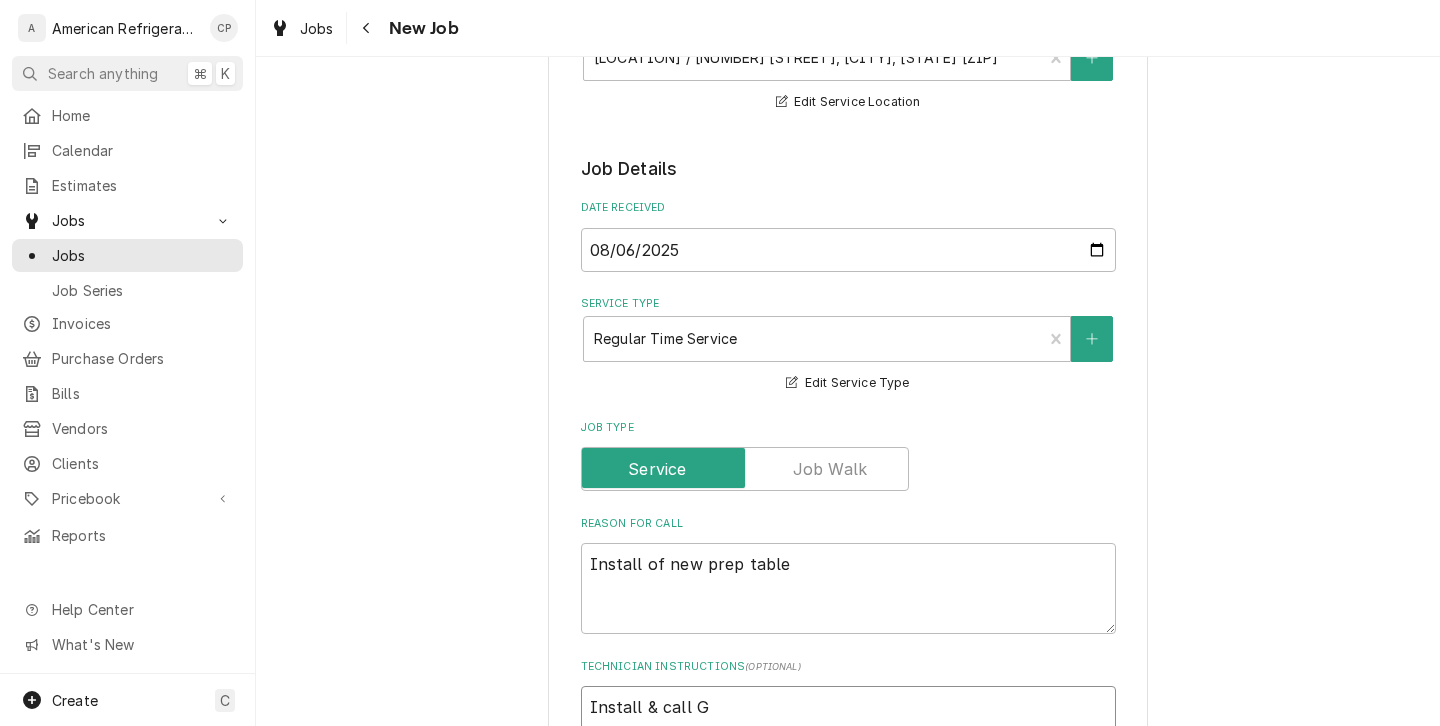 type on "x" 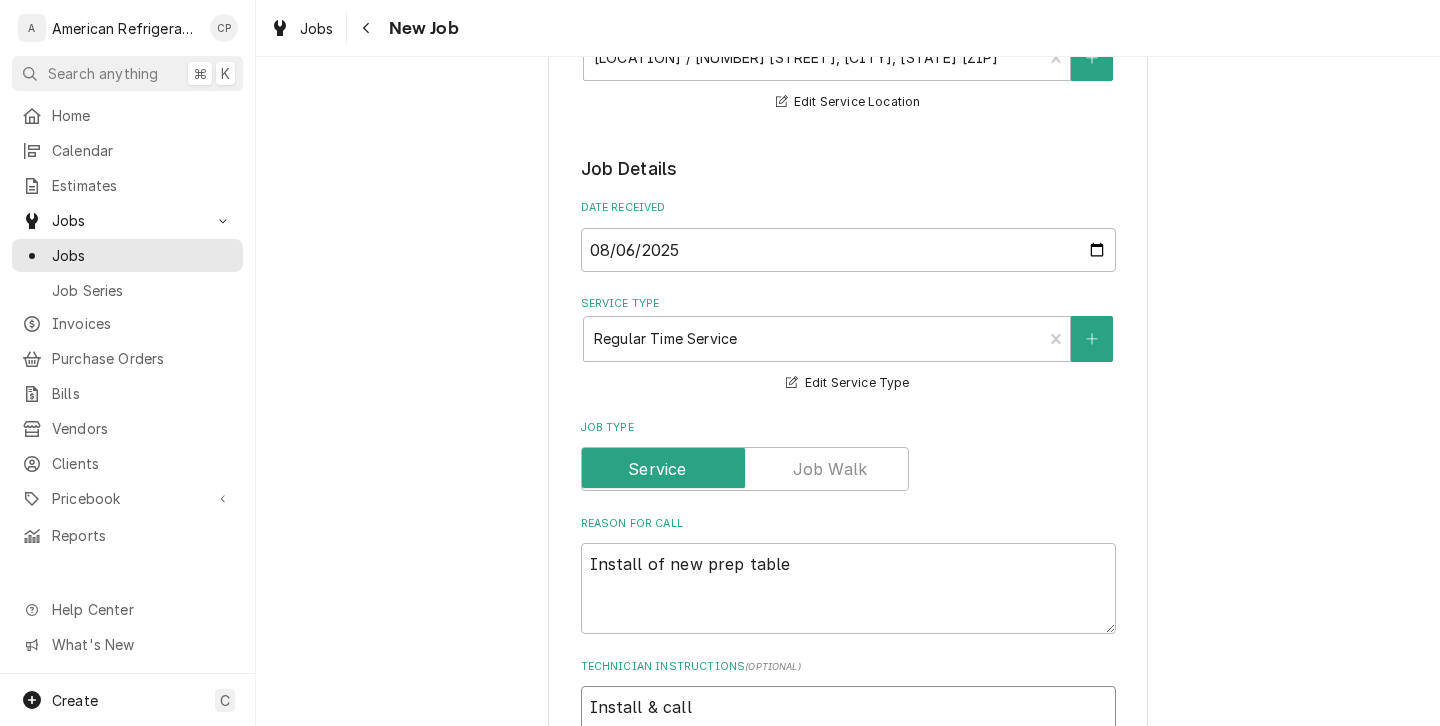 type on "x" 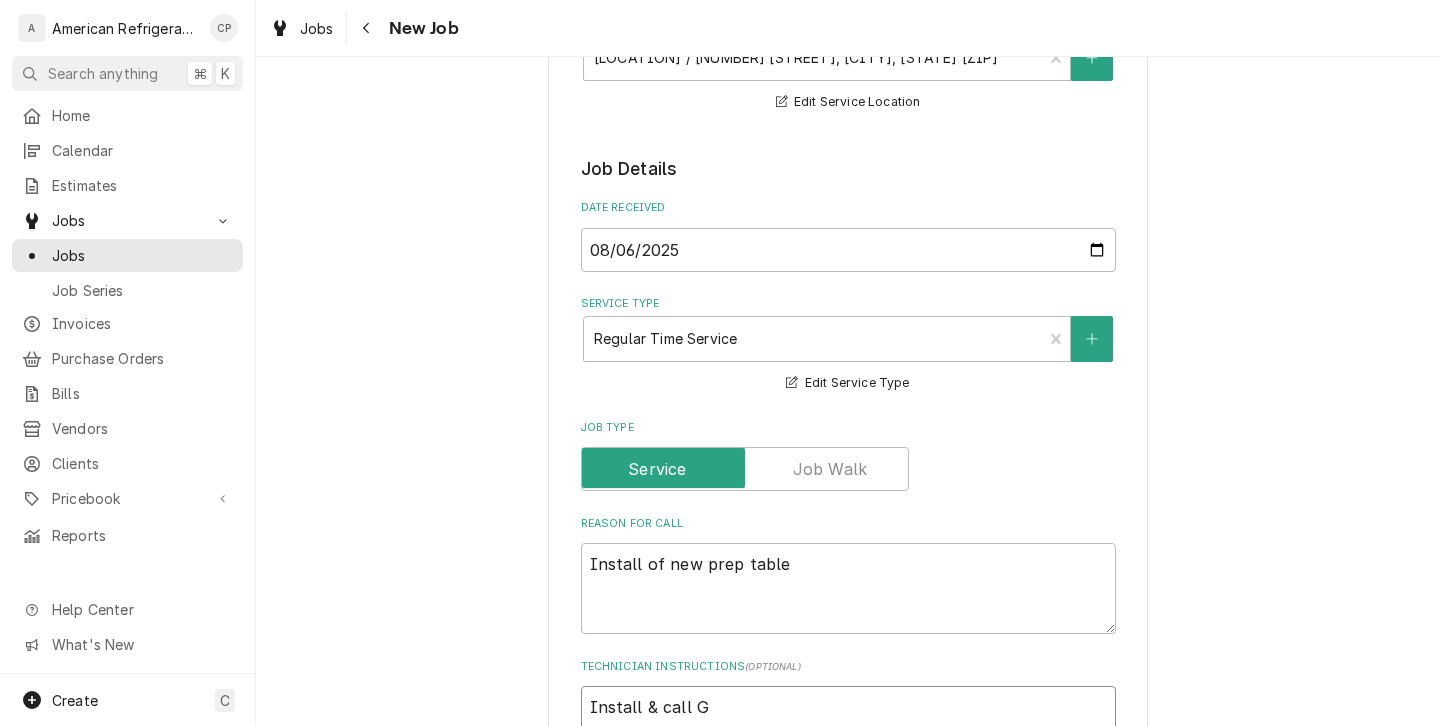 type on "x" 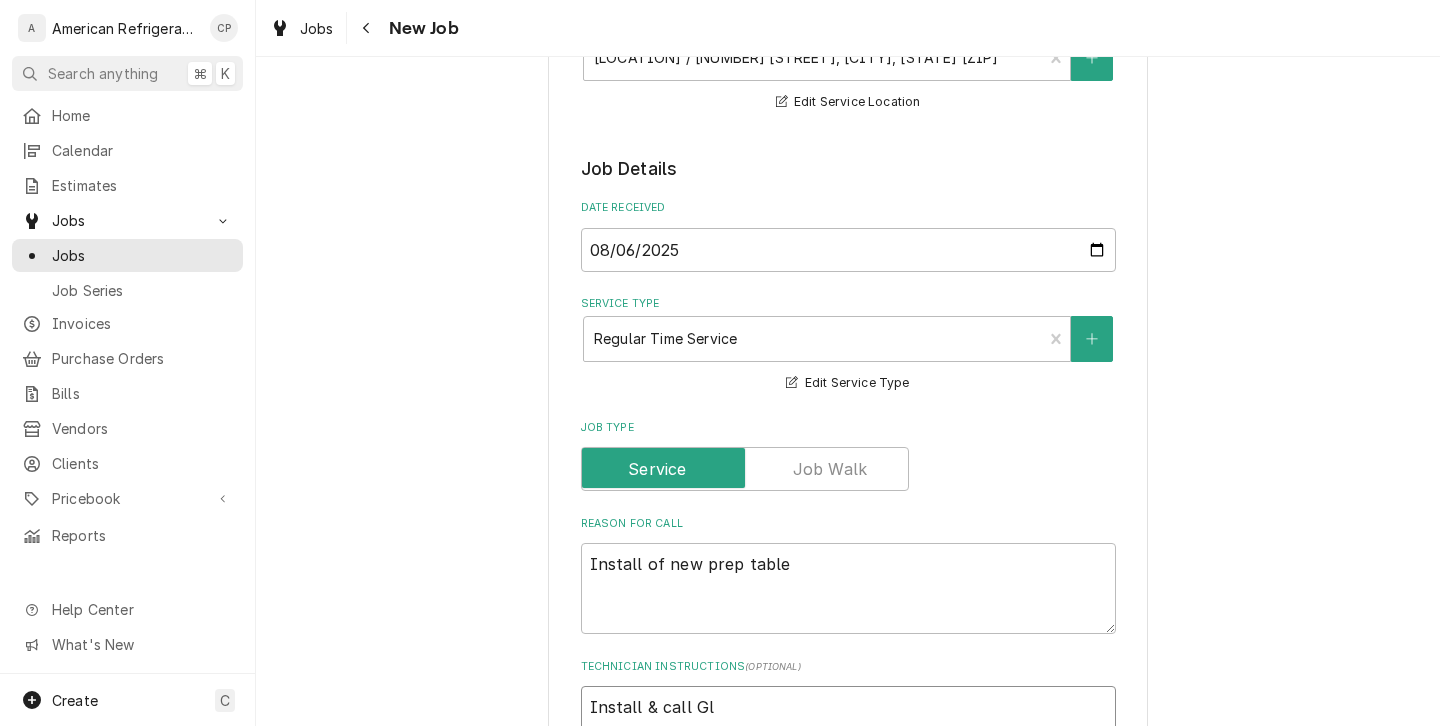 type on "x" 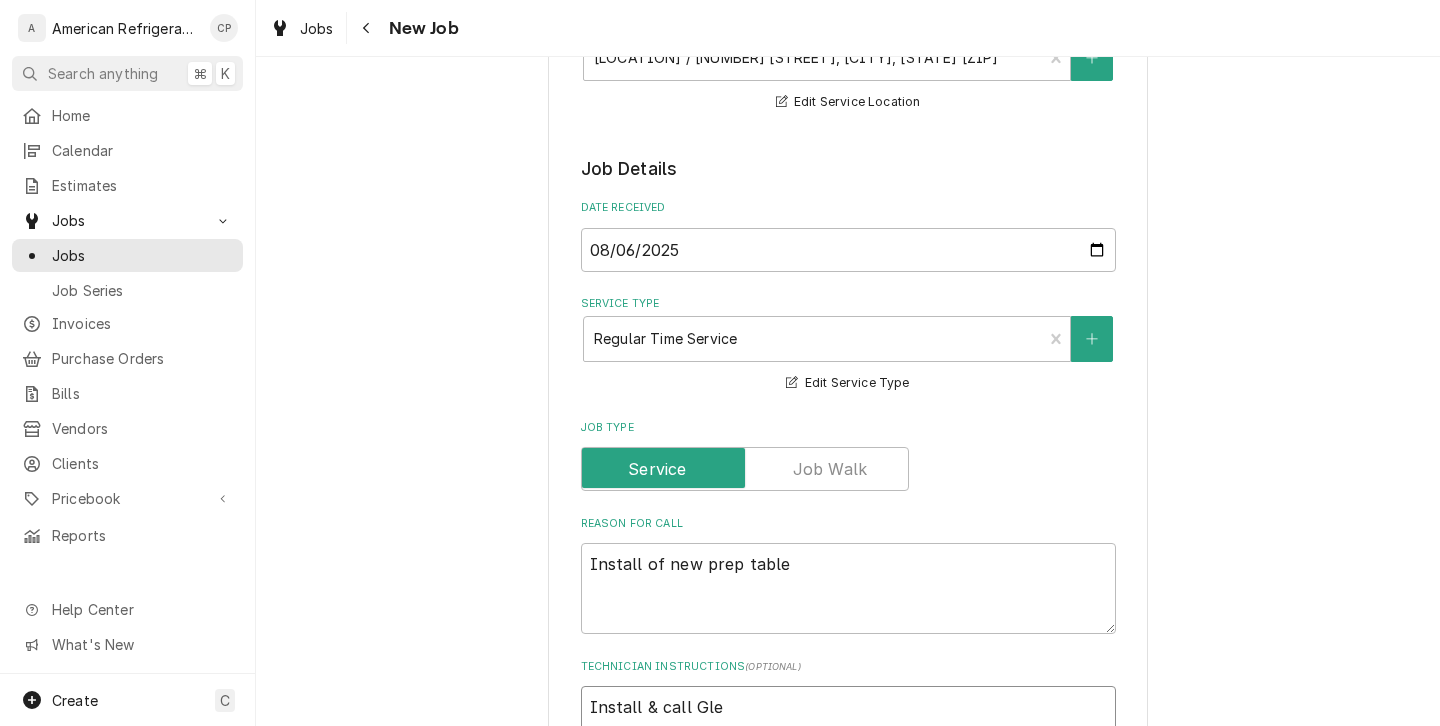 type on "x" 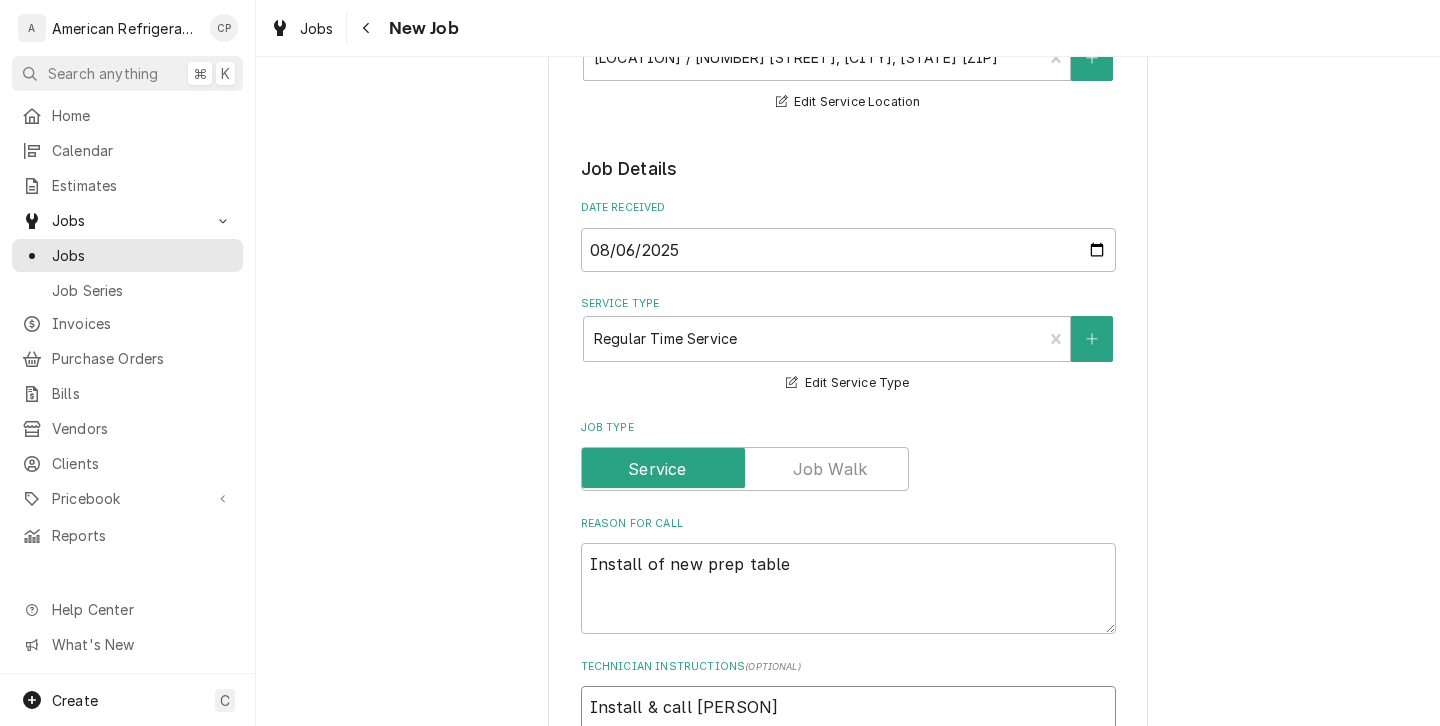 type on "x" 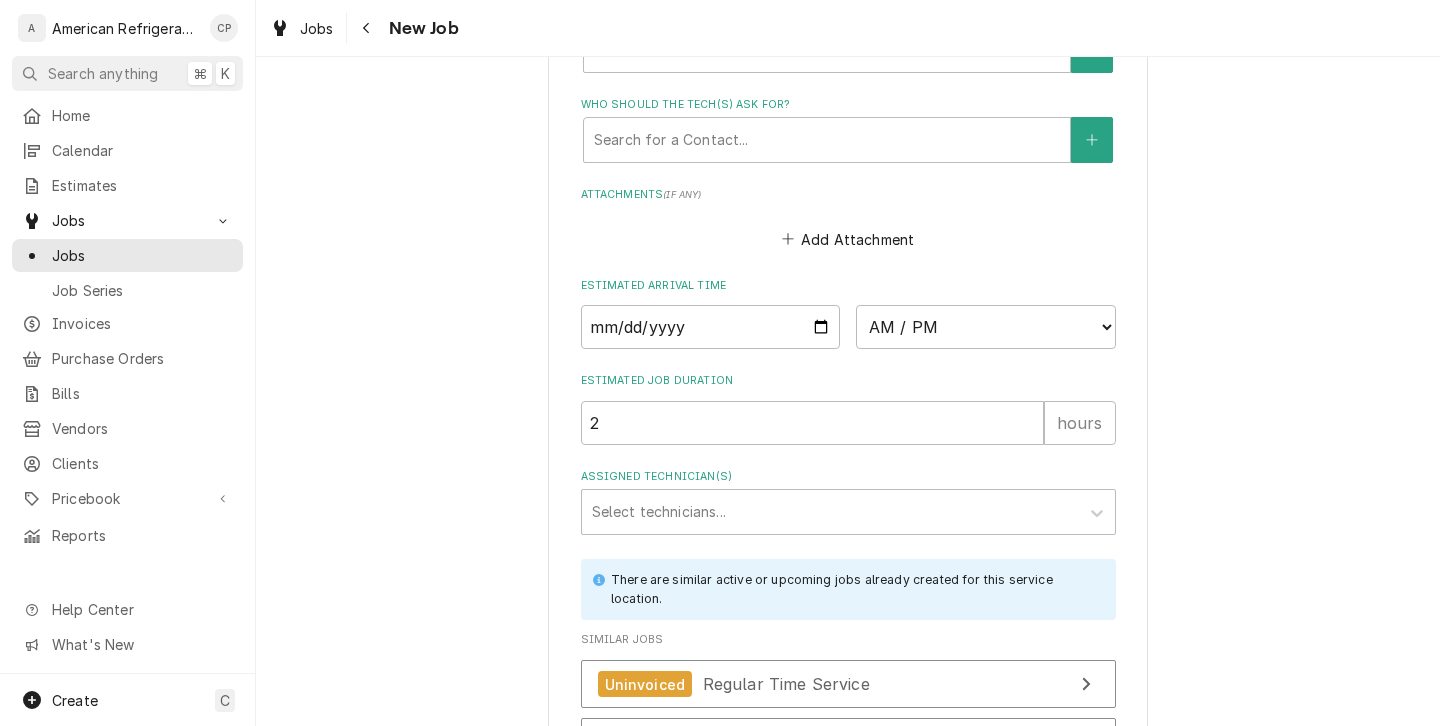 scroll, scrollTop: 1416, scrollLeft: 0, axis: vertical 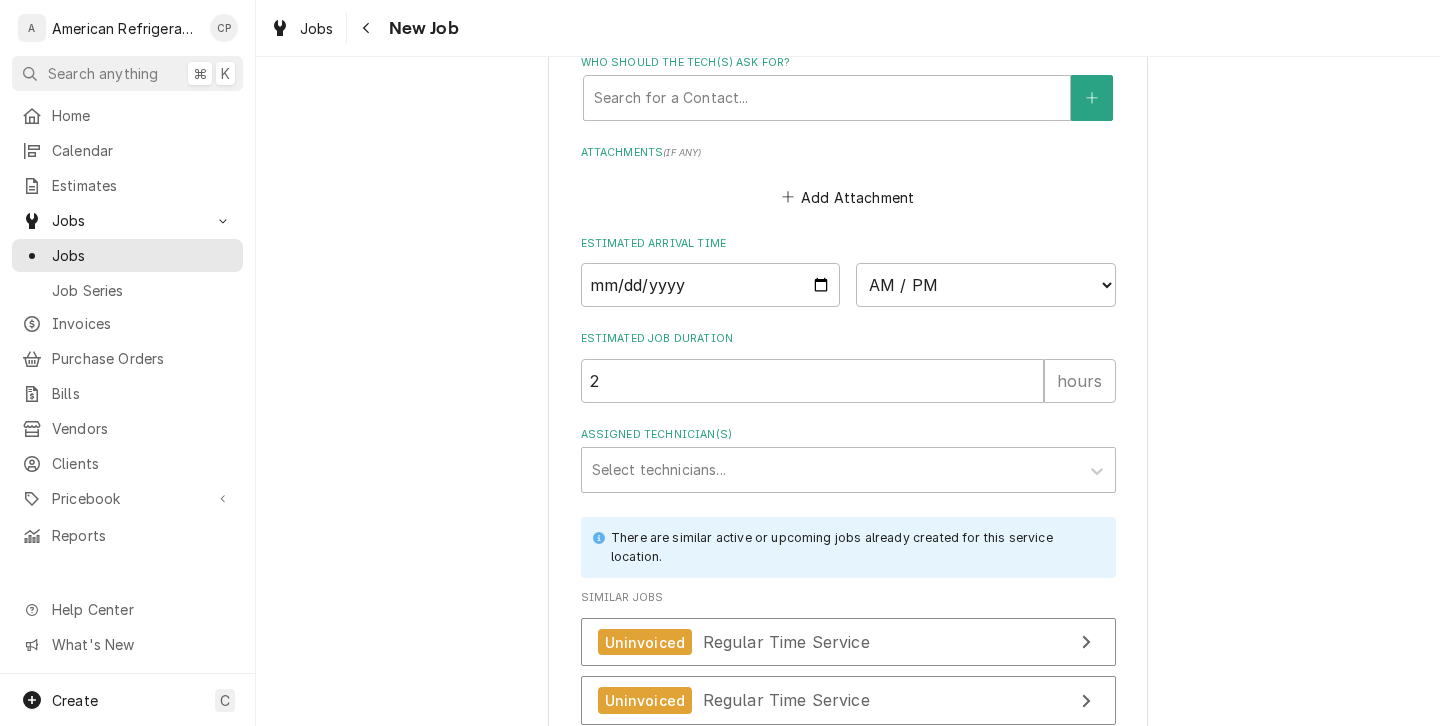 type on "Install & call Glenn" 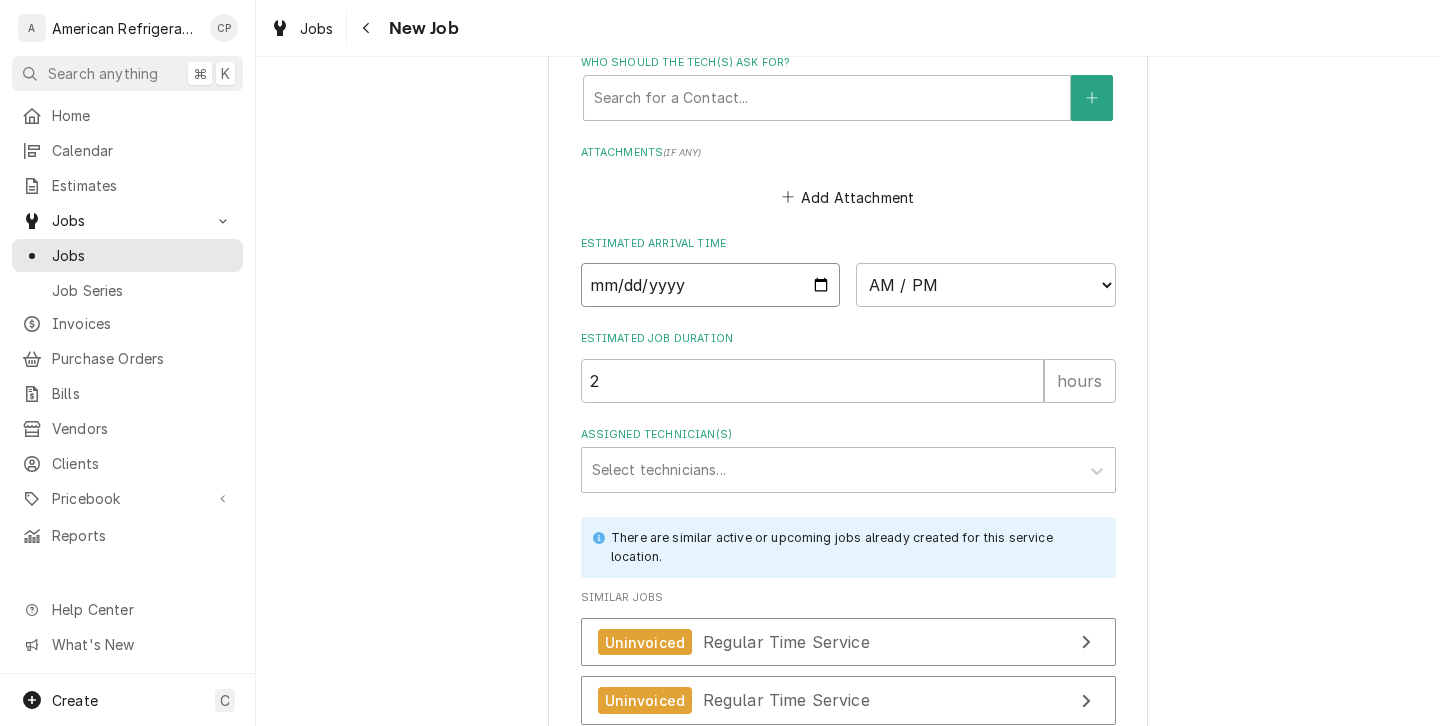 click at bounding box center [711, 285] 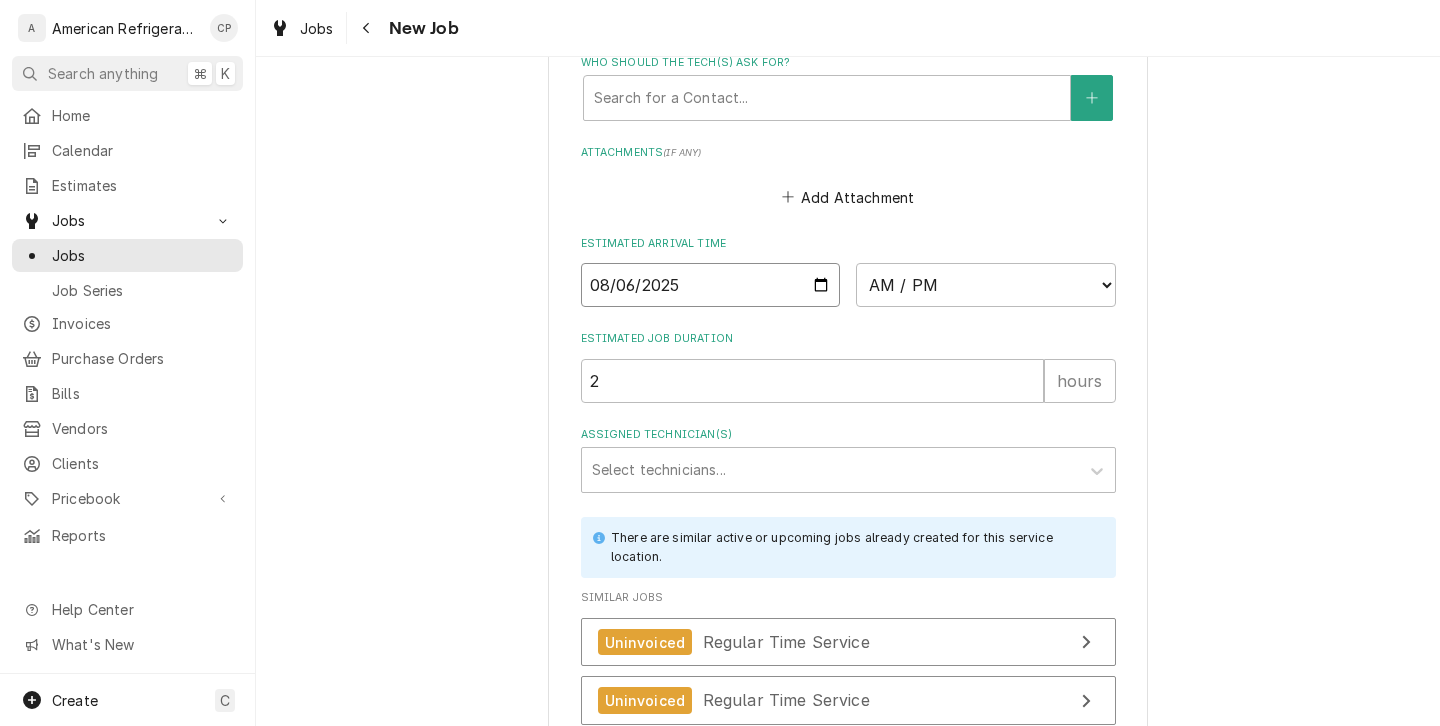 type on "2025-08-06" 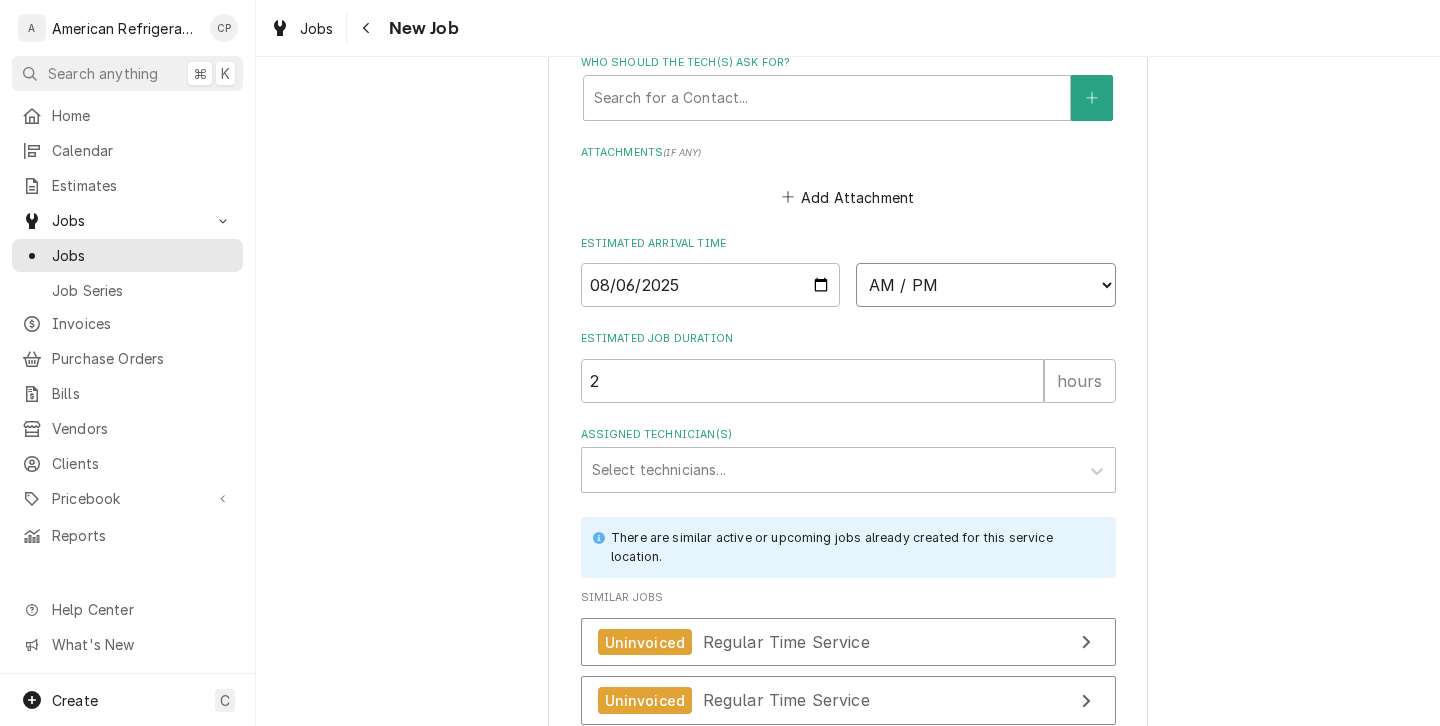 click on "AM / PM 6:00 AM 6:15 AM 6:30 AM 6:45 AM 7:00 AM 7:15 AM 7:30 AM 7:45 AM 8:00 AM 8:15 AM 8:30 AM 8:45 AM 9:00 AM 9:15 AM 9:30 AM 9:45 AM 10:00 AM 10:15 AM 10:30 AM 10:45 AM 11:00 AM 11:15 AM 11:30 AM 11:45 AM 12:00 PM 12:15 PM 12:30 PM 12:45 PM 1:00 PM 1:15 PM 1:30 PM 1:45 PM 2:00 PM 2:15 PM 2:30 PM 2:45 PM 3:00 PM 3:15 PM 3:30 PM 3:45 PM 4:00 PM 4:15 PM 4:30 PM 4:45 PM 5:00 PM 5:15 PM 5:30 PM 5:45 PM 6:00 PM 6:15 PM 6:30 PM 6:45 PM 7:00 PM 7:15 PM 7:30 PM 7:45 PM 8:00 PM 8:15 PM 8:30 PM 8:45 PM 9:00 PM 9:15 PM 9:30 PM 9:45 PM 10:00 PM 10:15 PM 10:30 PM 10:45 PM 11:00 PM 11:15 PM 11:30 PM 11:45 PM 12:00 AM 12:15 AM 12:30 AM 12:45 AM 1:00 AM 1:15 AM 1:30 AM 1:45 AM 2:00 AM 2:15 AM 2:30 AM 2:45 AM 3:00 AM 3:15 AM 3:30 AM 3:45 AM 4:00 AM 4:15 AM 4:30 AM 4:45 AM 5:00 AM 5:15 AM 5:30 AM 5:45 AM" at bounding box center [986, 285] 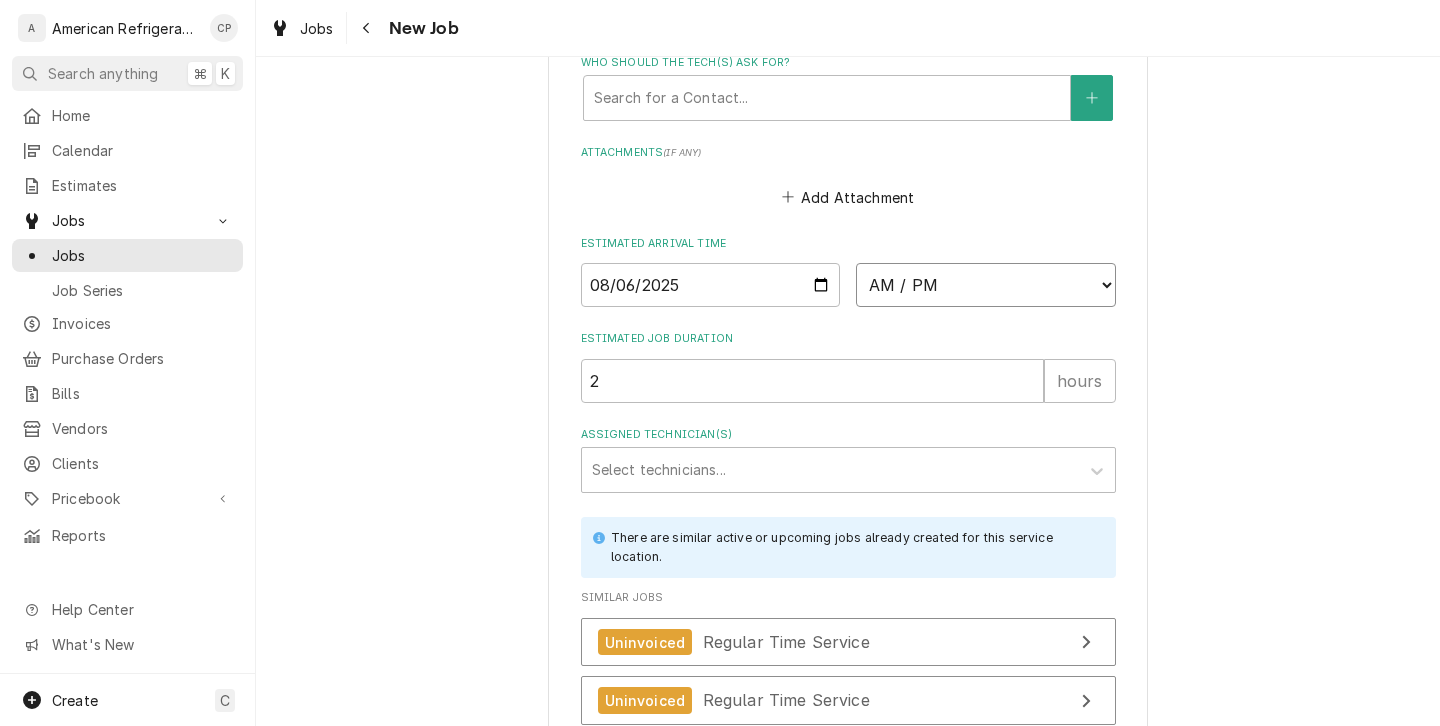 select on "15:15:00" 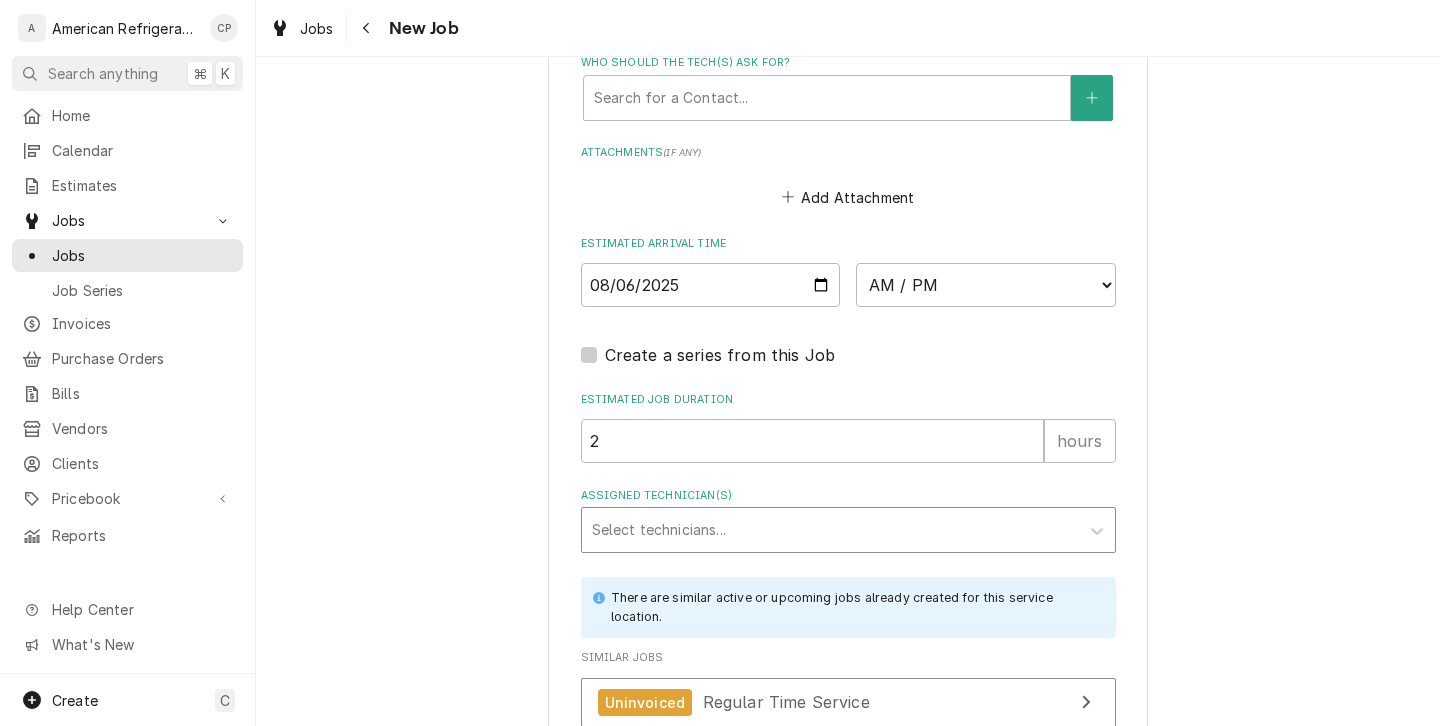 click at bounding box center (830, 530) 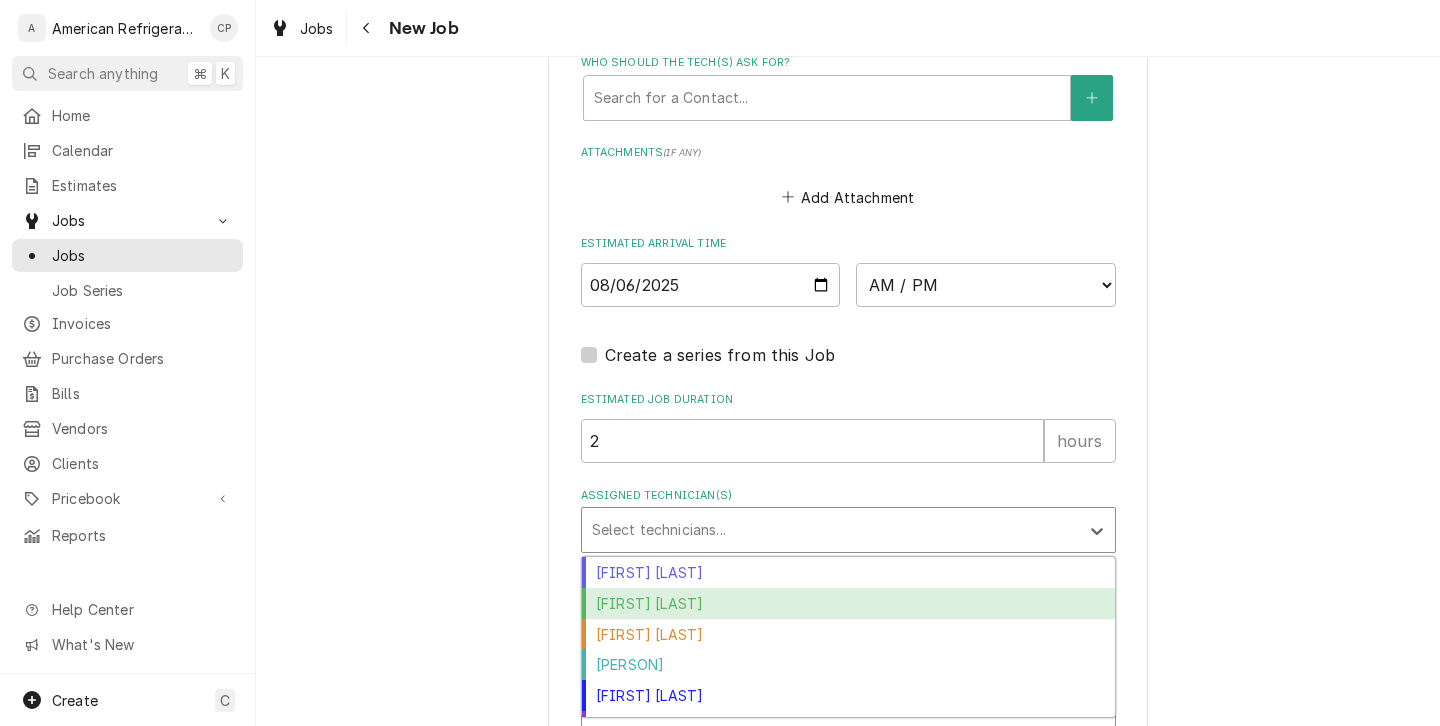 click on "Brandon Stephens" at bounding box center [848, 603] 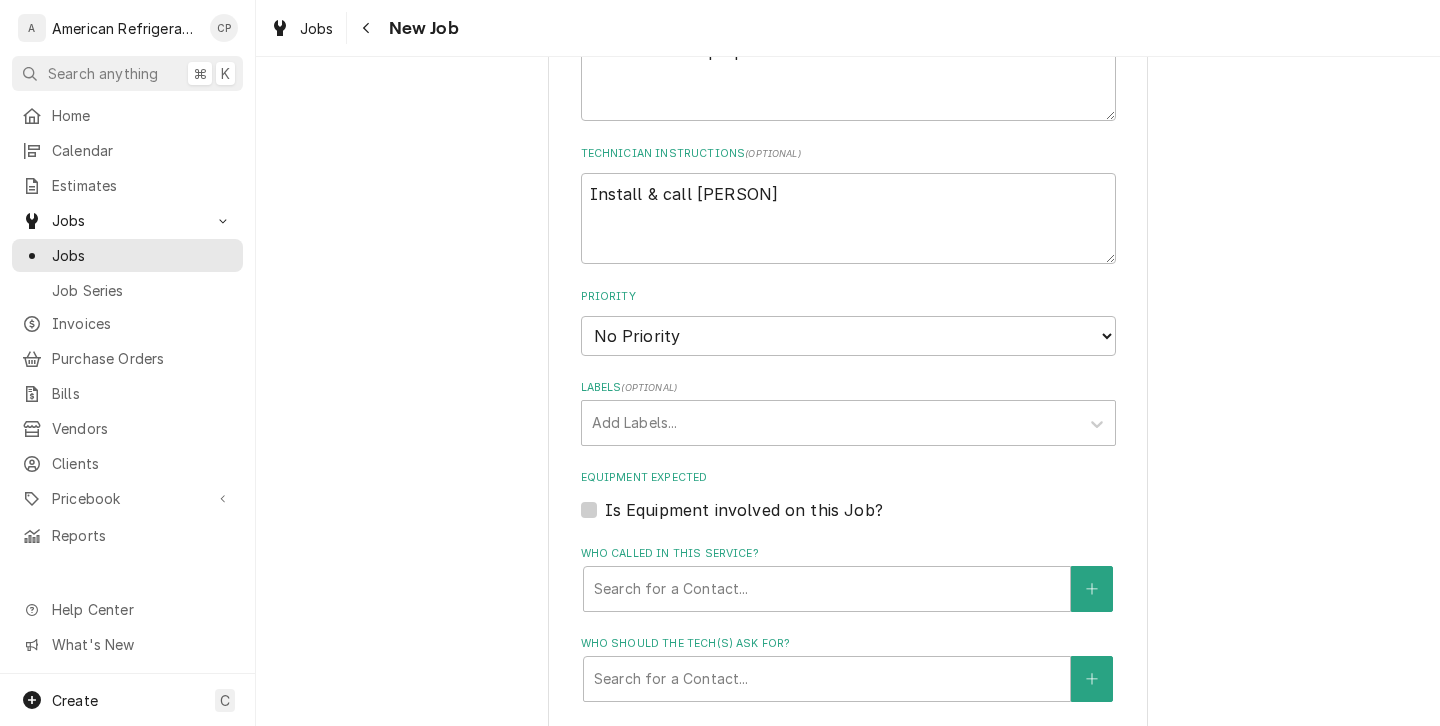 scroll, scrollTop: 498, scrollLeft: 0, axis: vertical 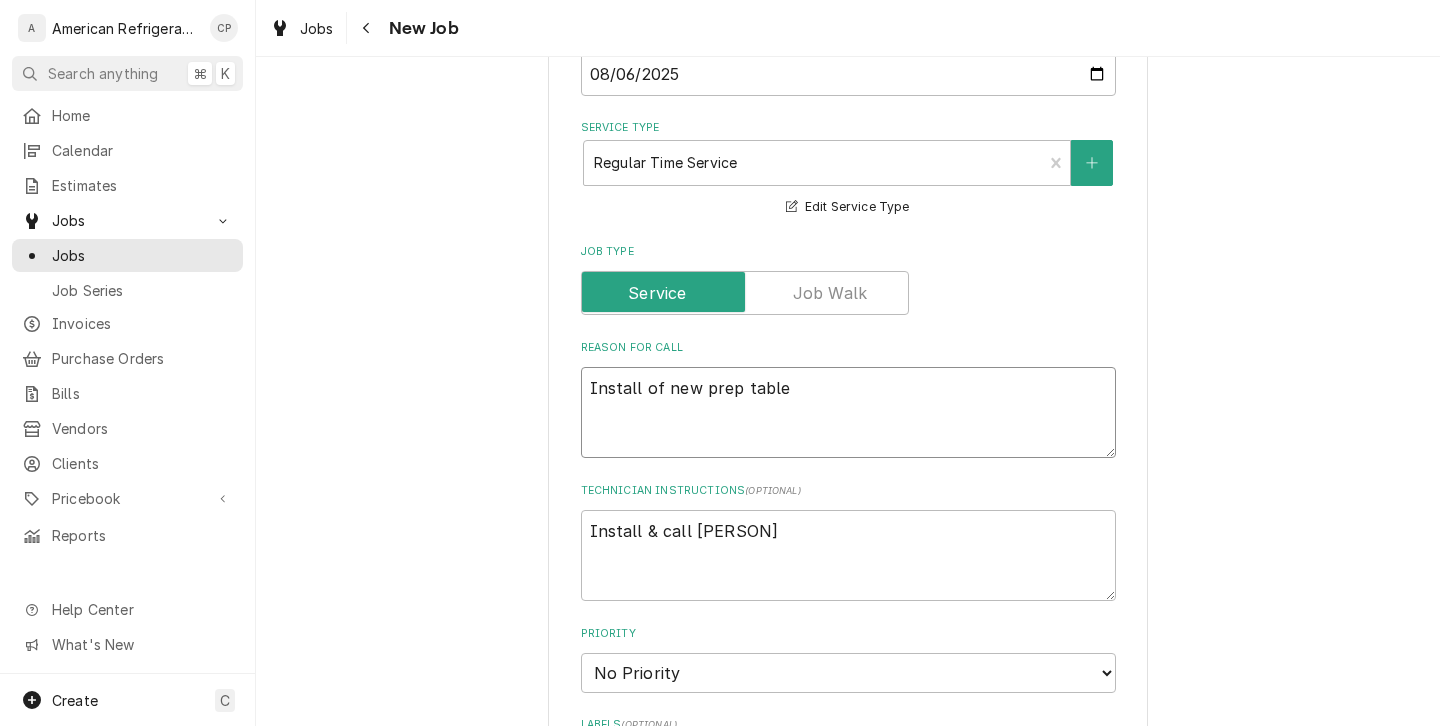 click on "Install of new prep table" at bounding box center [848, 412] 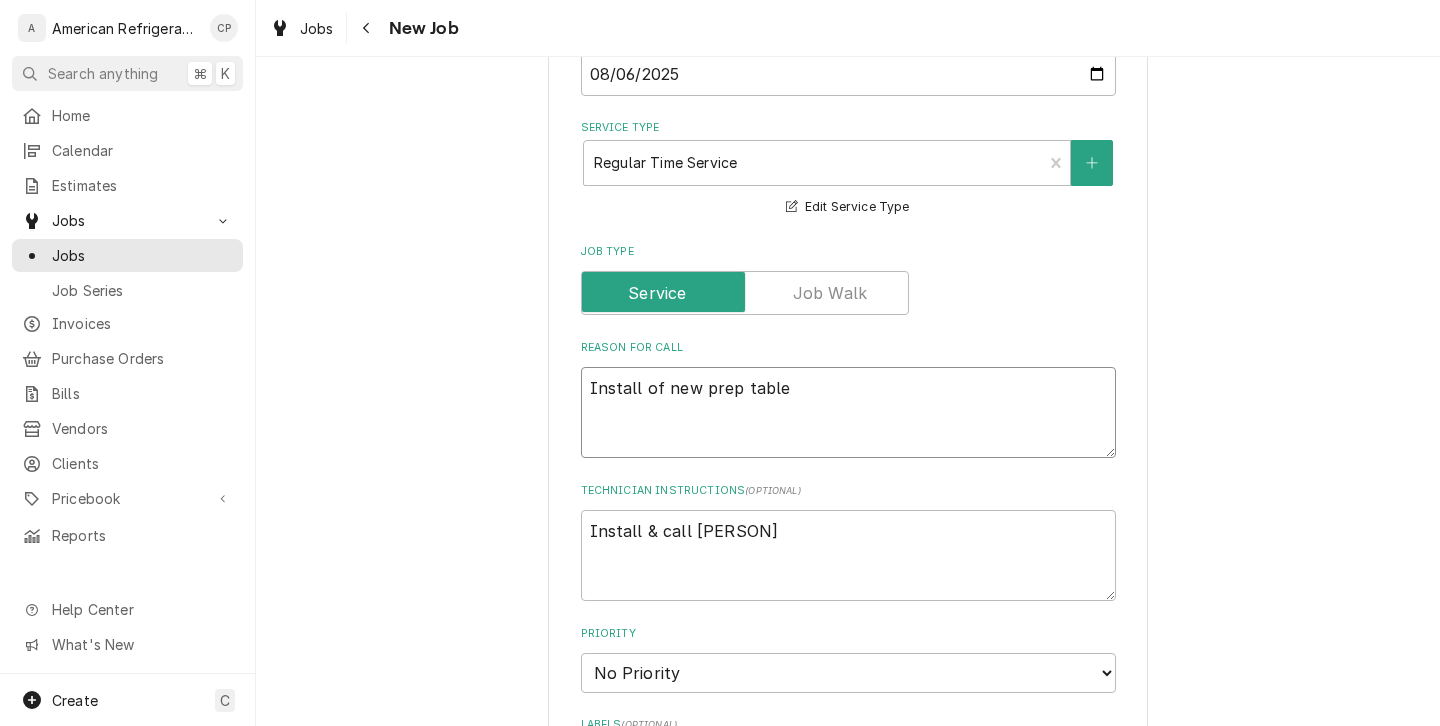 type on "x" 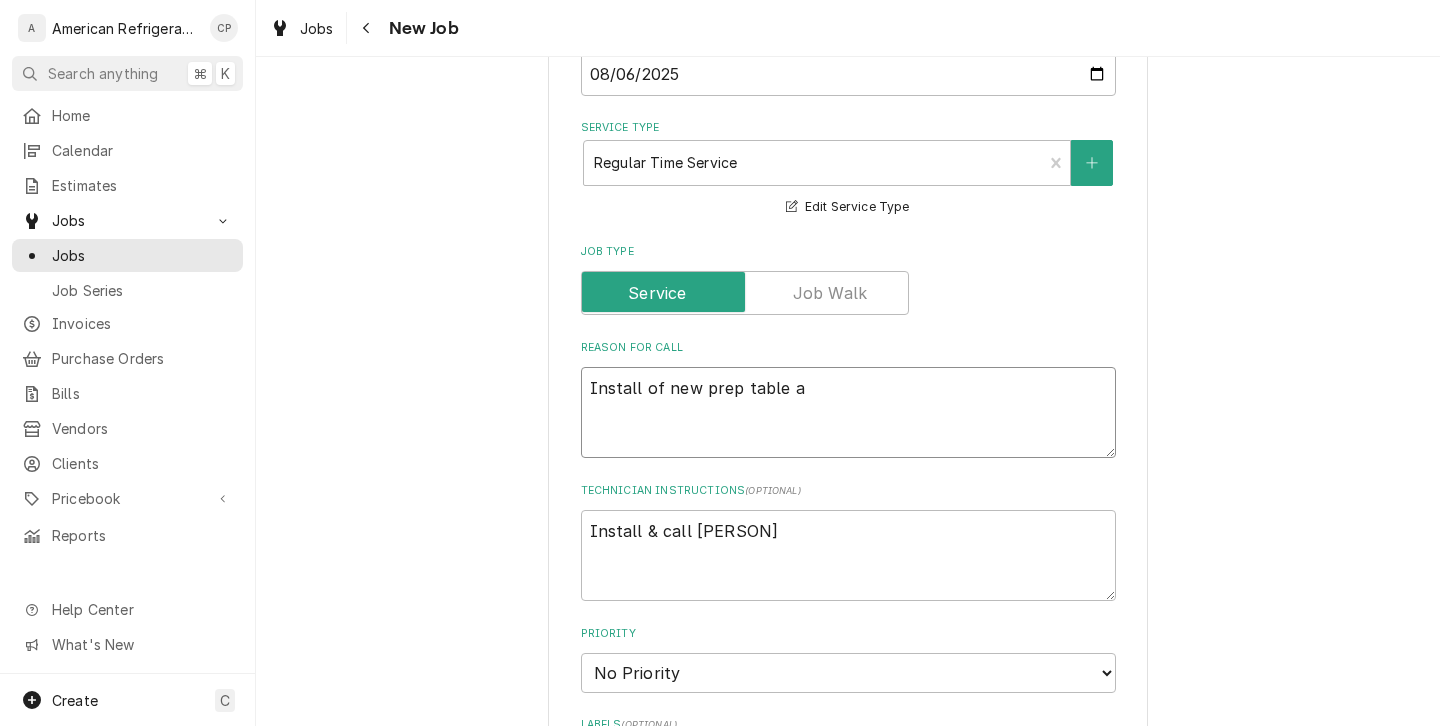 type on "x" 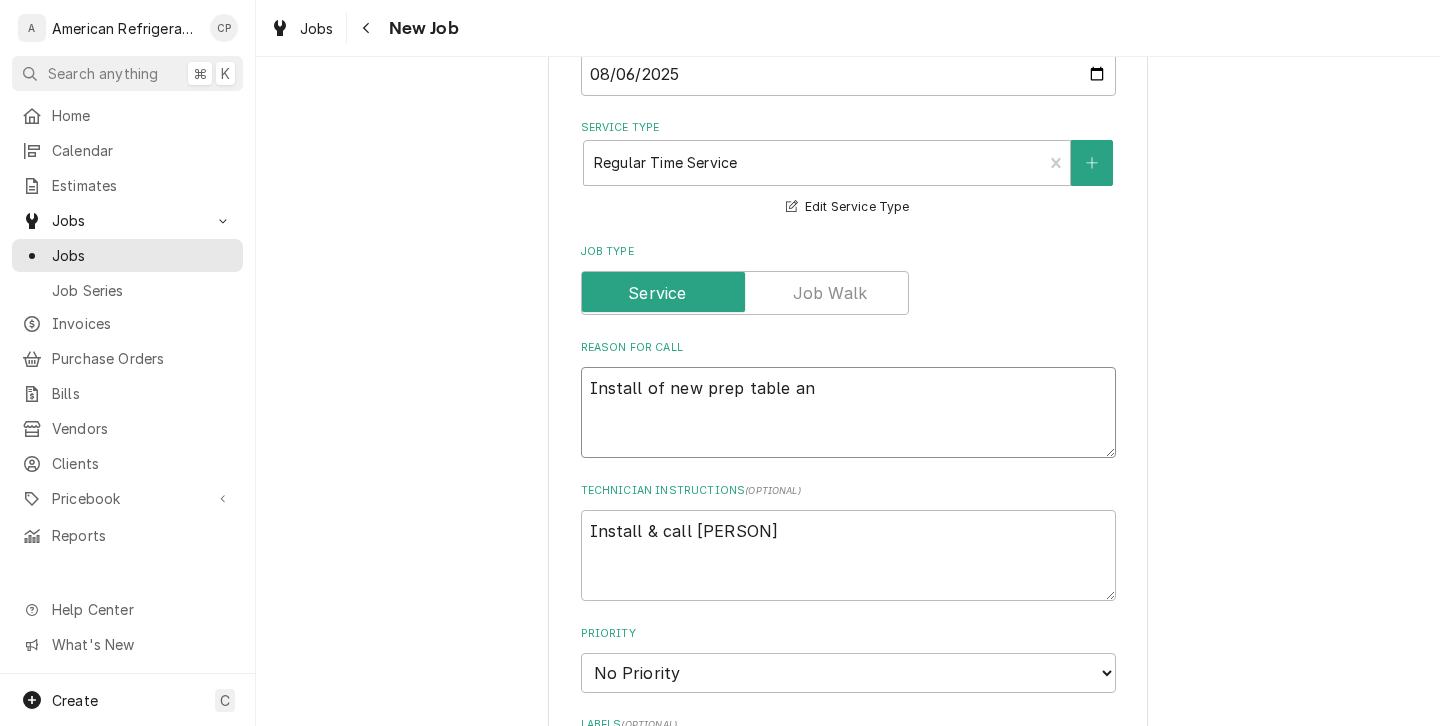 type on "Install of new prep table and" 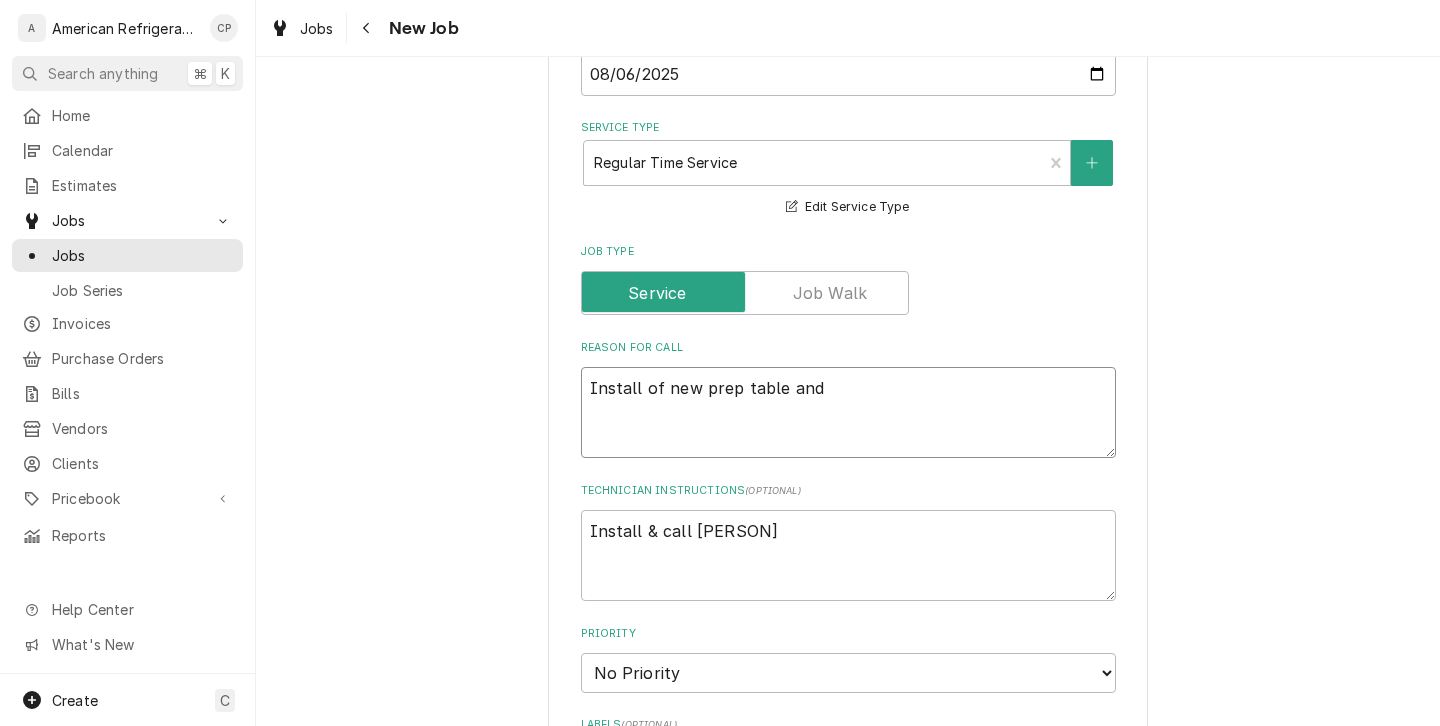 type on "x" 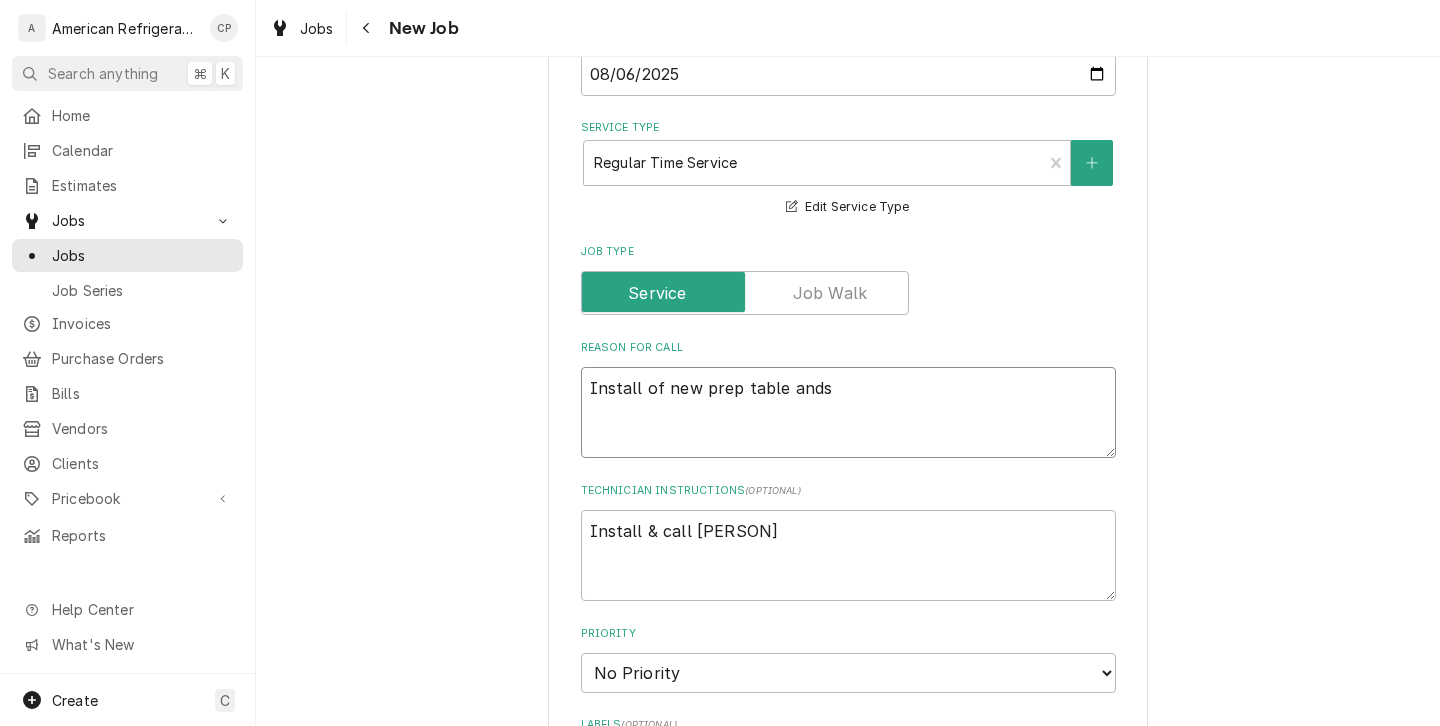 type on "x" 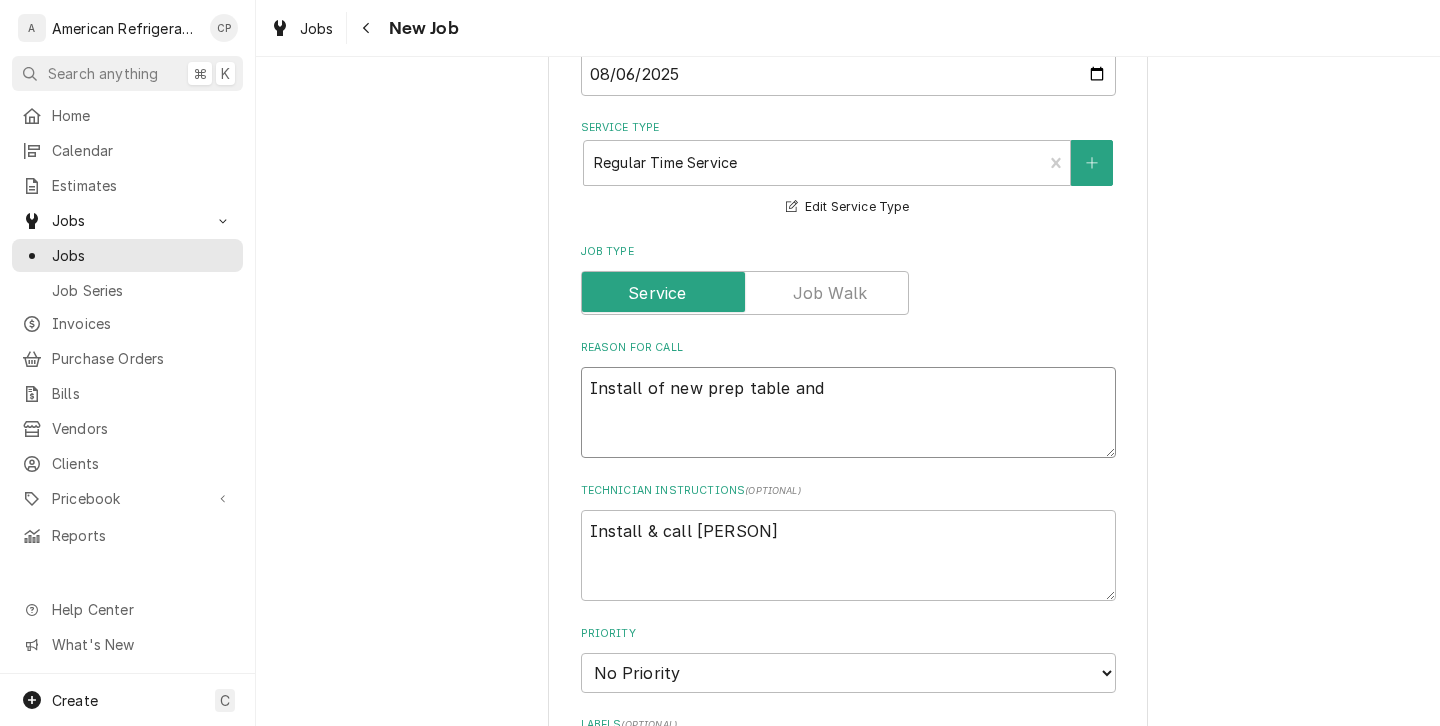 type on "x" 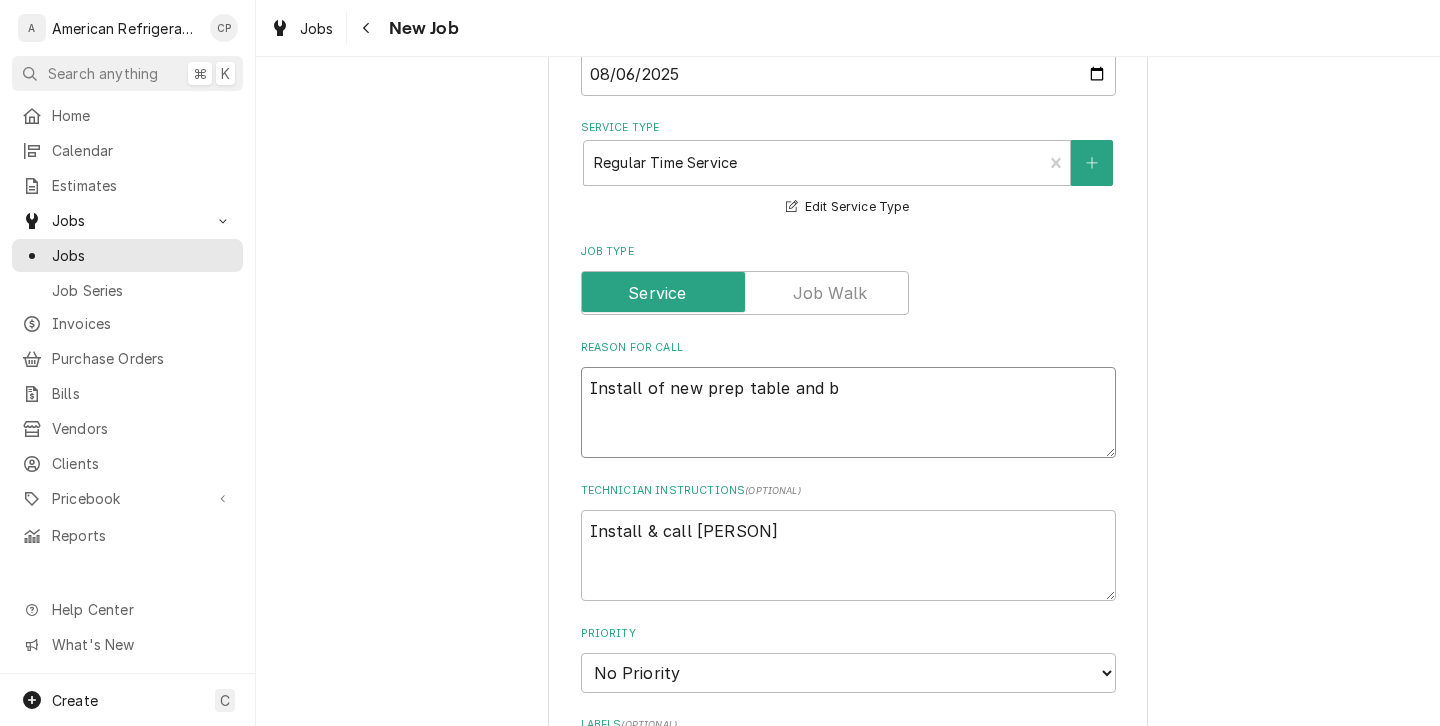 type on "x" 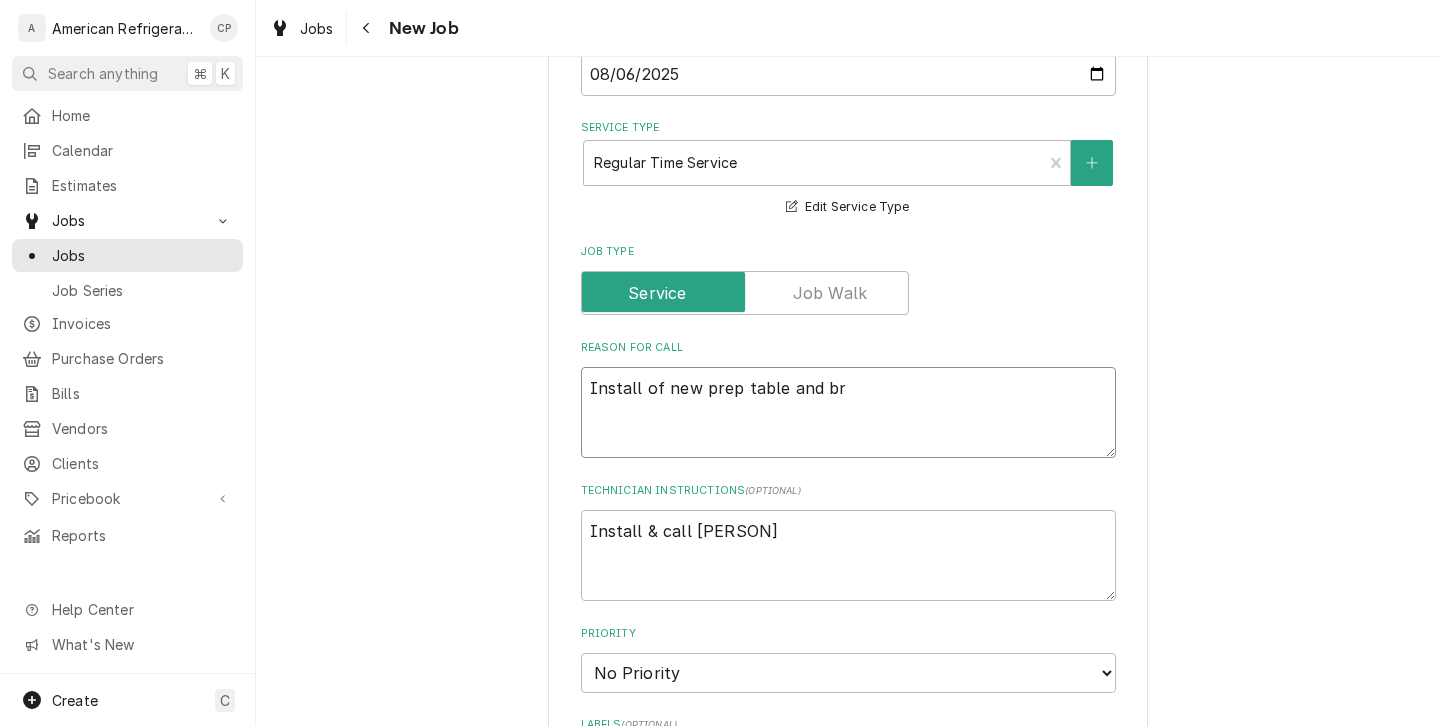 type on "x" 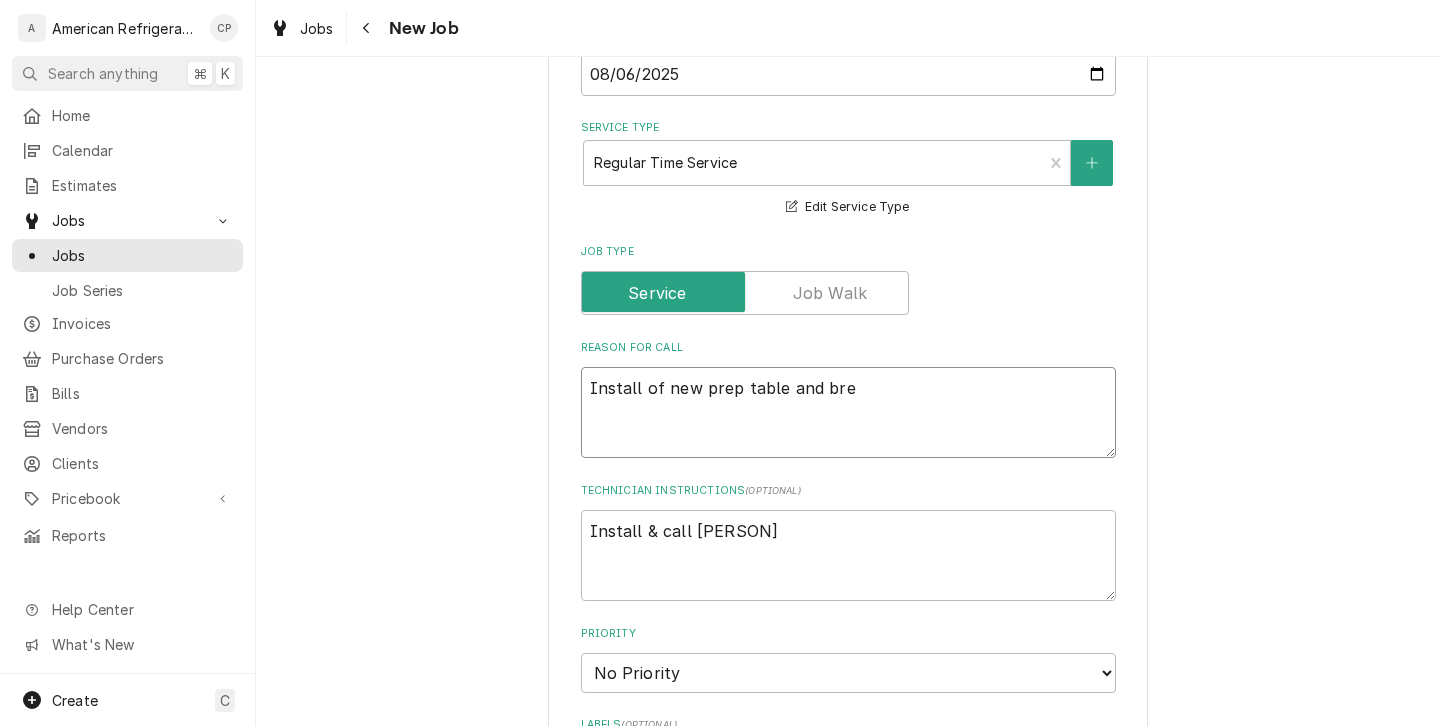 type on "x" 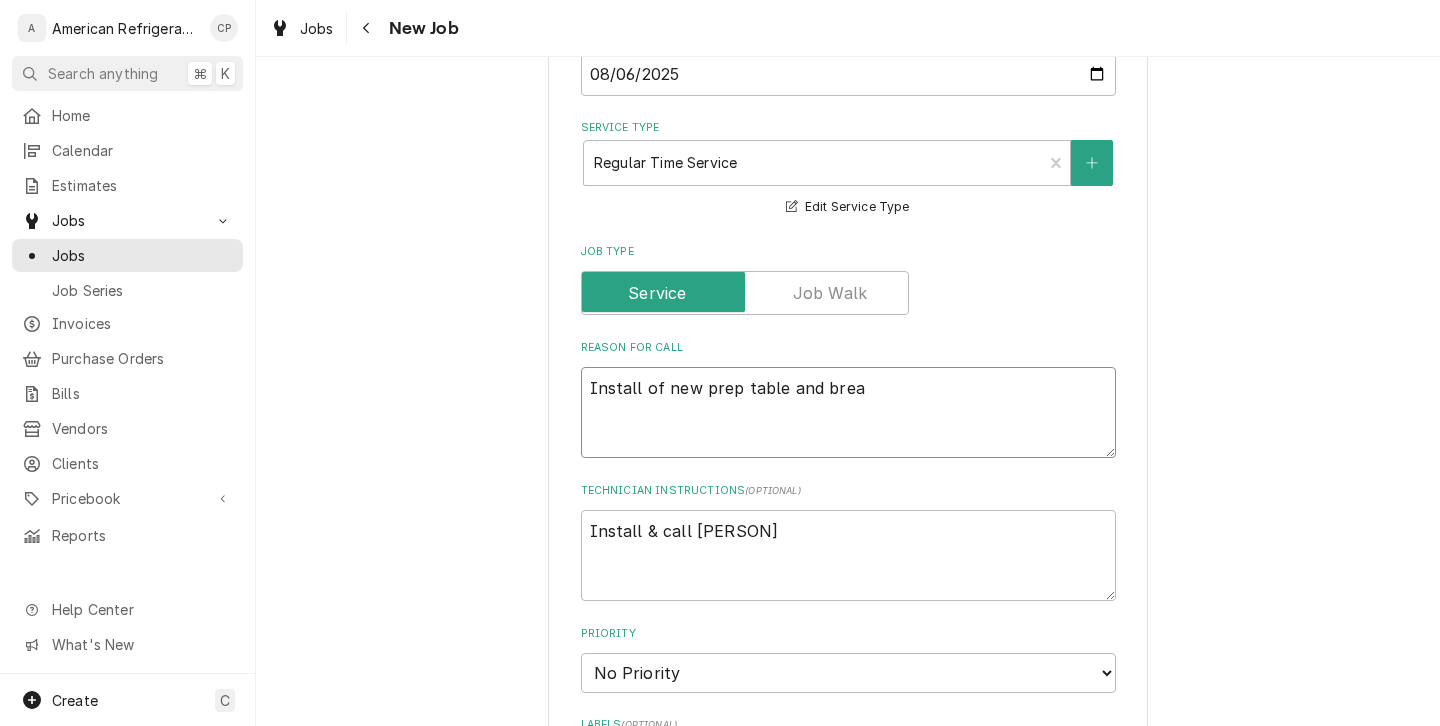 type on "x" 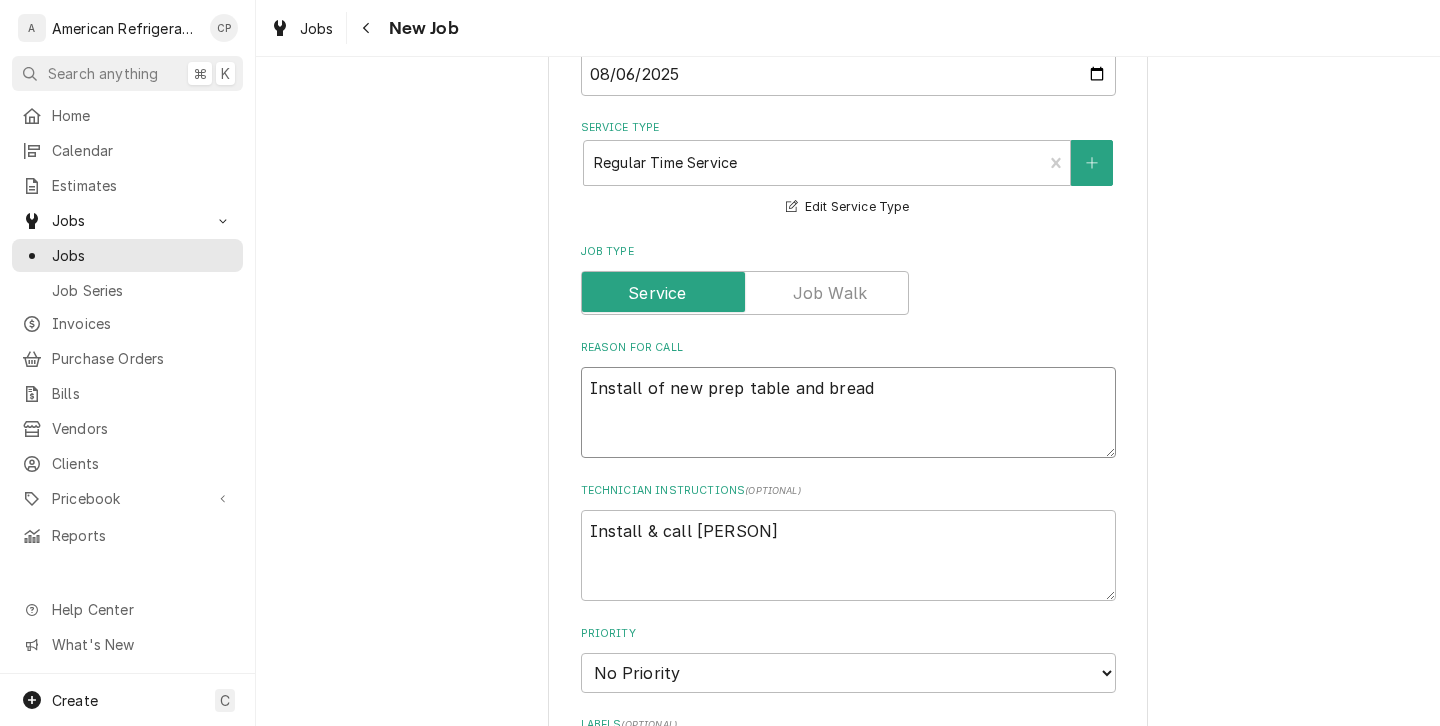 type on "x" 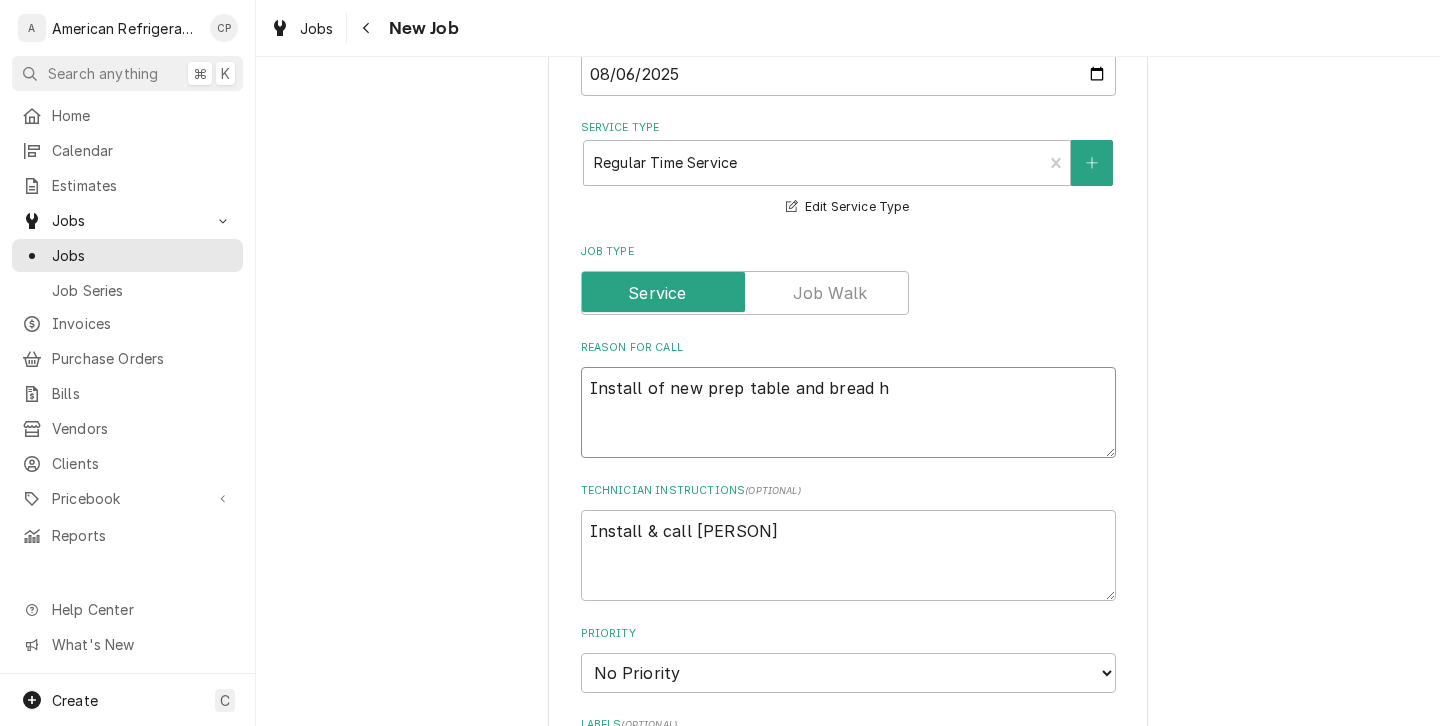 type on "x" 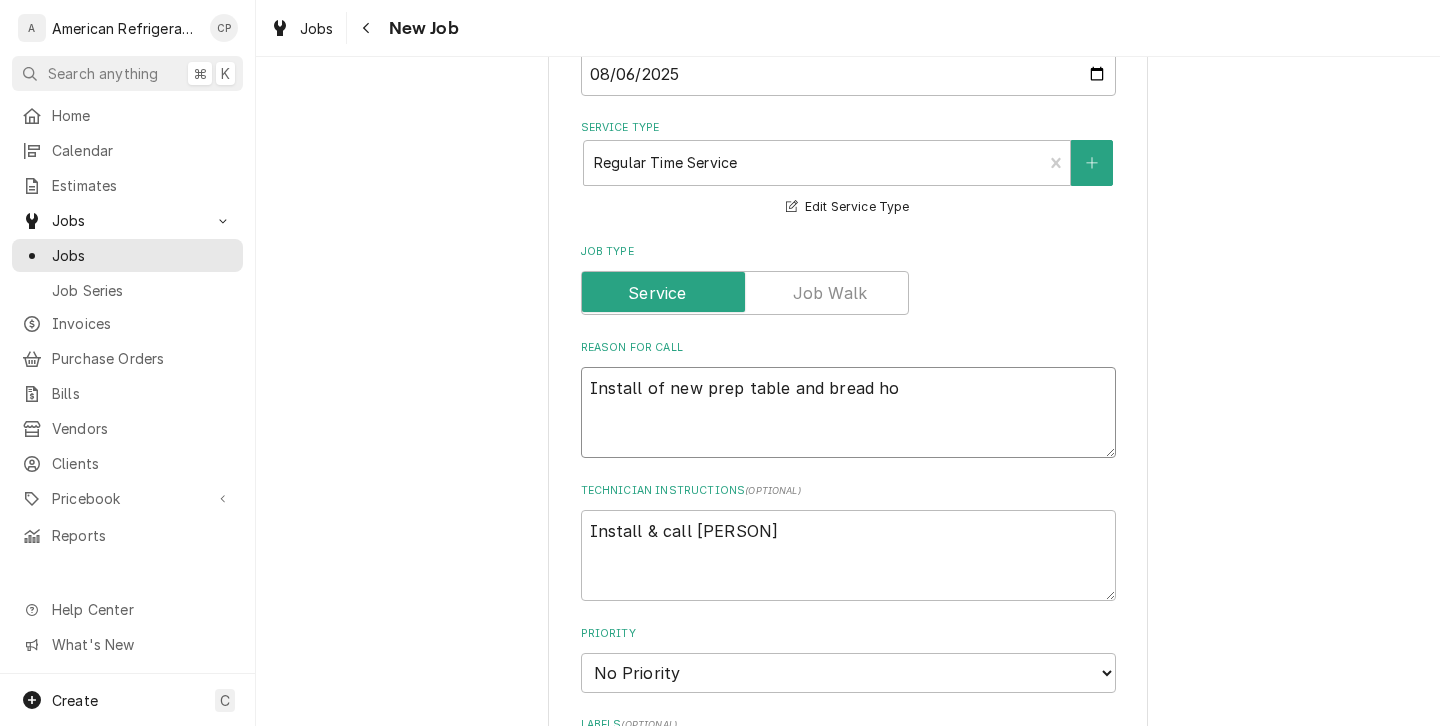 type on "x" 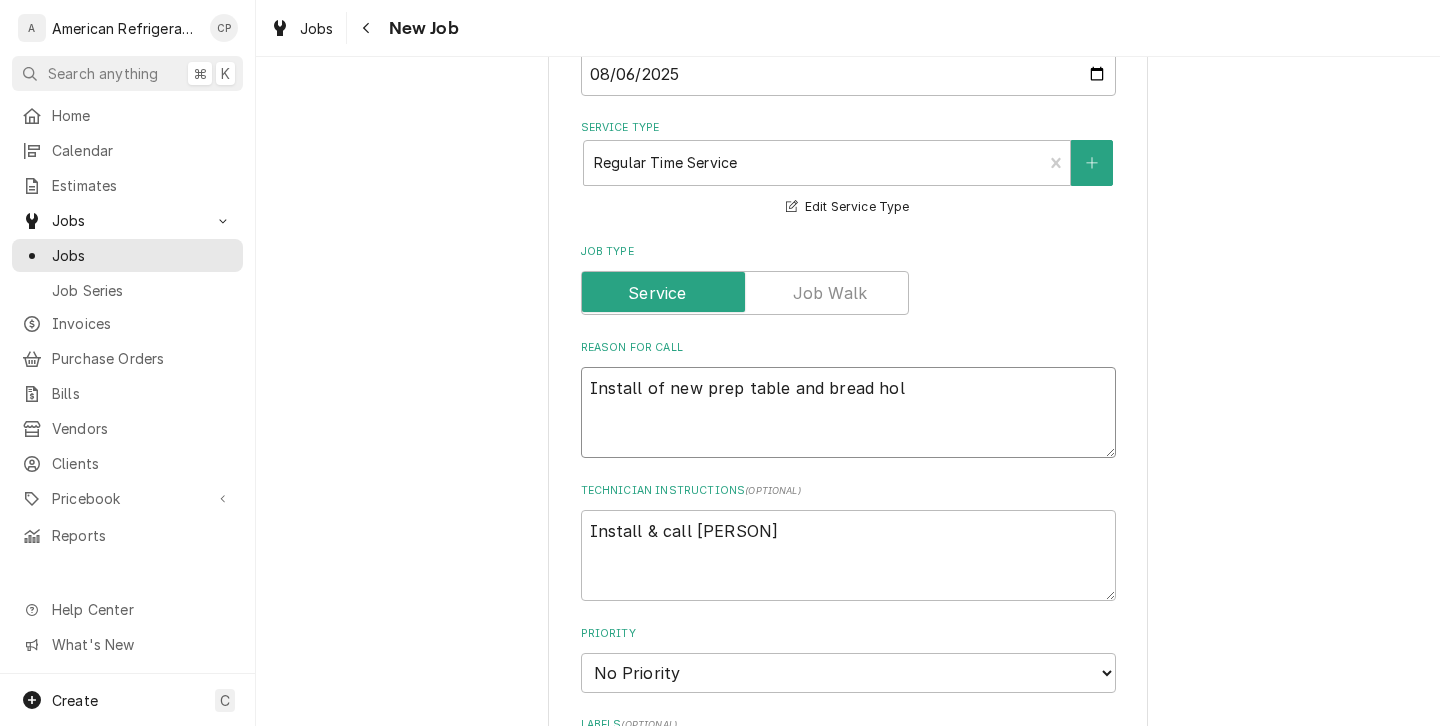 type on "x" 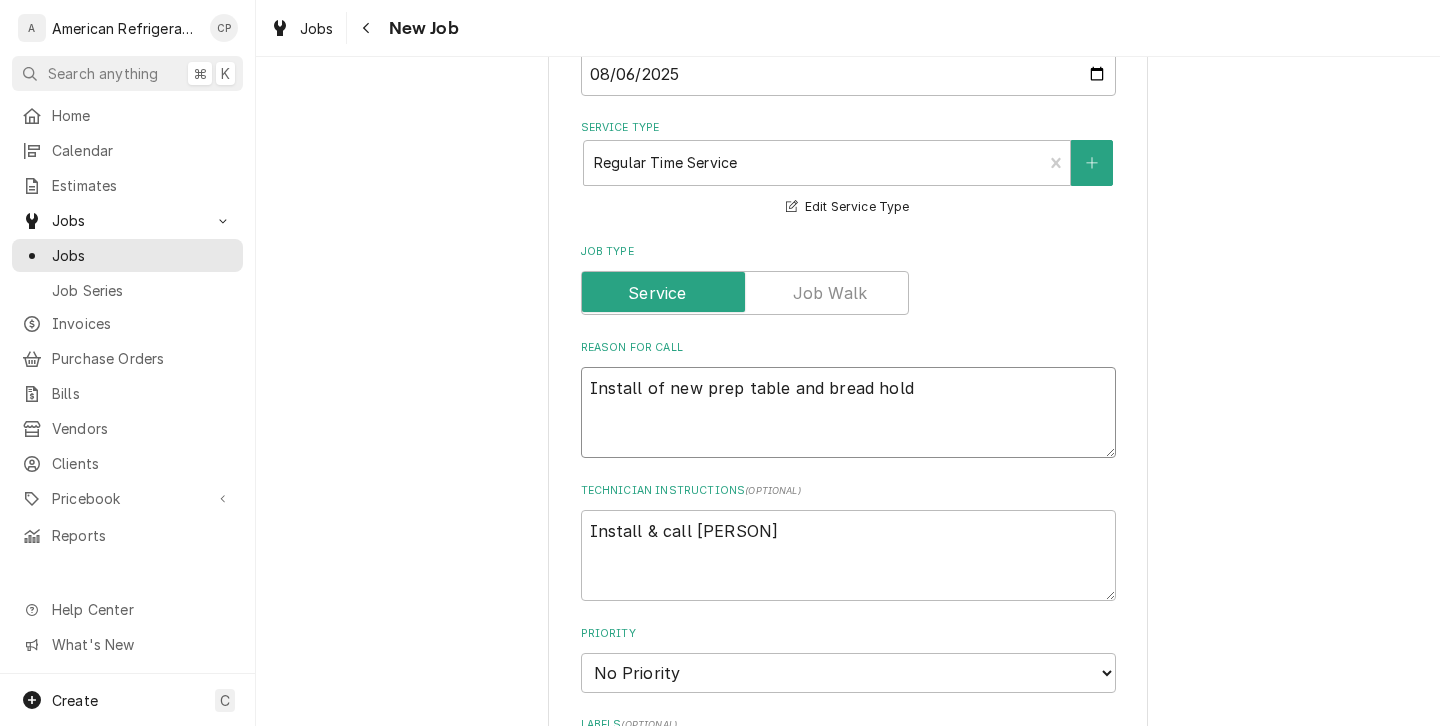 type on "x" 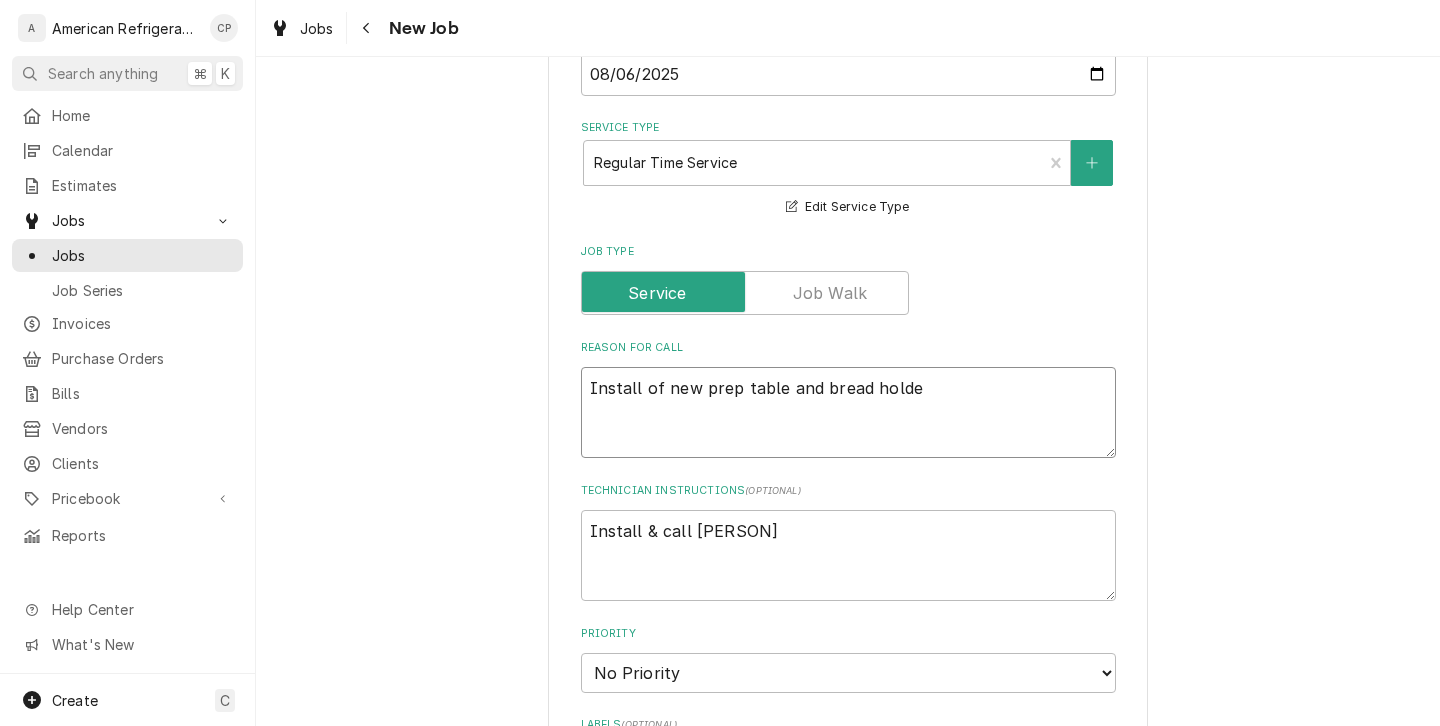 type on "x" 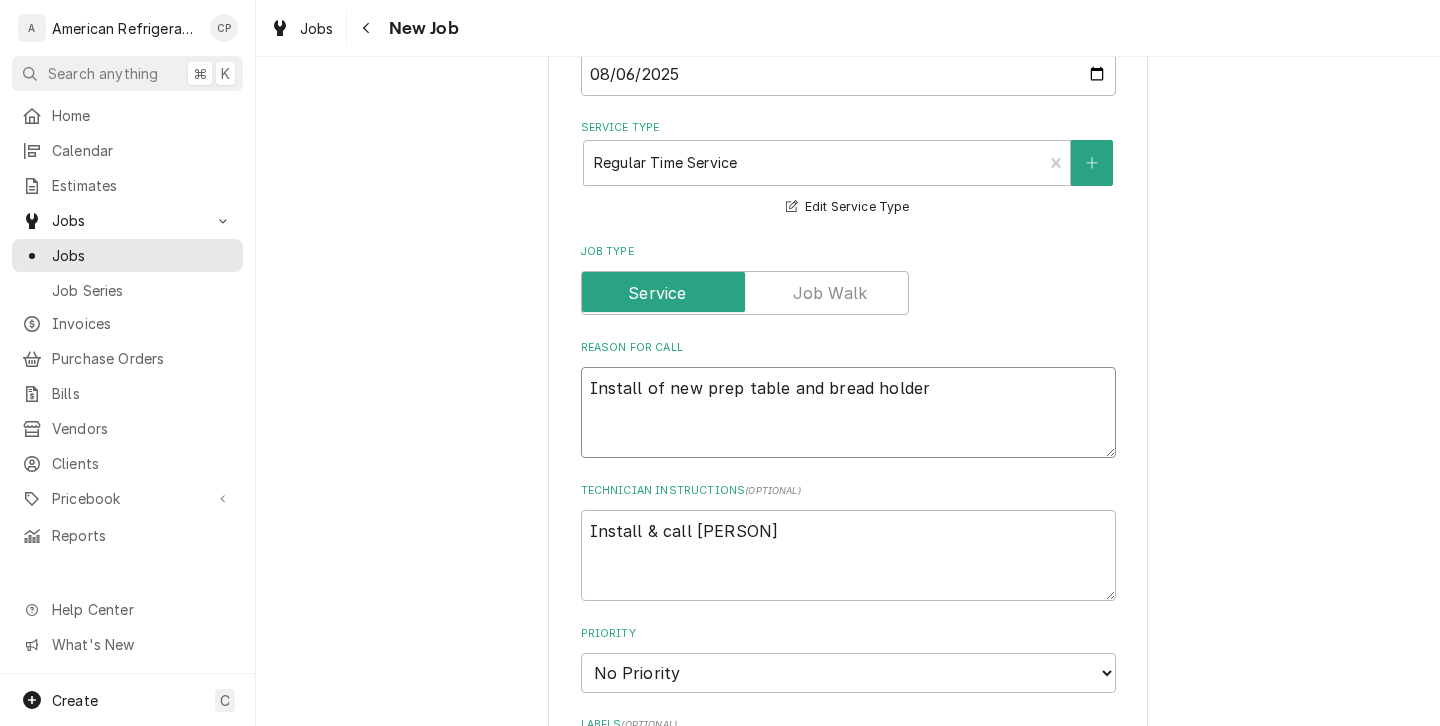 type on "x" 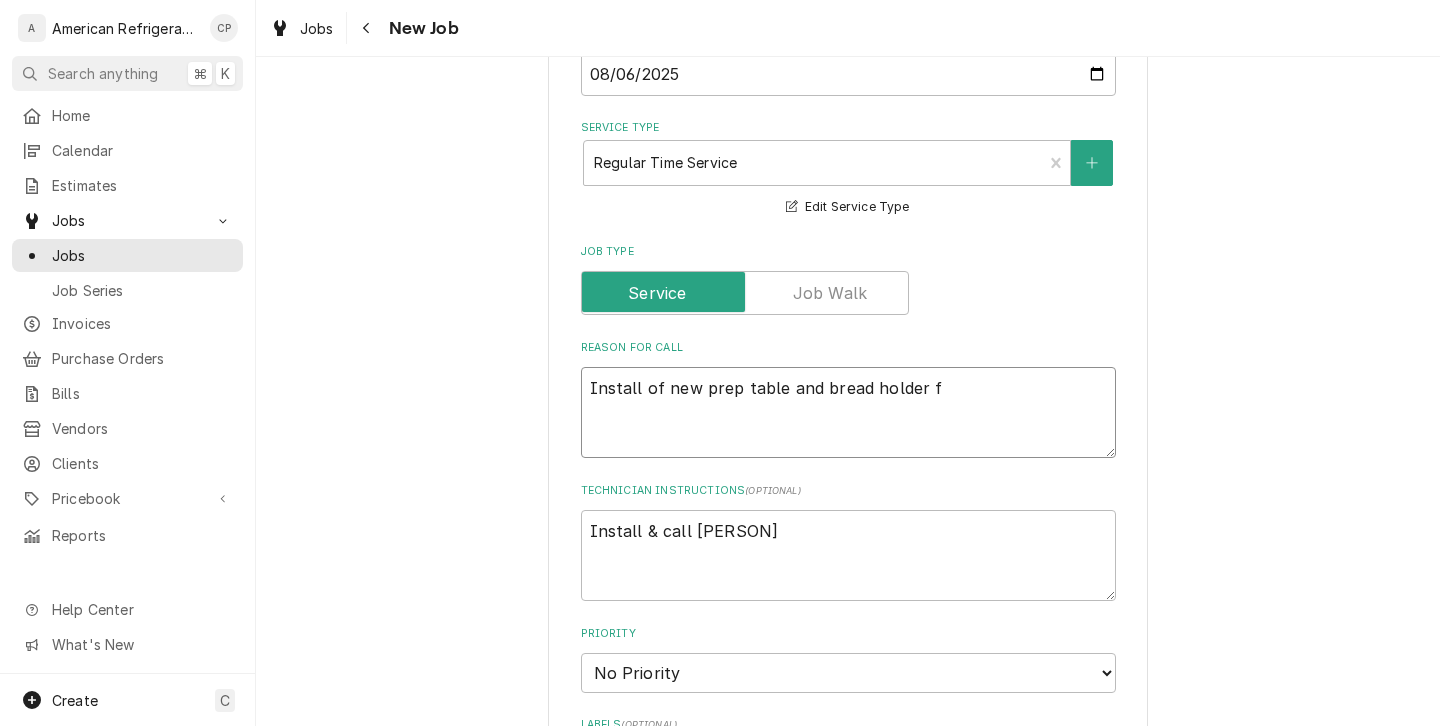 type on "x" 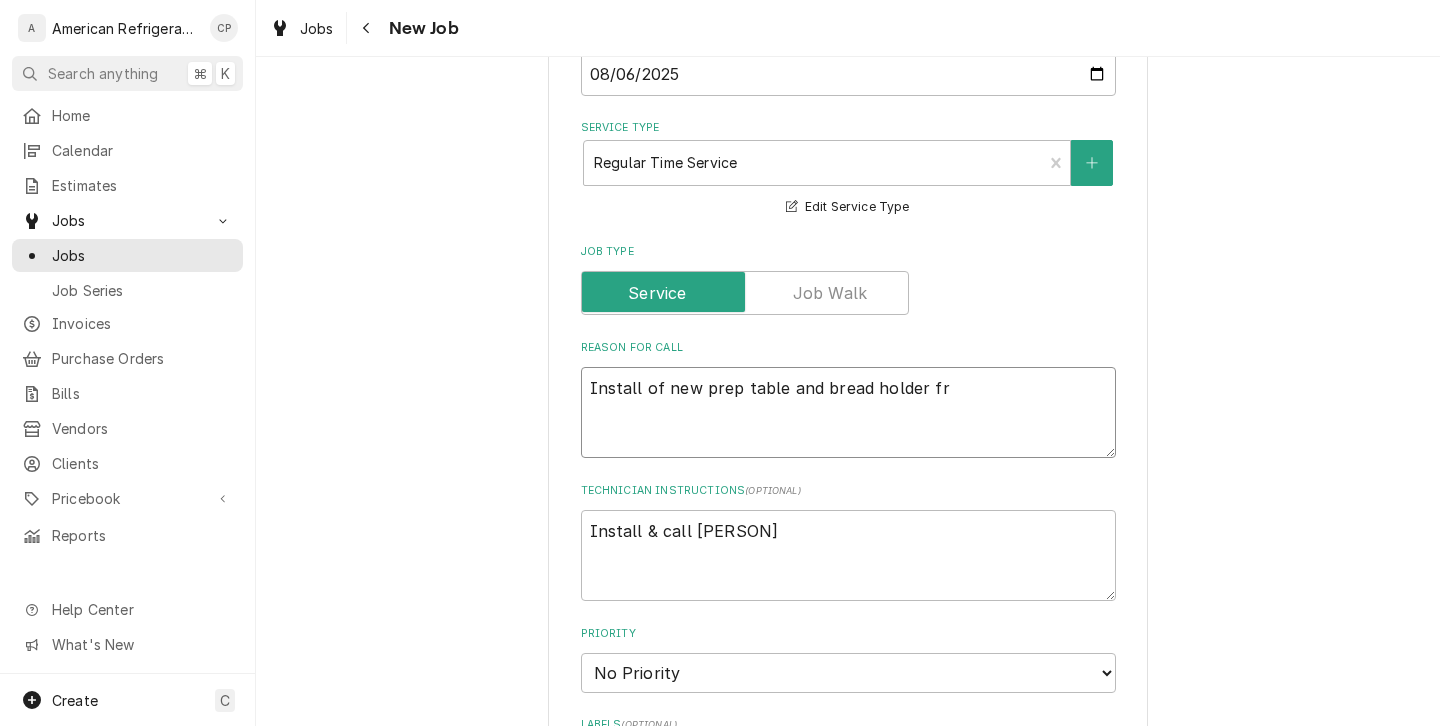 type on "x" 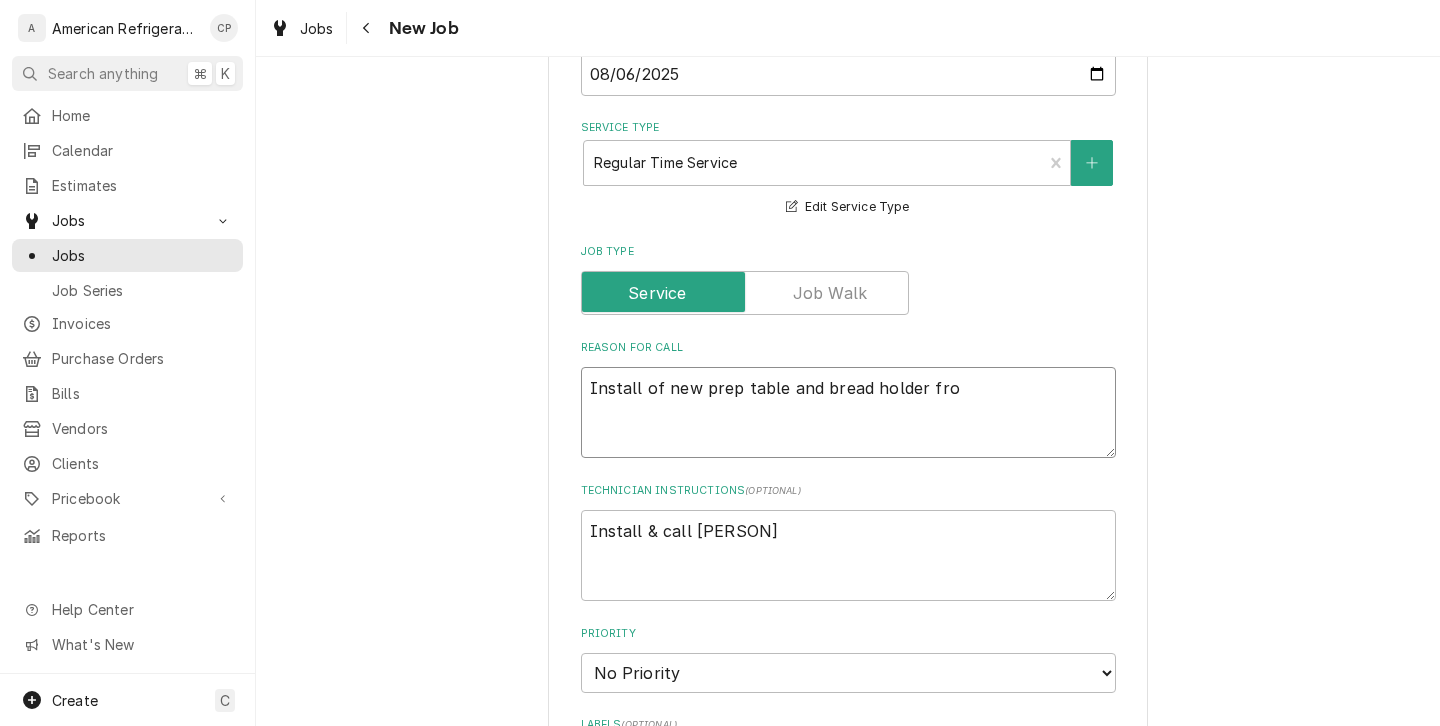 type on "x" 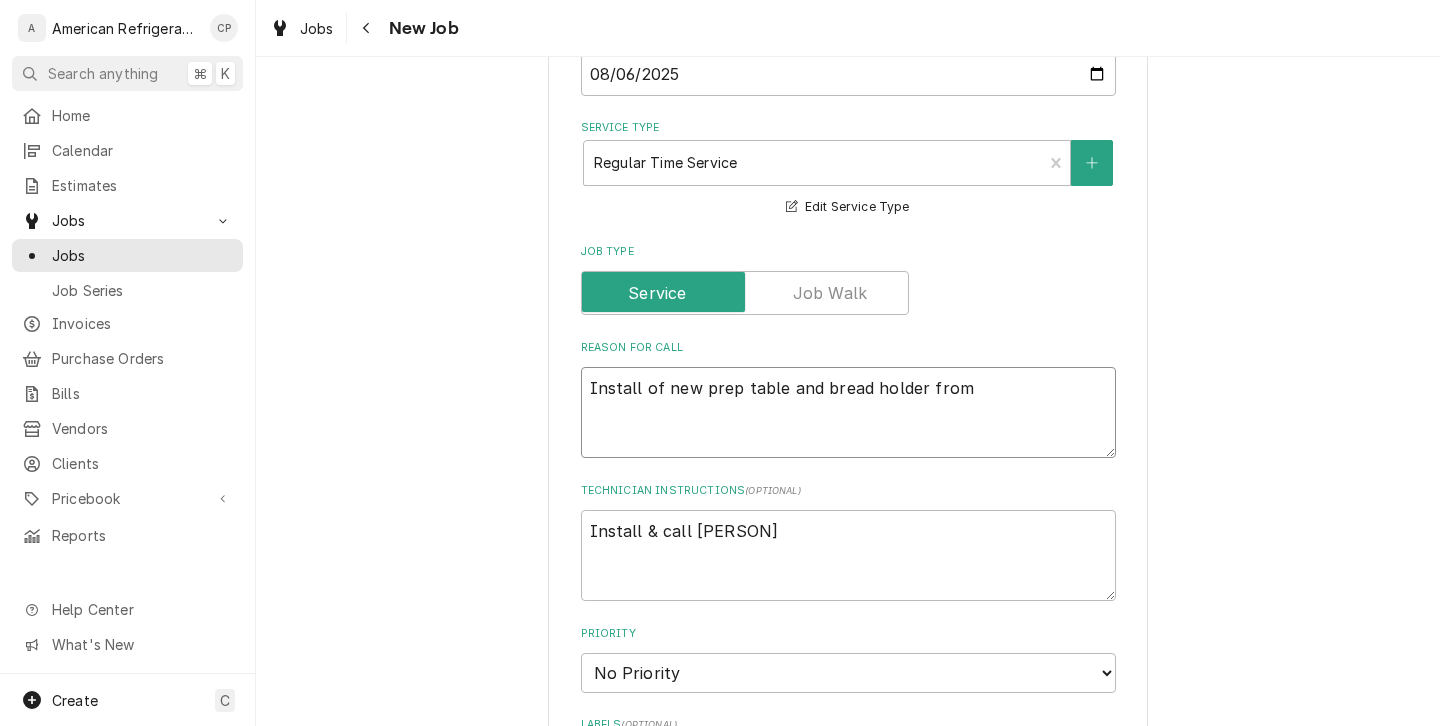 type on "x" 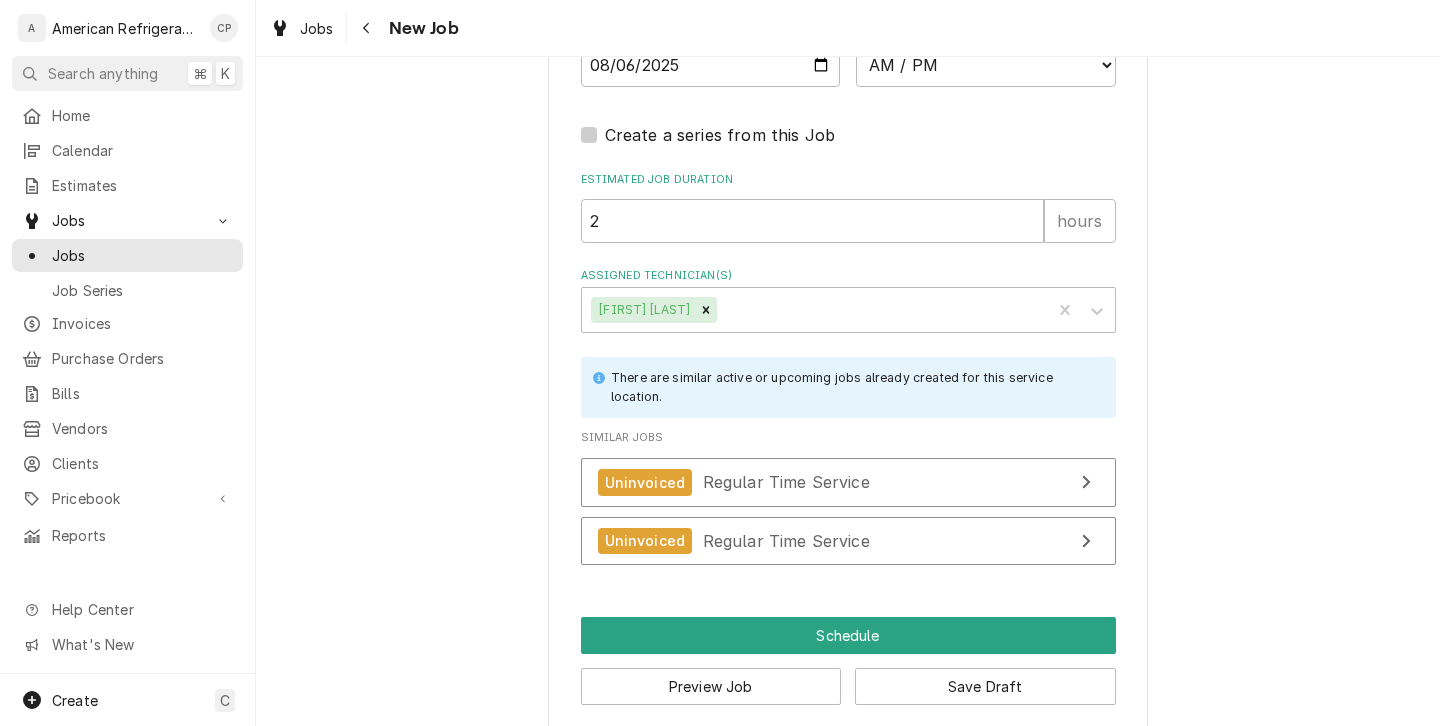 scroll, scrollTop: 1669, scrollLeft: 0, axis: vertical 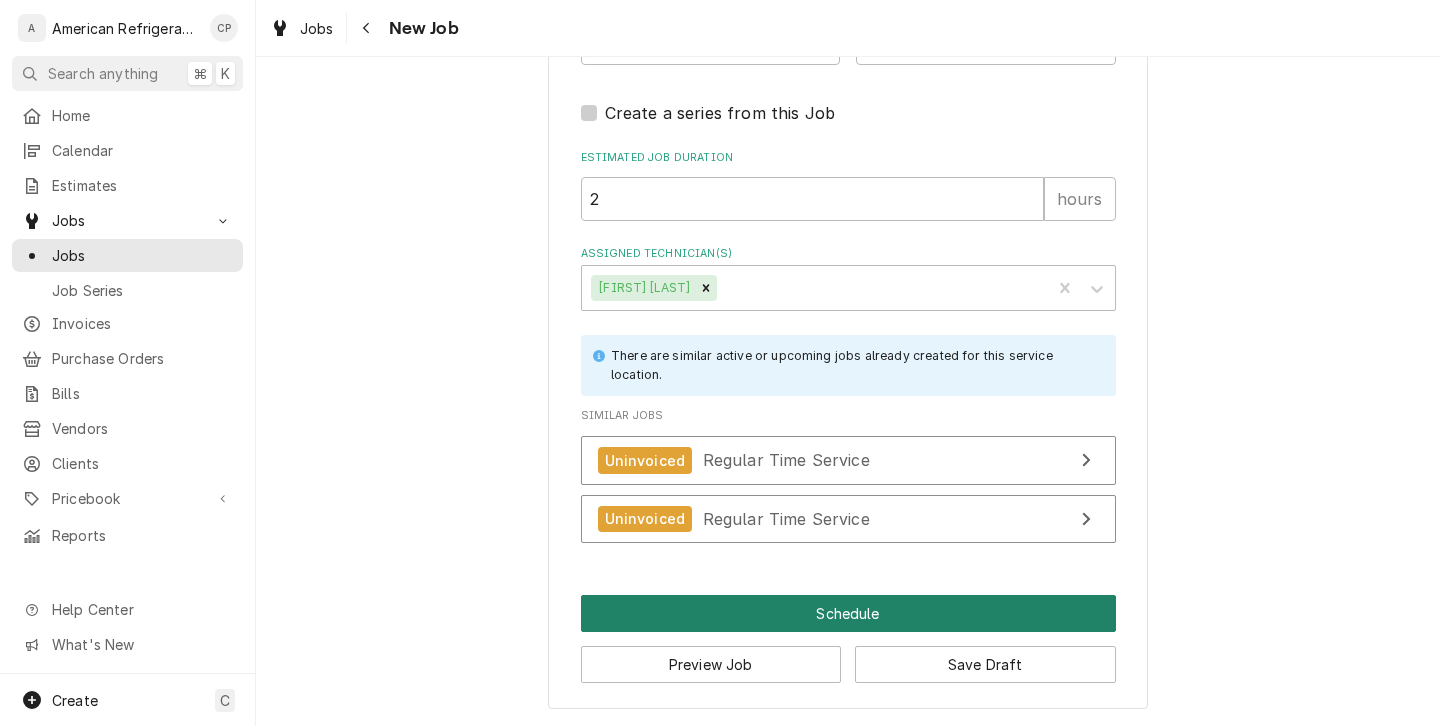 click on "Schedule" at bounding box center [848, 613] 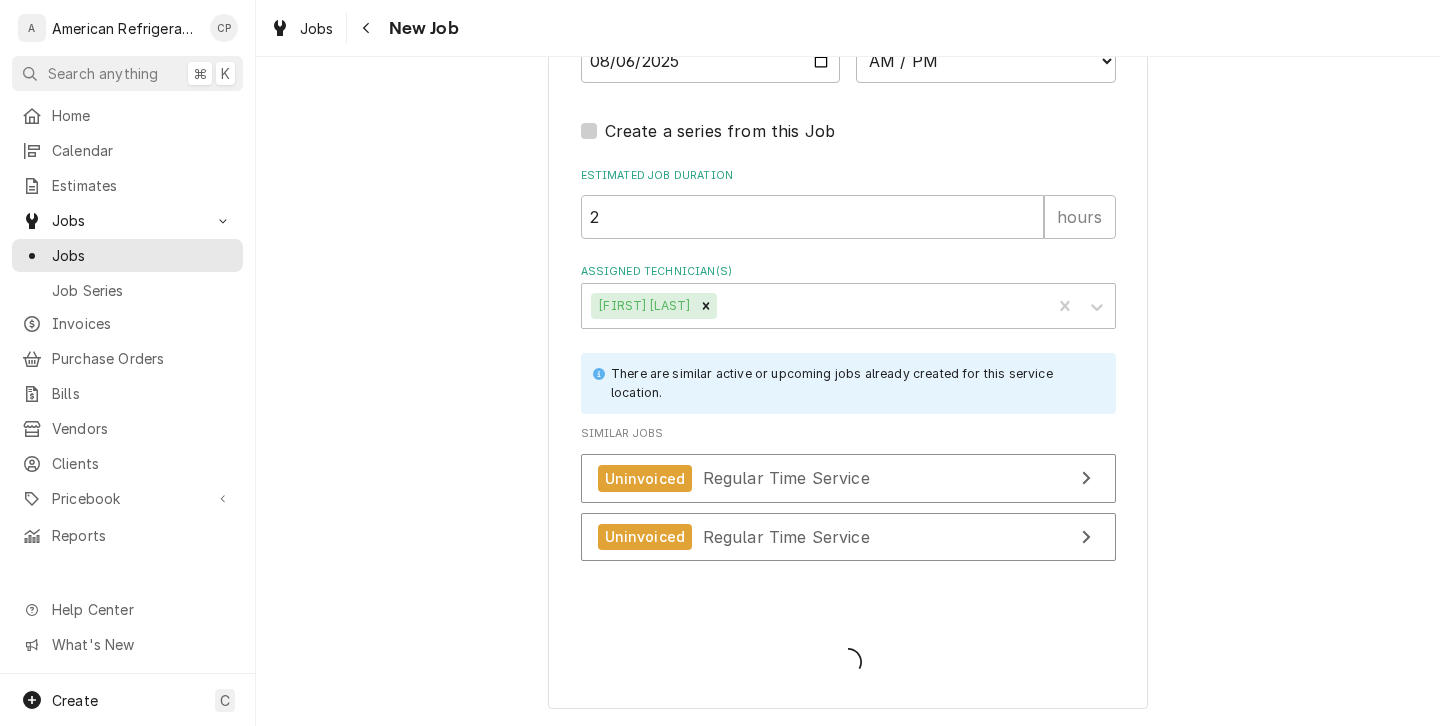 scroll, scrollTop: 1649, scrollLeft: 0, axis: vertical 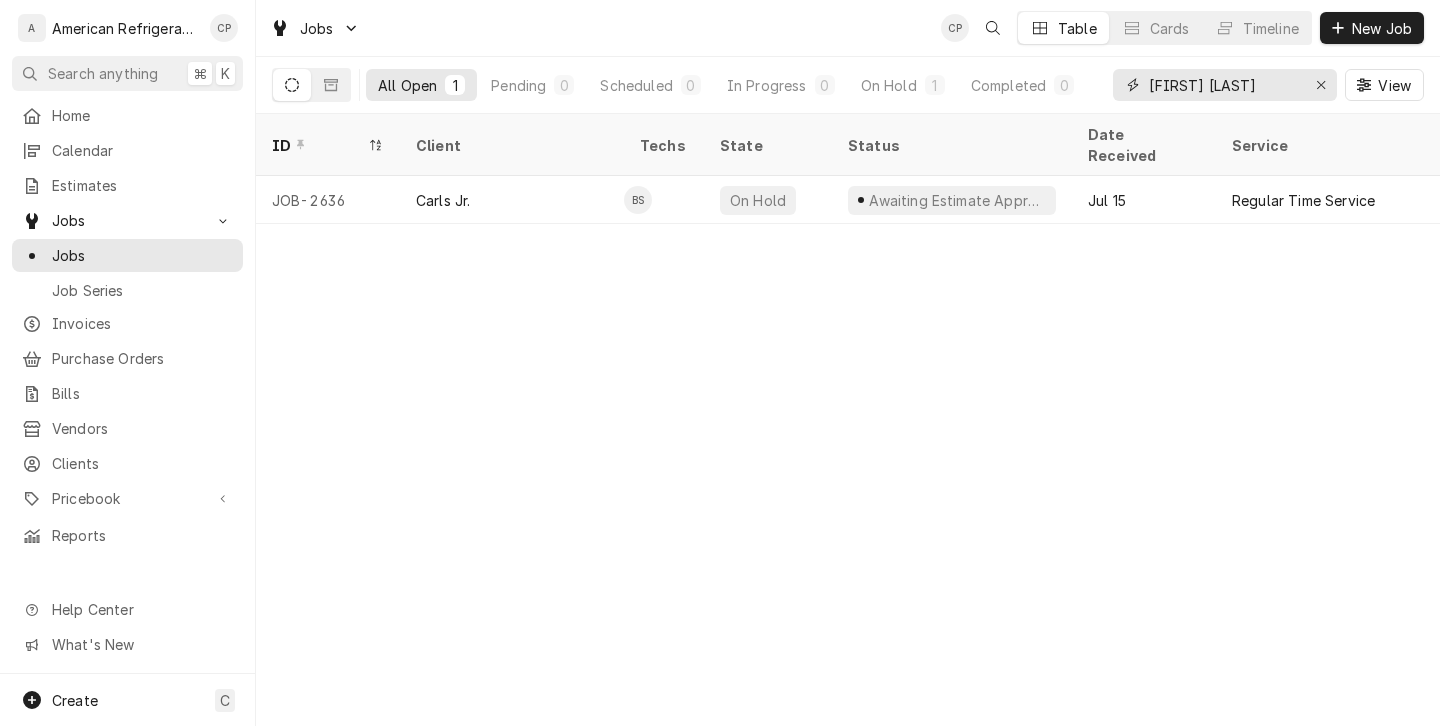 click on "carl santa" at bounding box center [1224, 85] 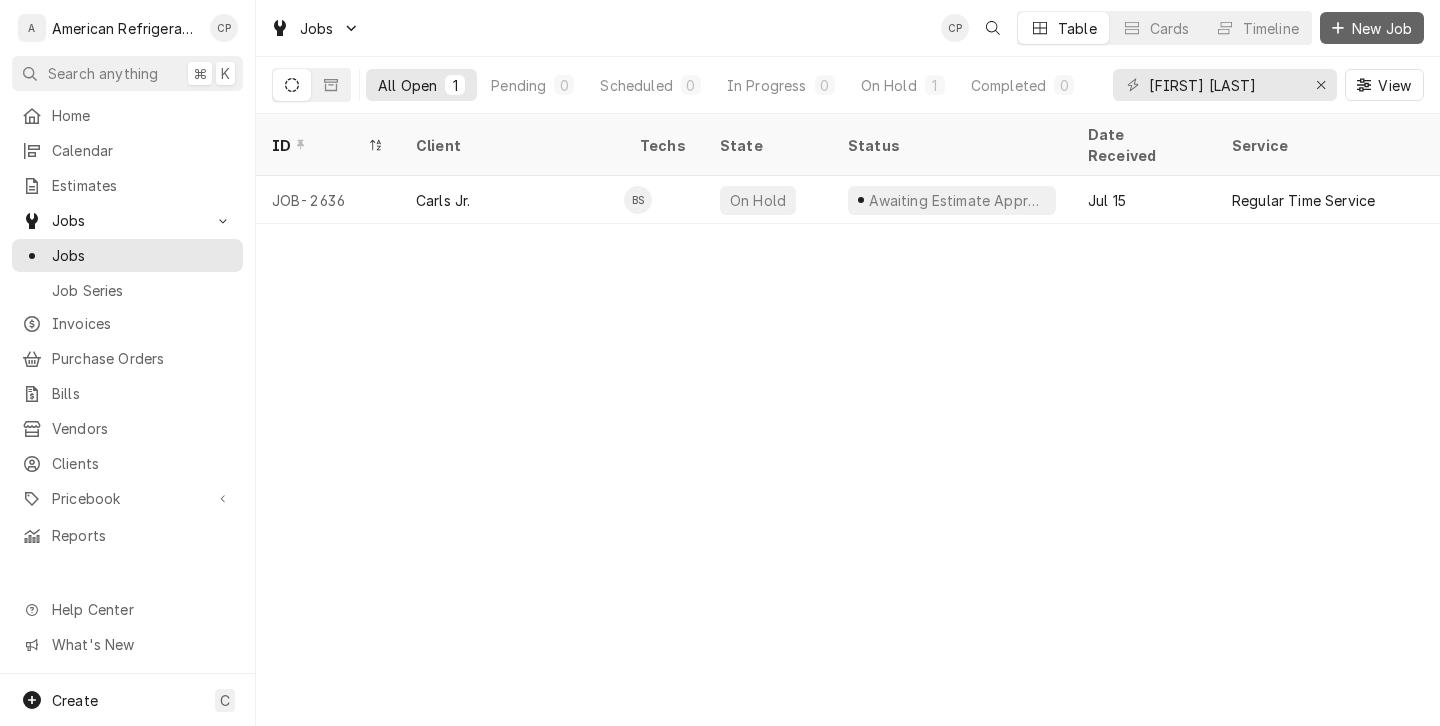 click on "New Job" at bounding box center (1382, 28) 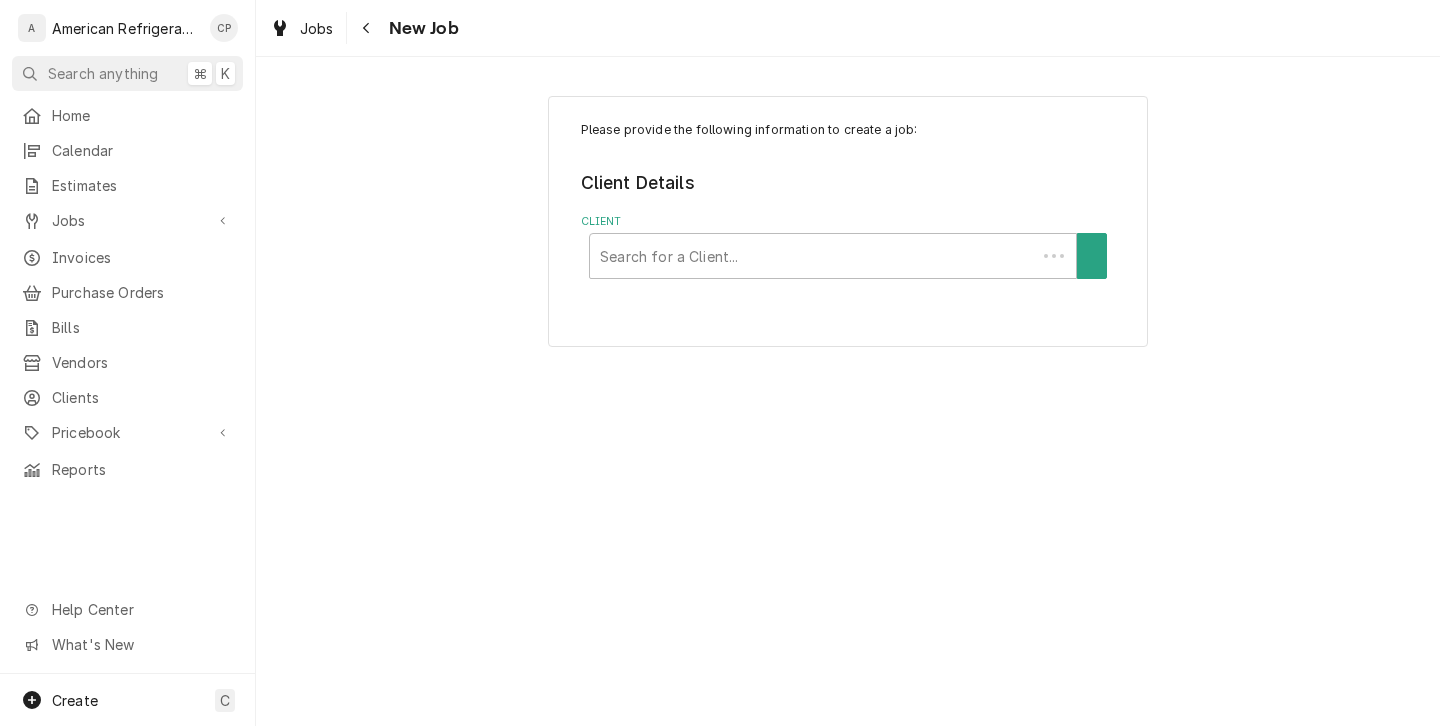 scroll, scrollTop: 0, scrollLeft: 0, axis: both 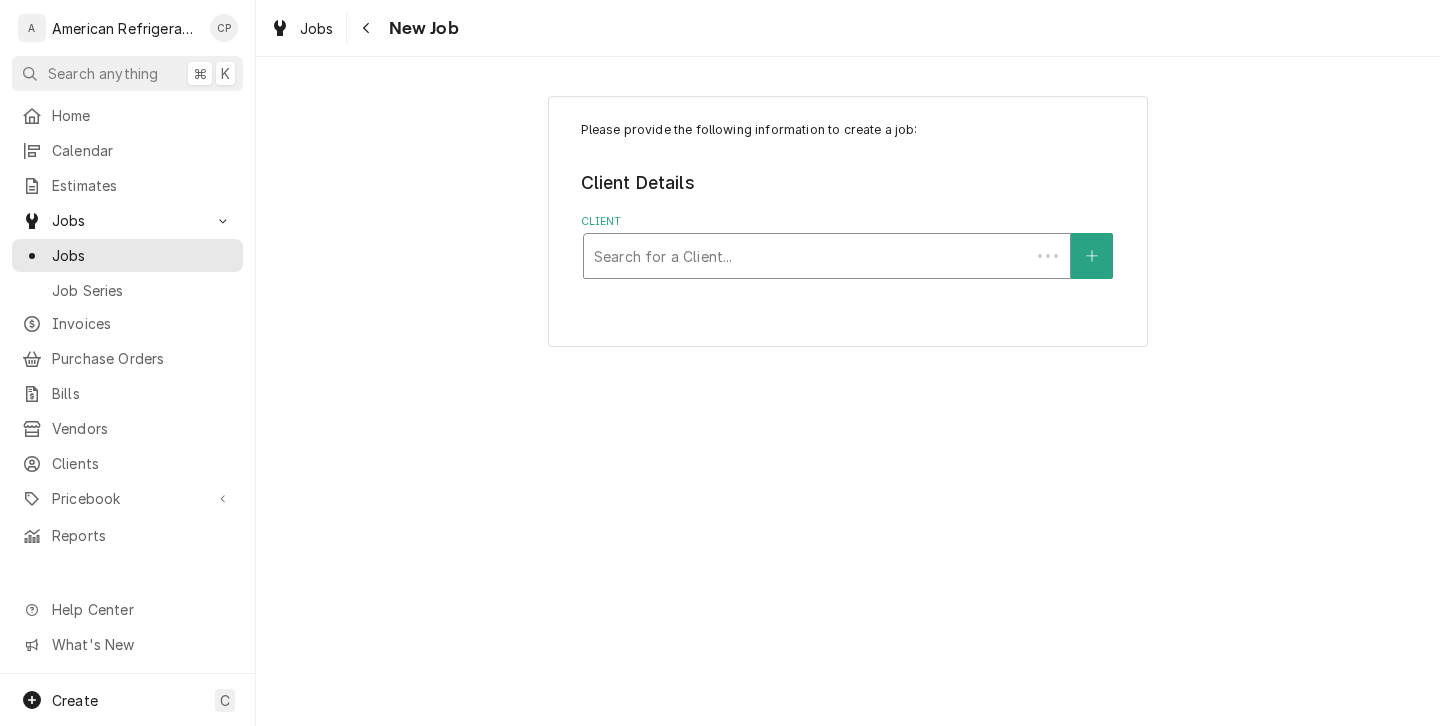 click at bounding box center (807, 256) 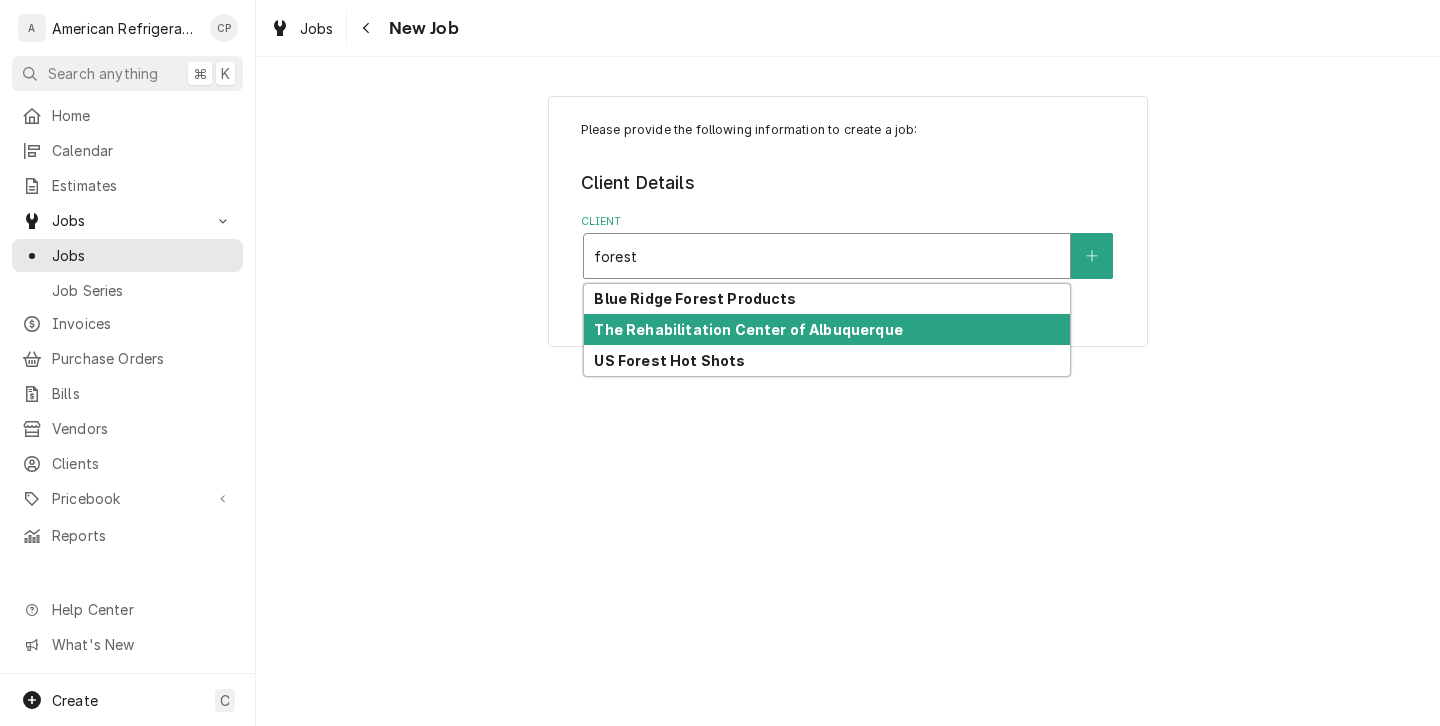 type on "forest" 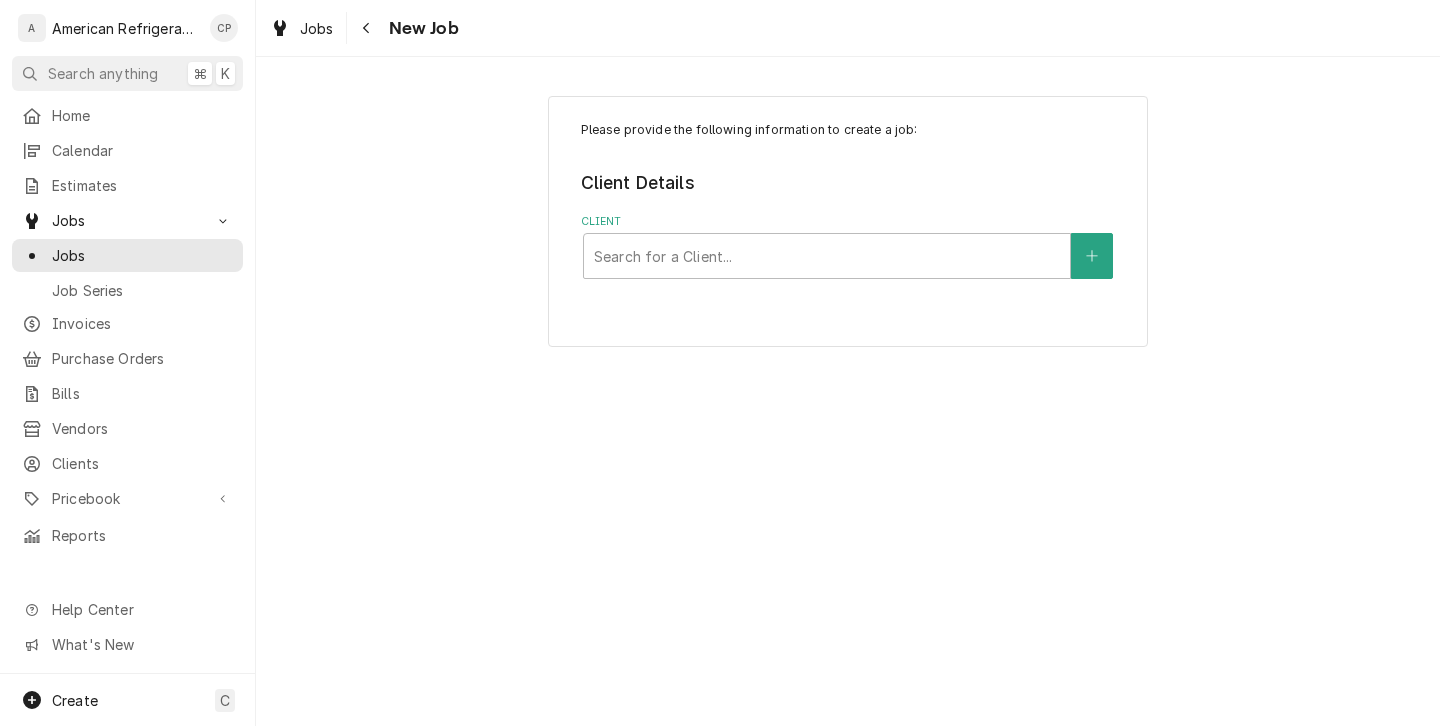 click on "Please provide the following information to create a job: Client Details Client Search for a Client..." at bounding box center [848, 221] 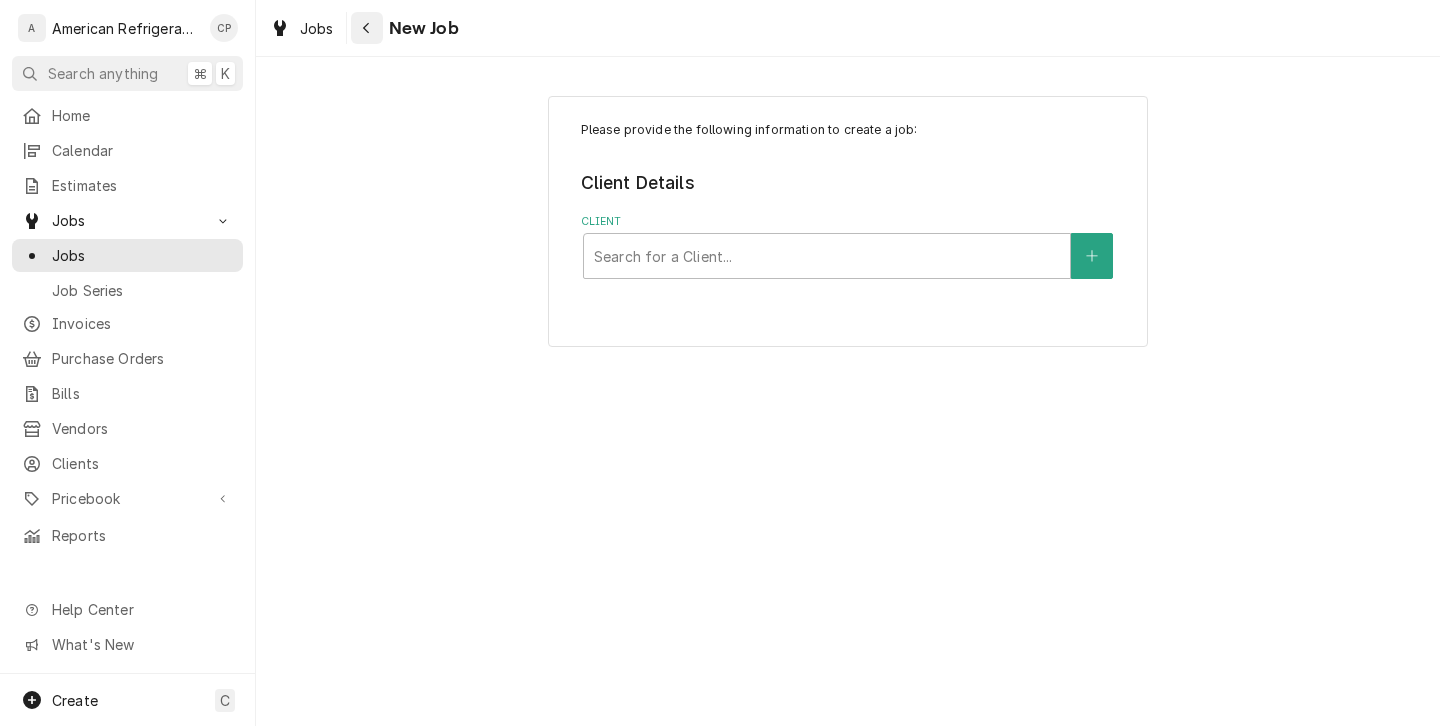 click 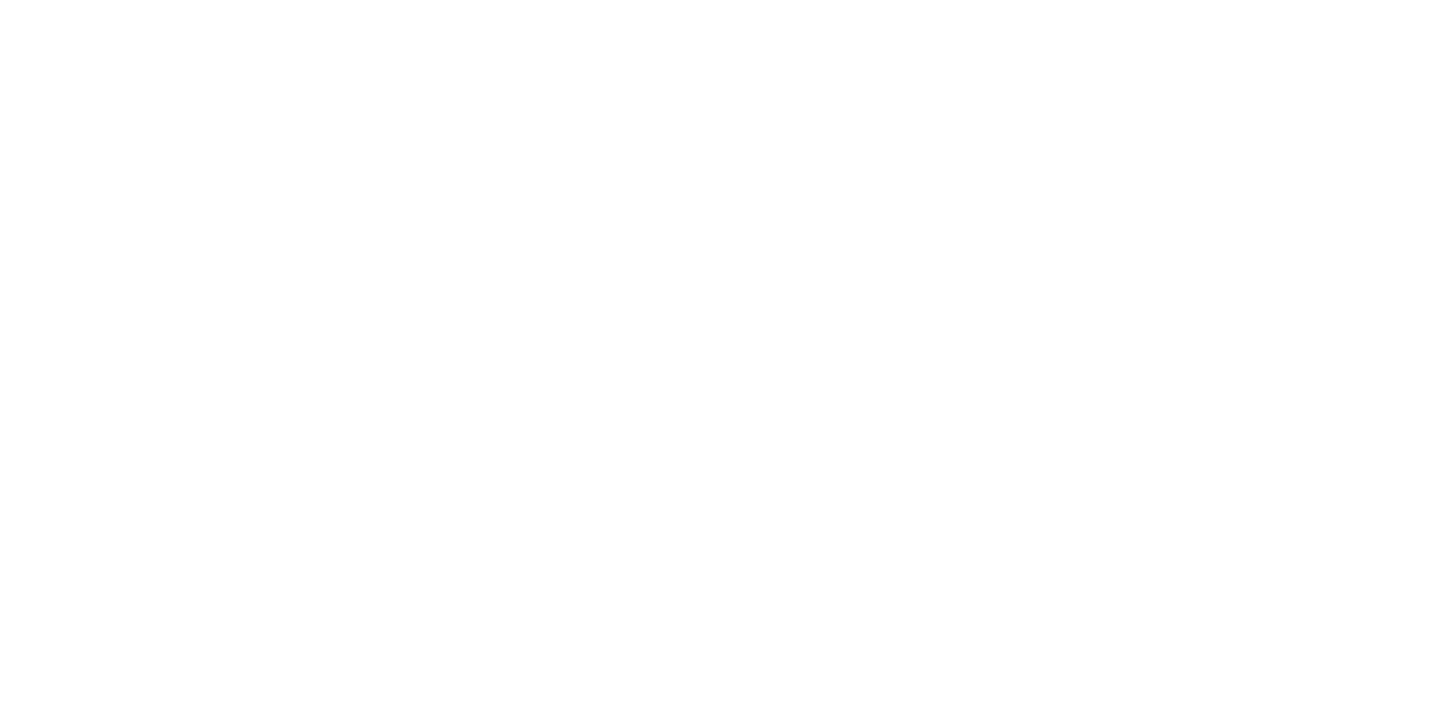 scroll, scrollTop: 0, scrollLeft: 0, axis: both 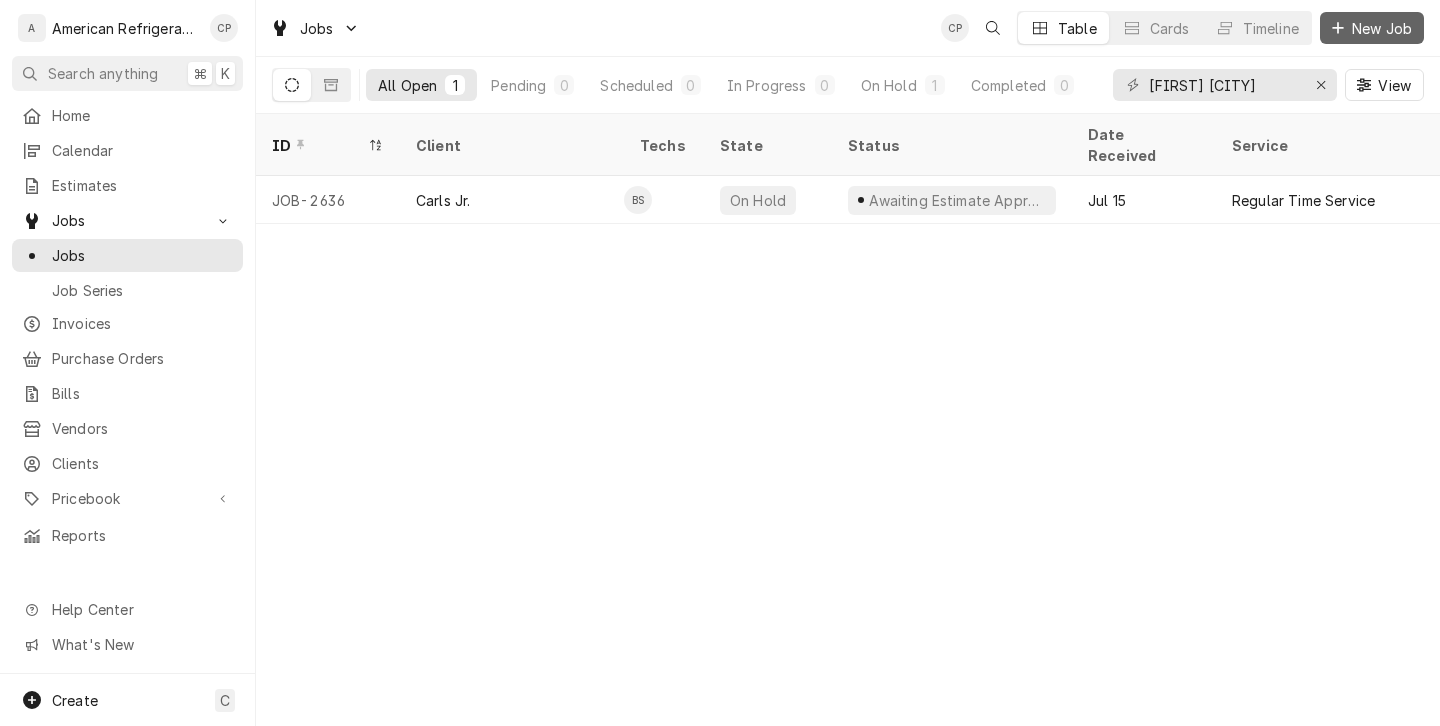 click on "New Job" at bounding box center (1382, 28) 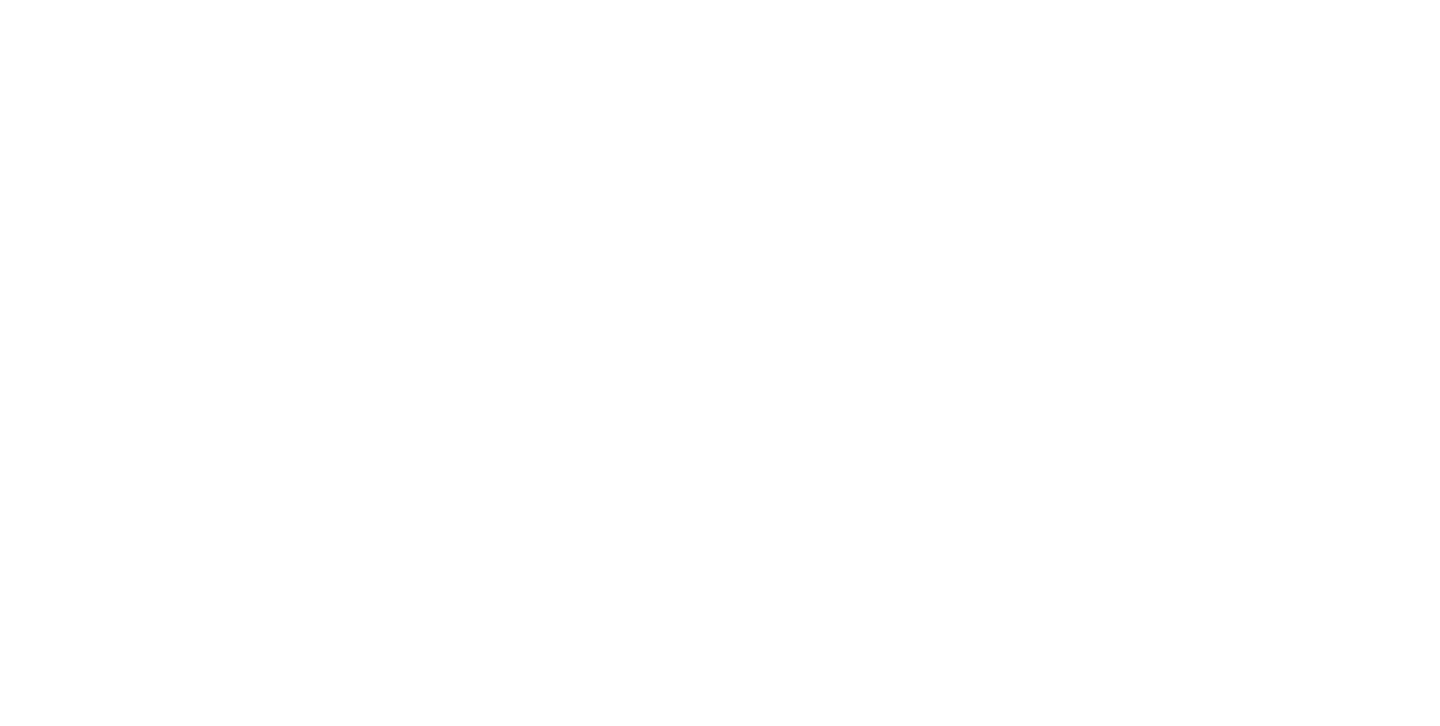 scroll, scrollTop: 0, scrollLeft: 0, axis: both 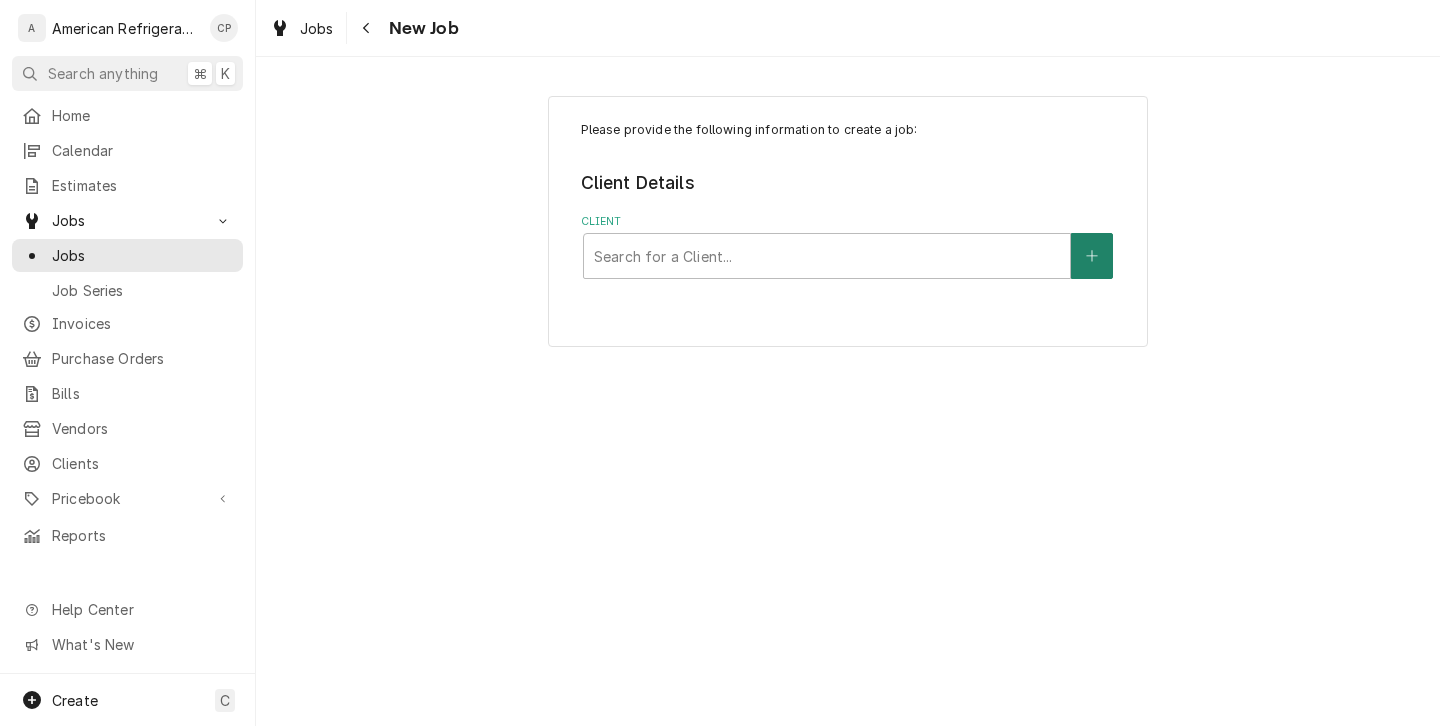click at bounding box center [1092, 256] 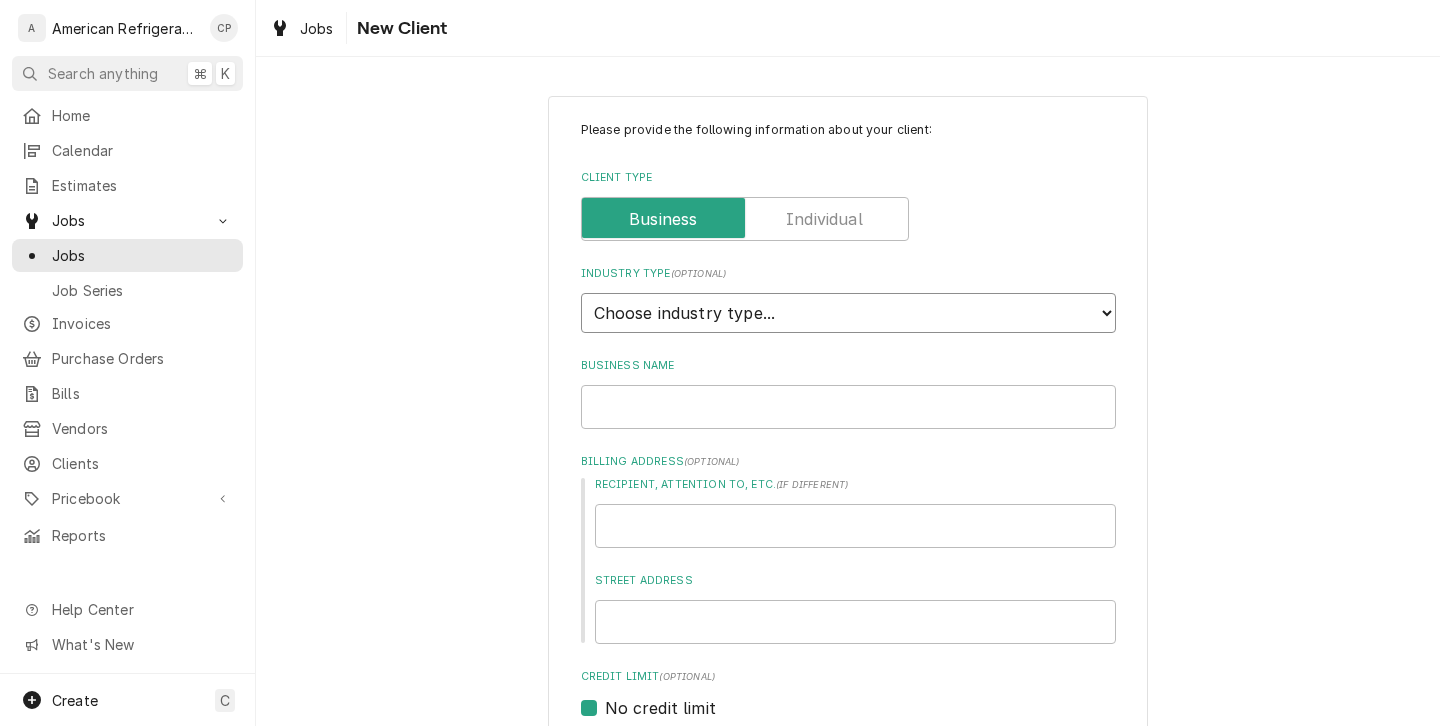 click on "Choose industry type... Residential Commercial Industrial Government" at bounding box center (848, 313) 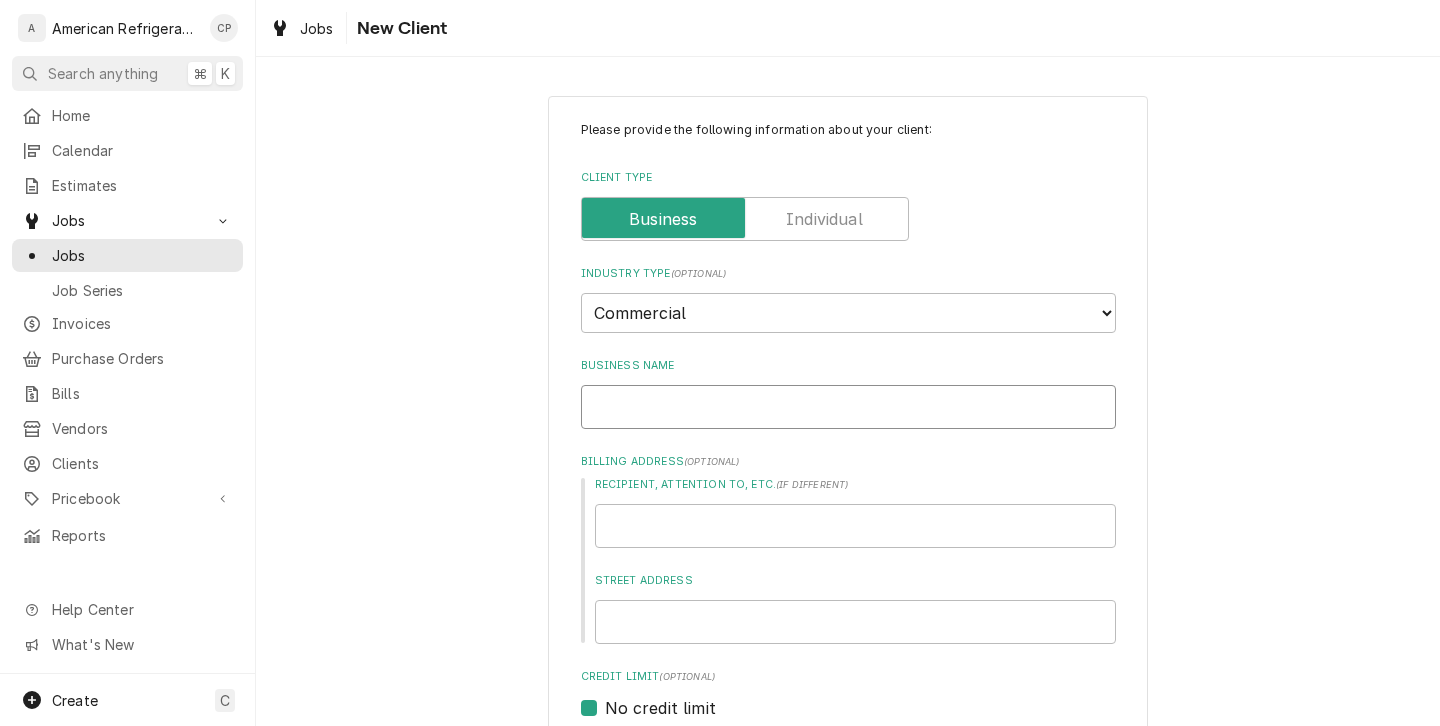 click on "Business Name" at bounding box center [848, 407] 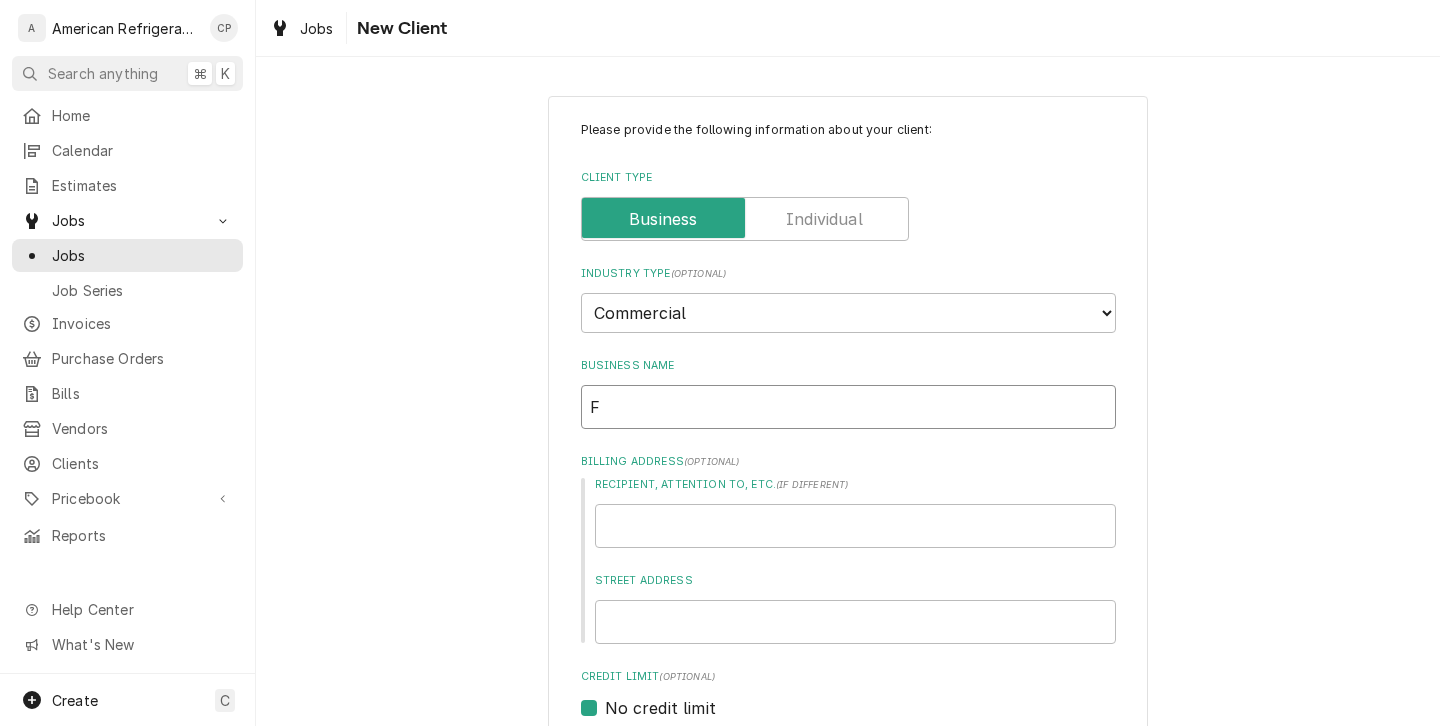 type on "x" 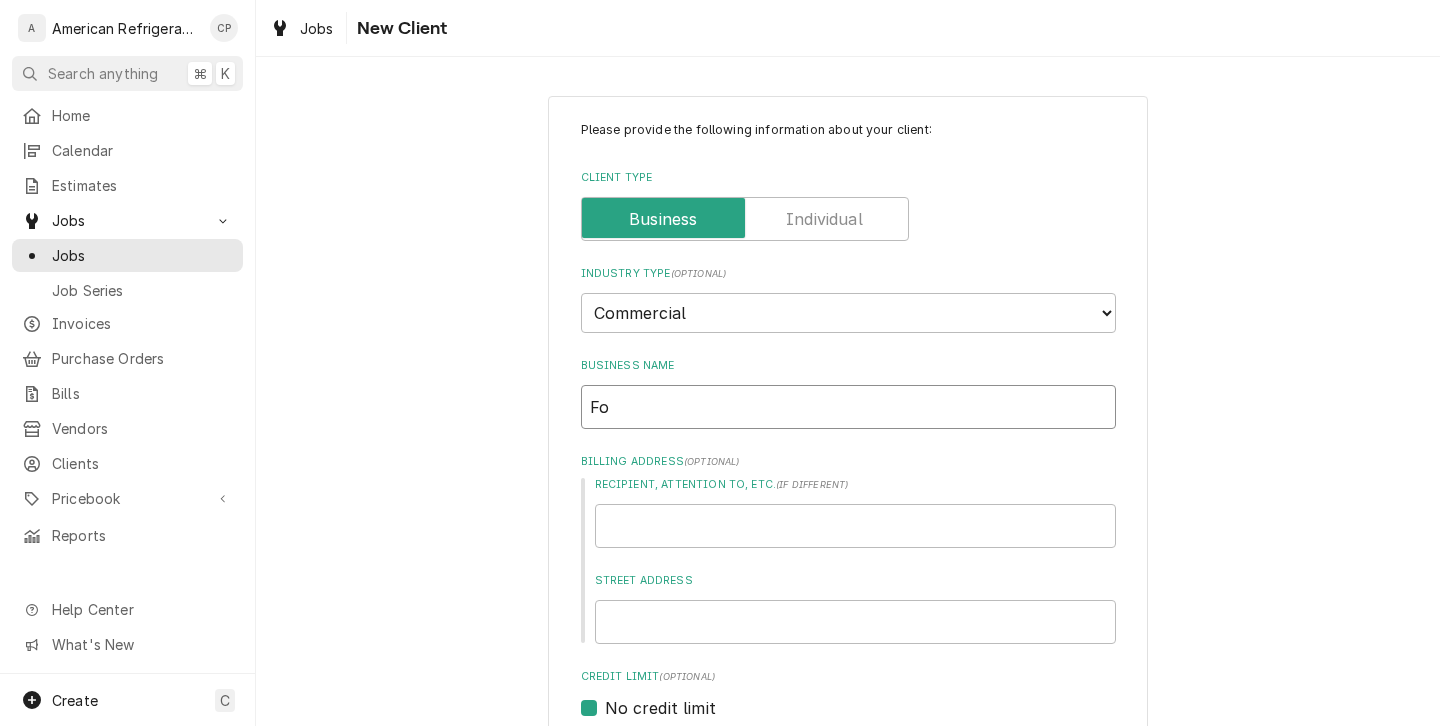 type on "x" 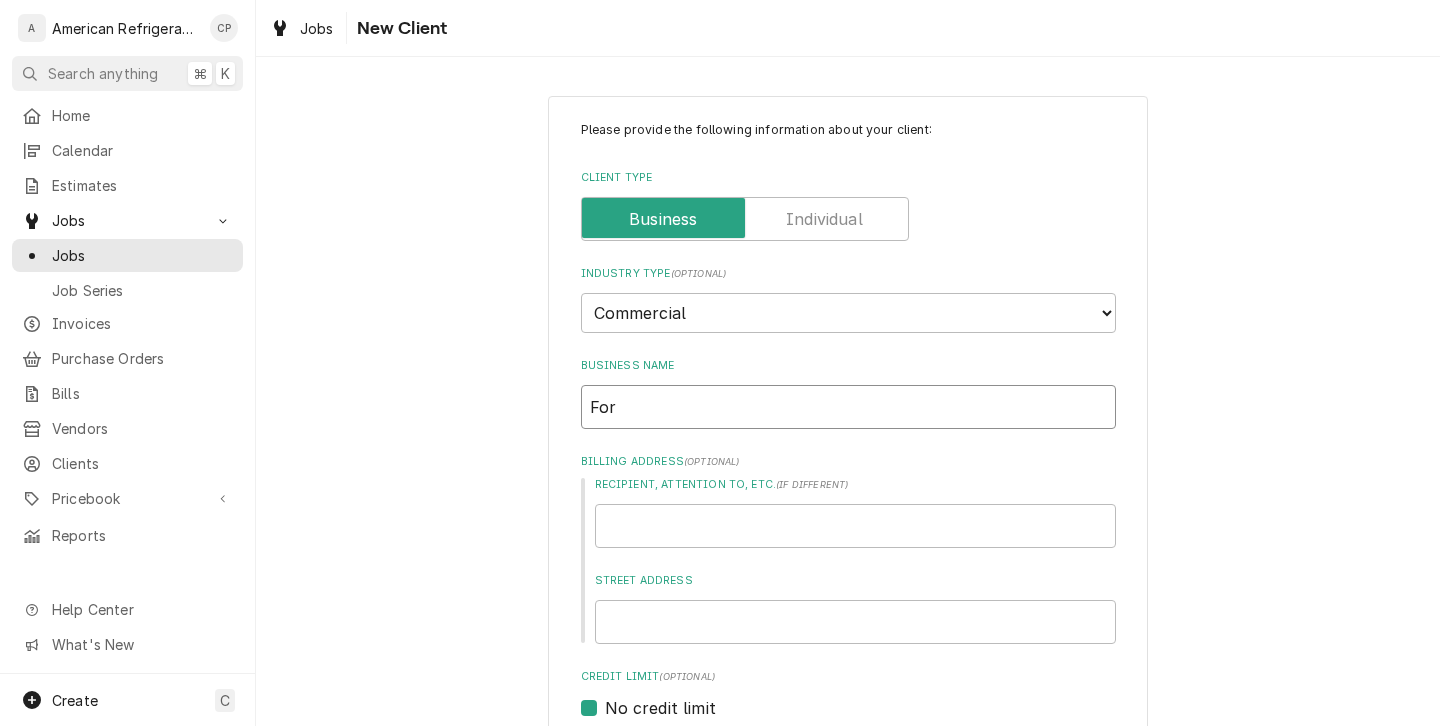 type on "x" 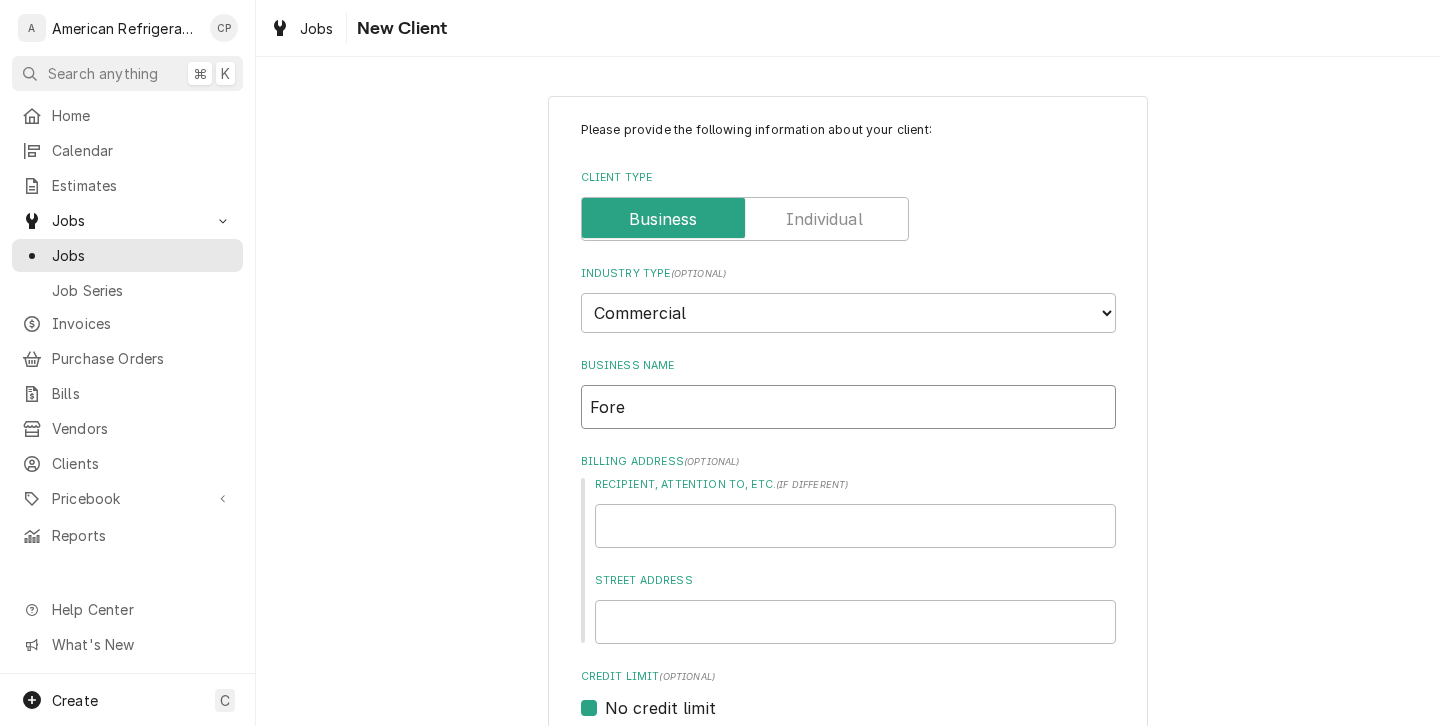 type on "x" 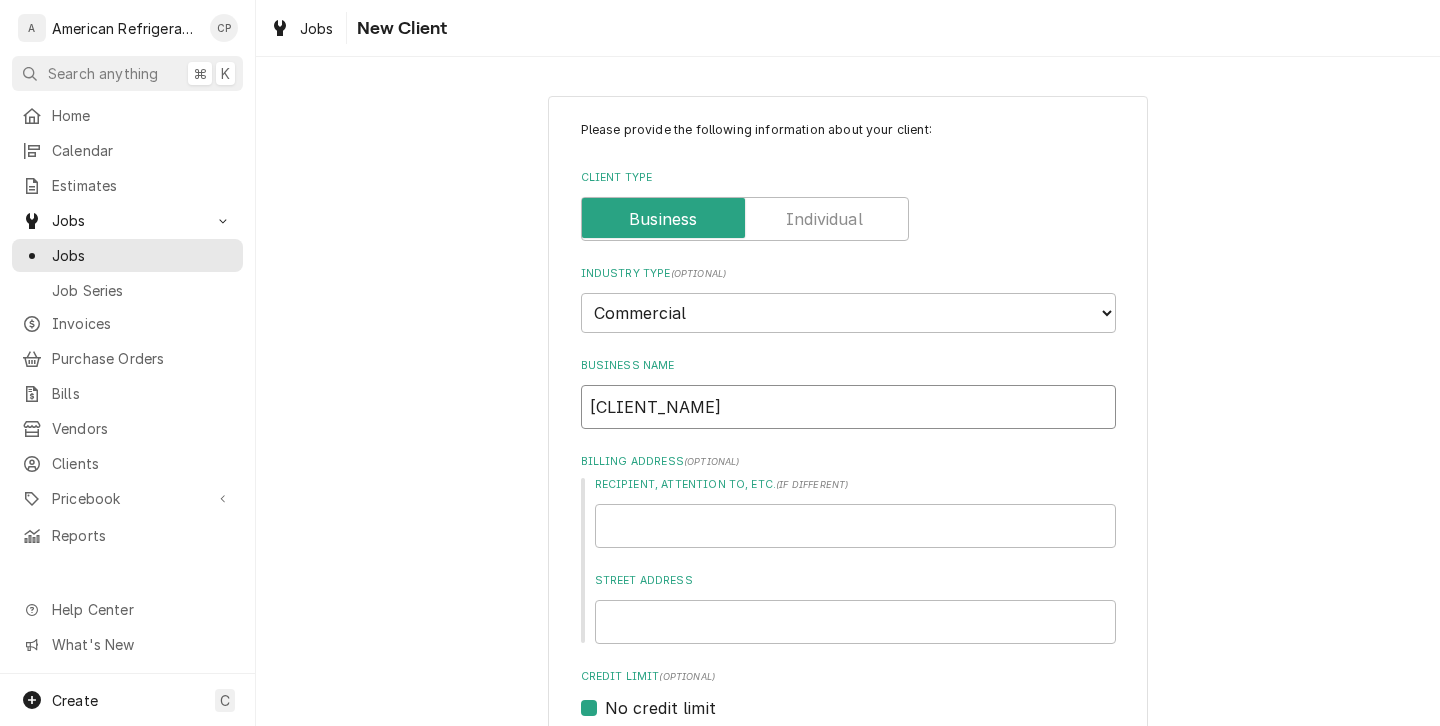 type on "x" 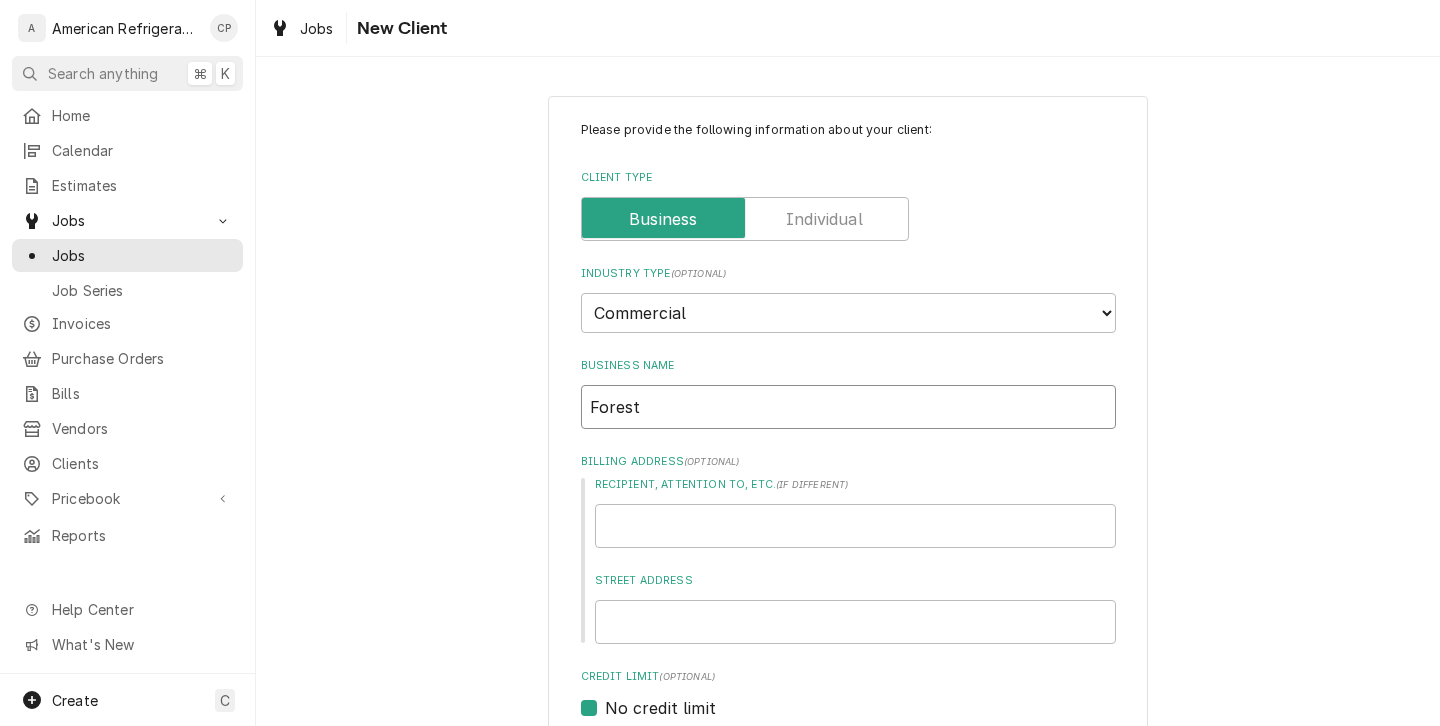 type on "x" 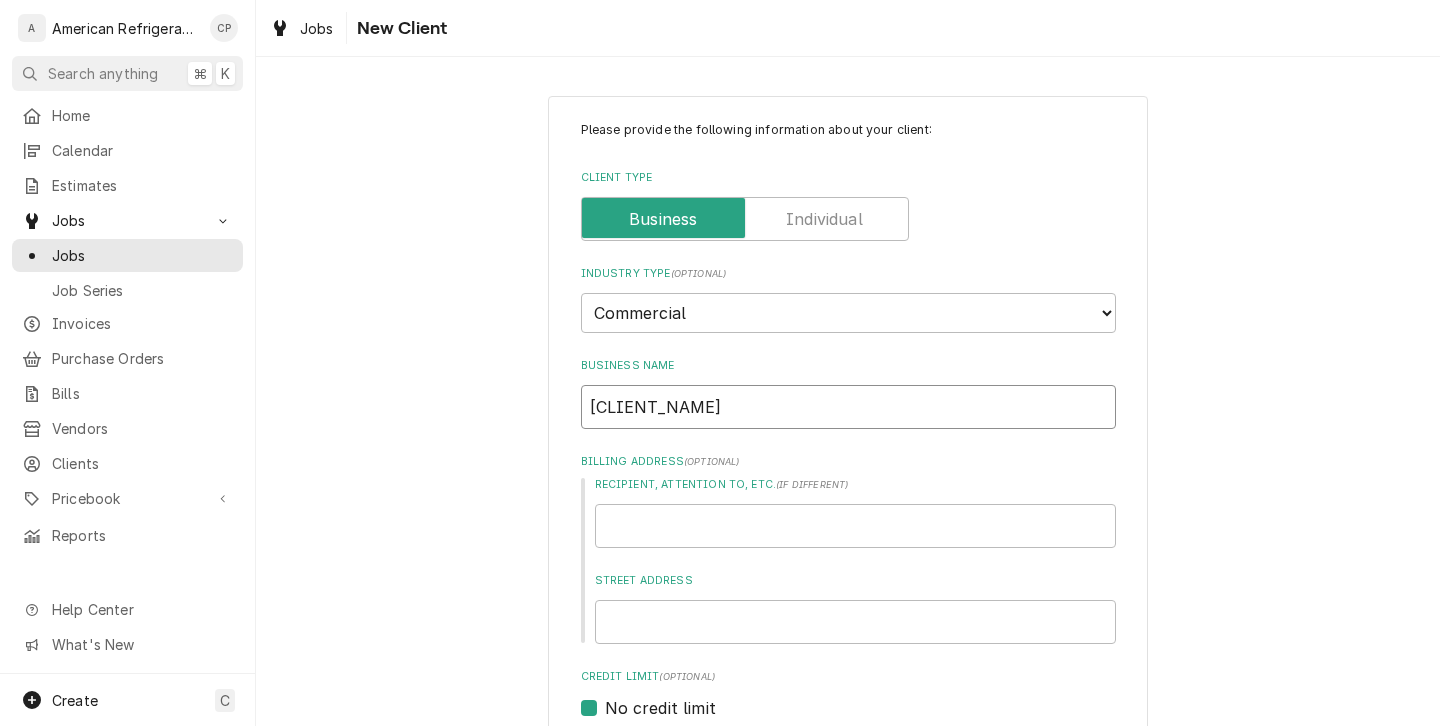 type on "x" 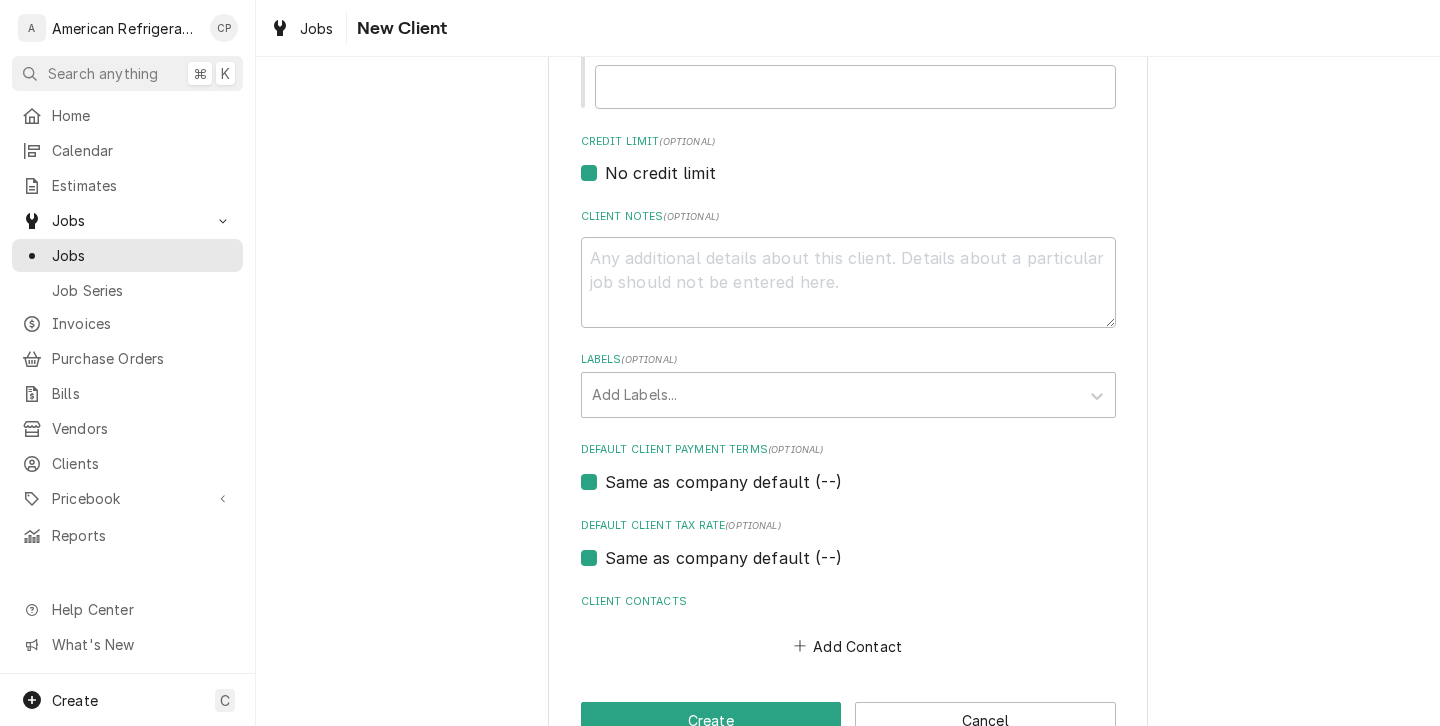 scroll, scrollTop: 593, scrollLeft: 0, axis: vertical 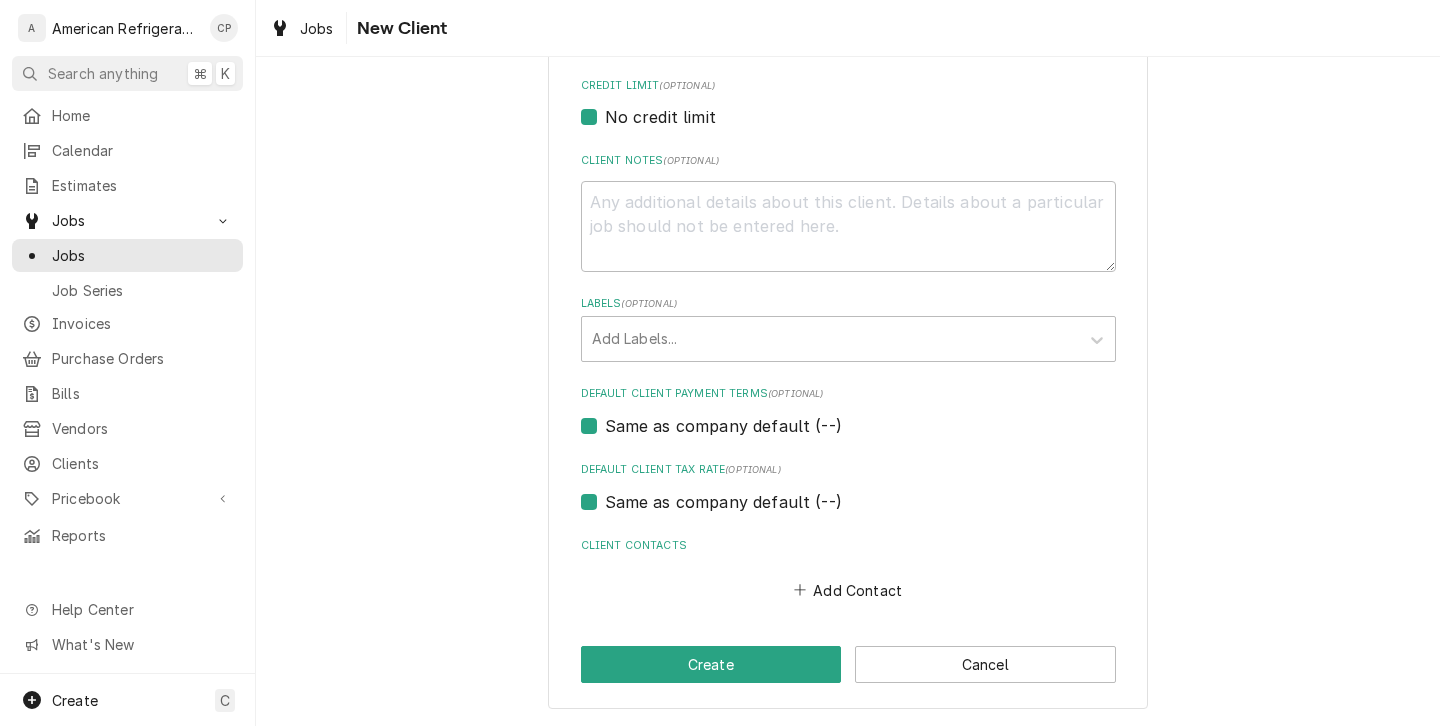 type on "Forest Meadow Baptist Church" 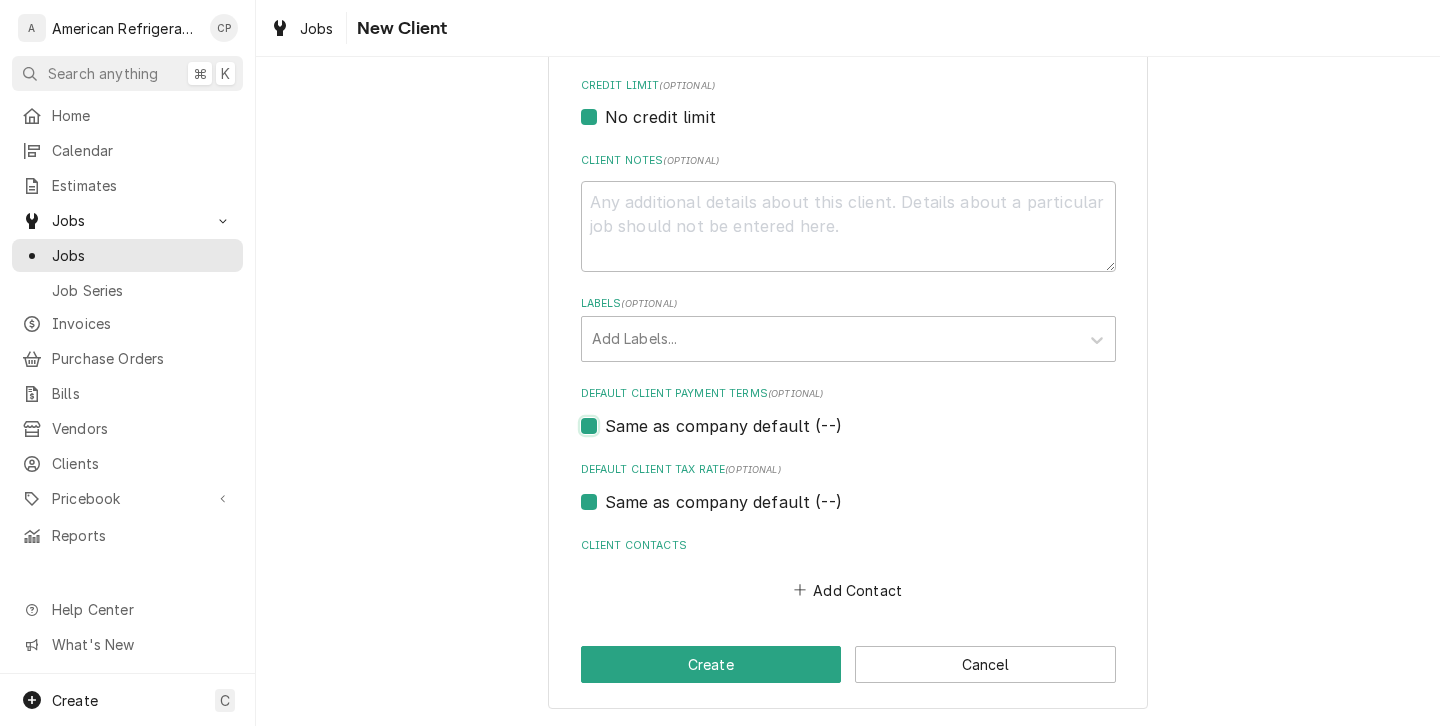 click on "Same as company default (--)" at bounding box center [872, 436] 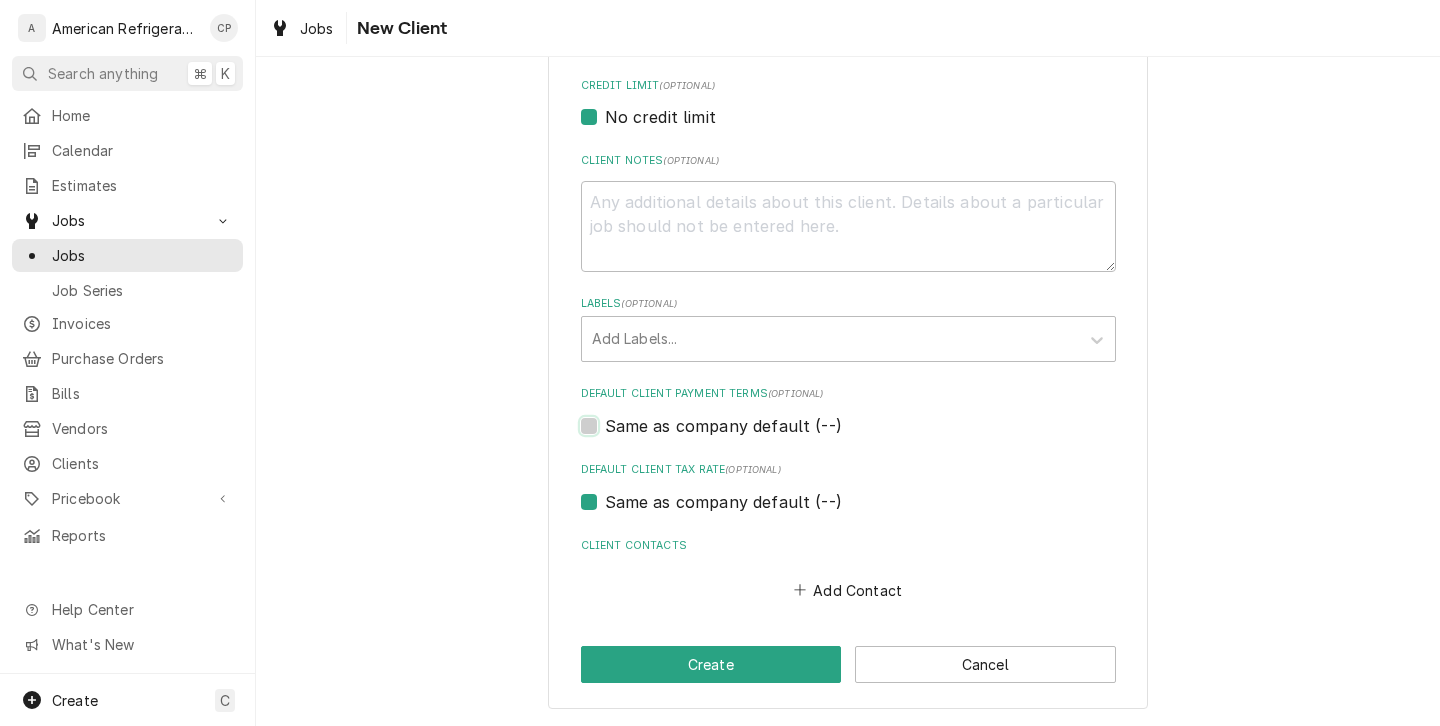 checkbox on "false" 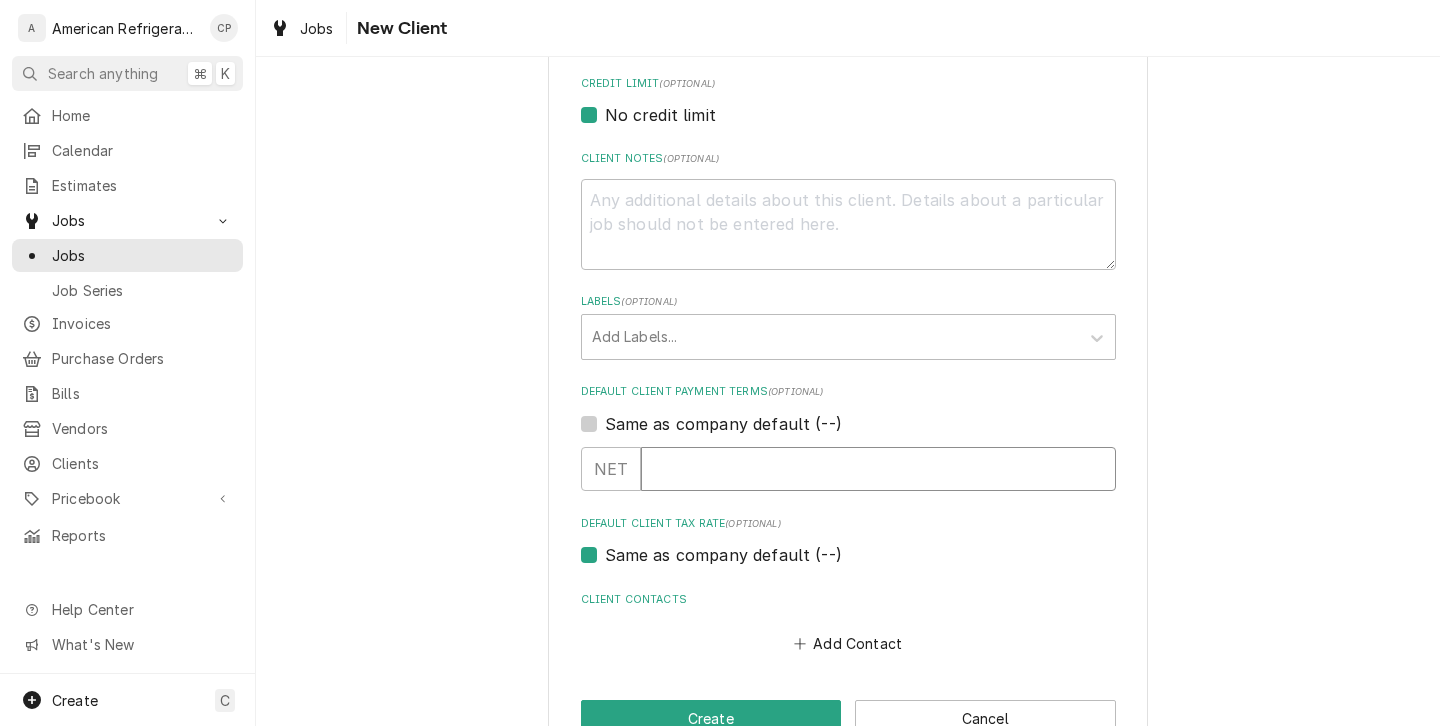 click at bounding box center [878, 469] 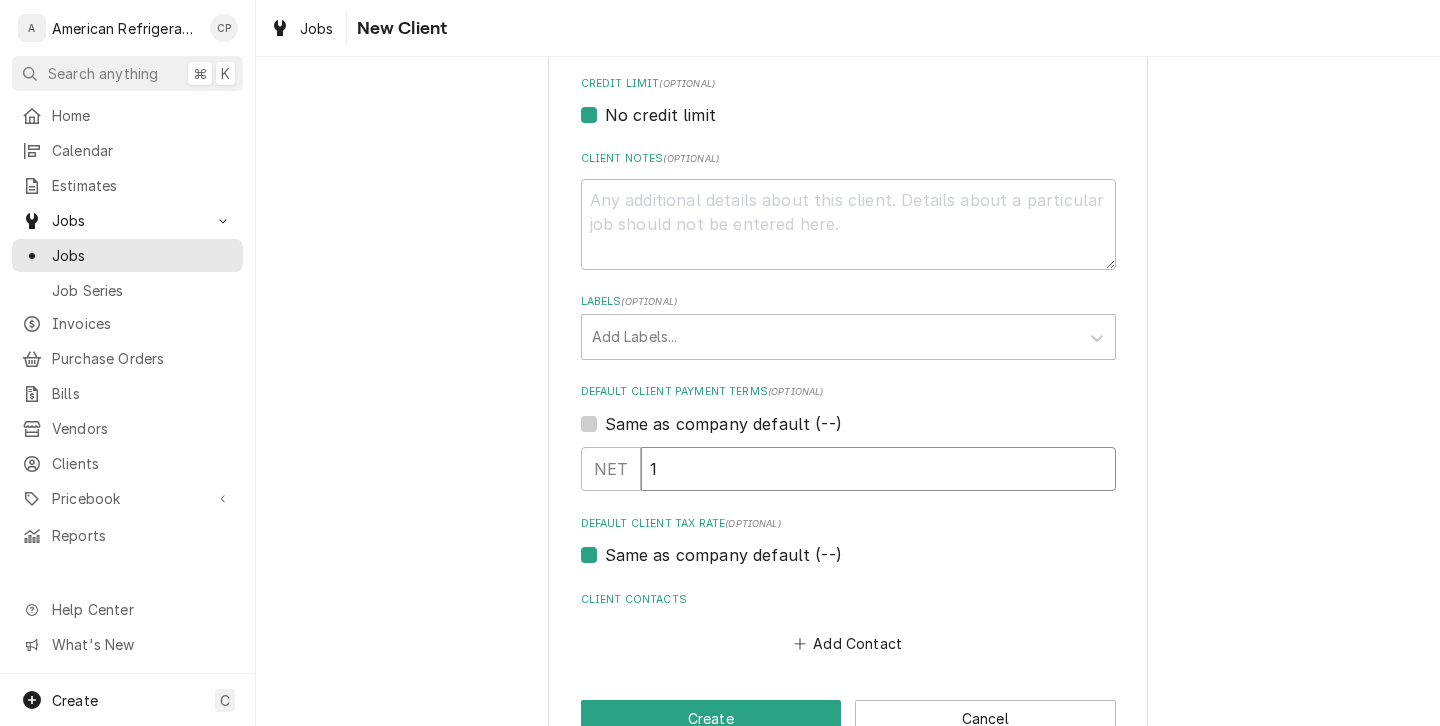 type on "x" 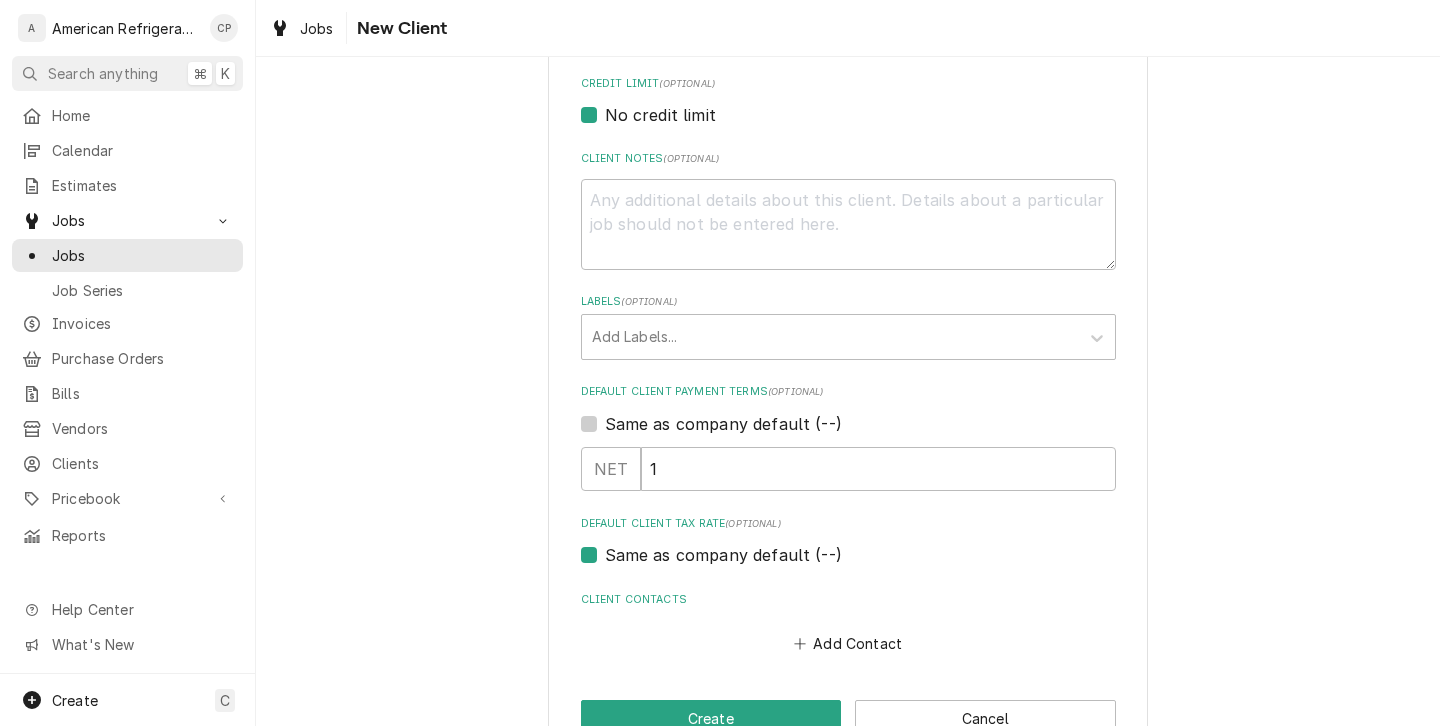 click on "Please provide the following information about your client: Client Type Industry Type  ( optional ) Choose industry type... Residential Commercial Industrial Government Business Name Forest Meadow Baptist Church Billing Address  ( optional ) Recipient, Attention To, etc.  ( if different ) Street Address Credit Limit  (optional) No credit limit Client Notes  ( optional ) Labels  ( optional ) Add Labels... Default Client Payment Terms  (optional) Same as company default (--) NET 1 Default Client Tax Rate  (optional) Same as company default (--) Client Contacts Add Contact" at bounding box center [848, 93] 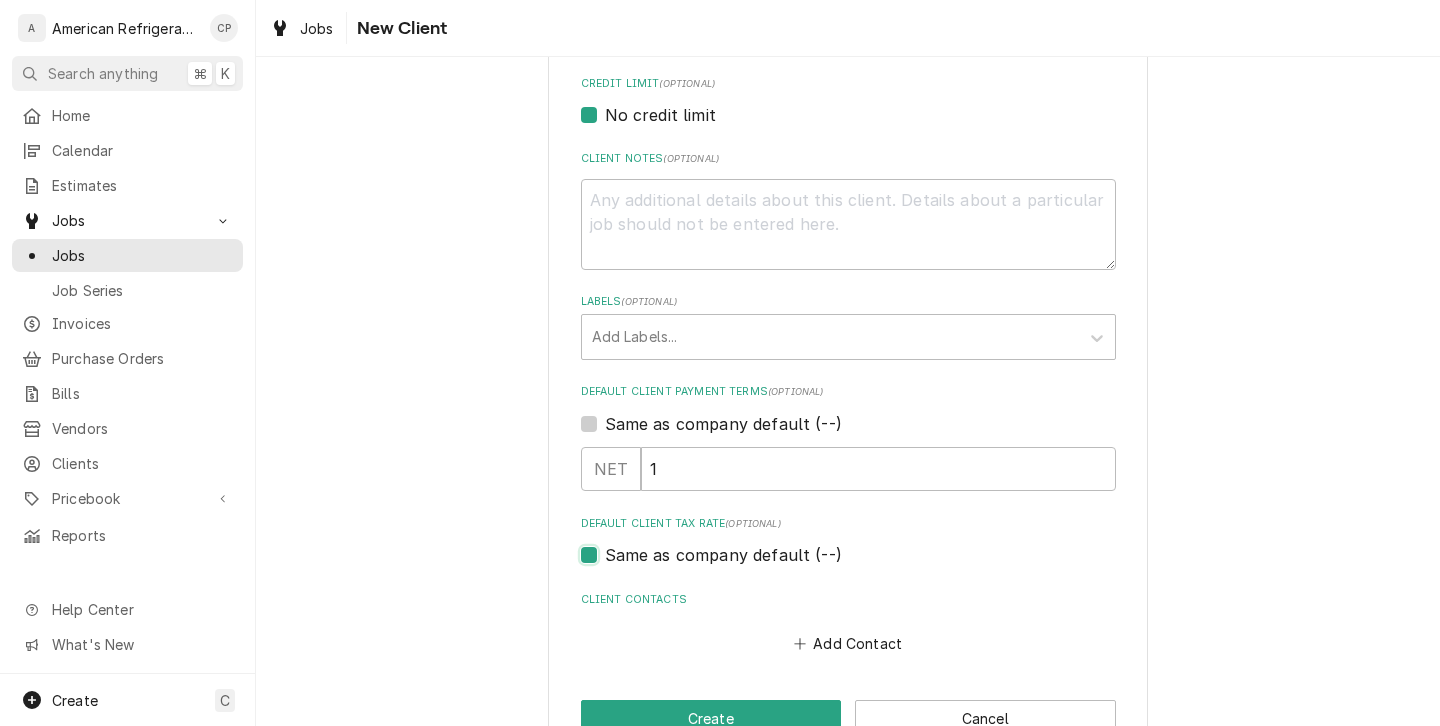 click on "Same as company default (--)" at bounding box center [872, 565] 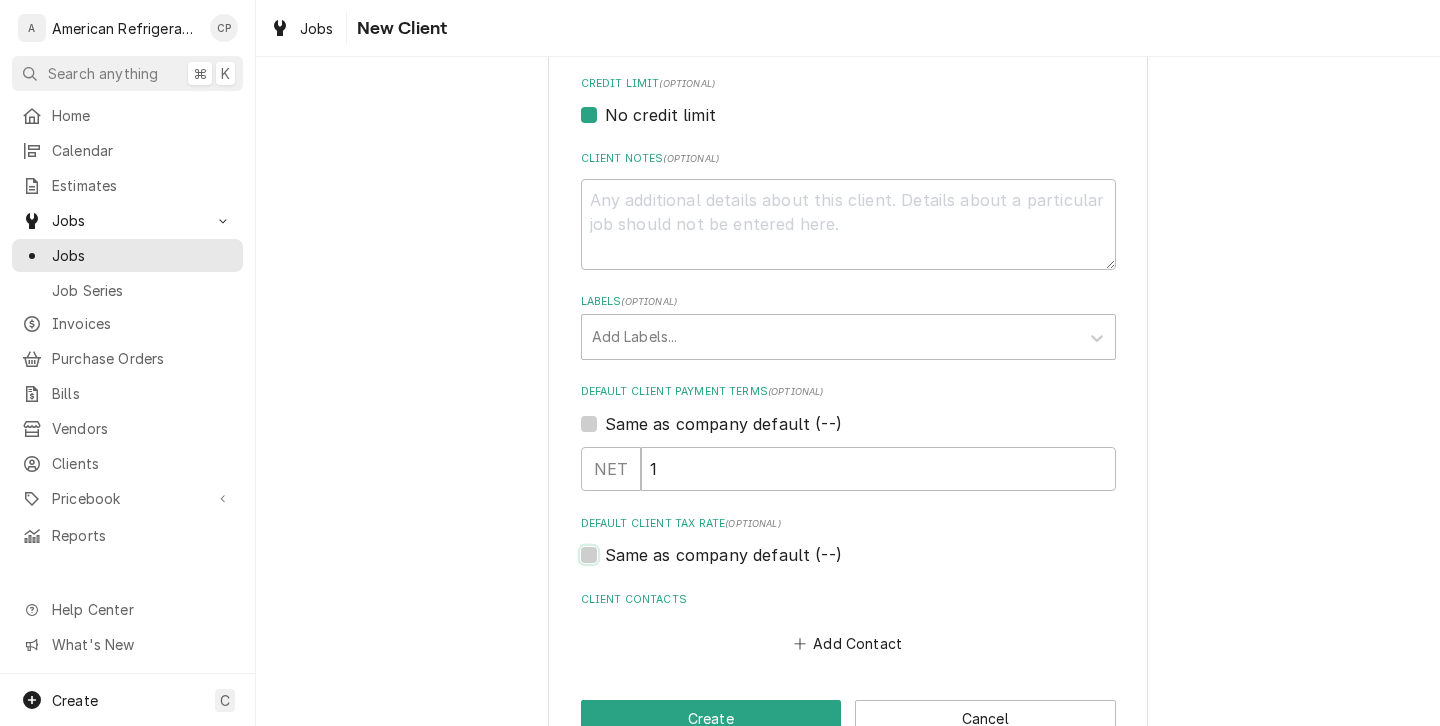 checkbox on "false" 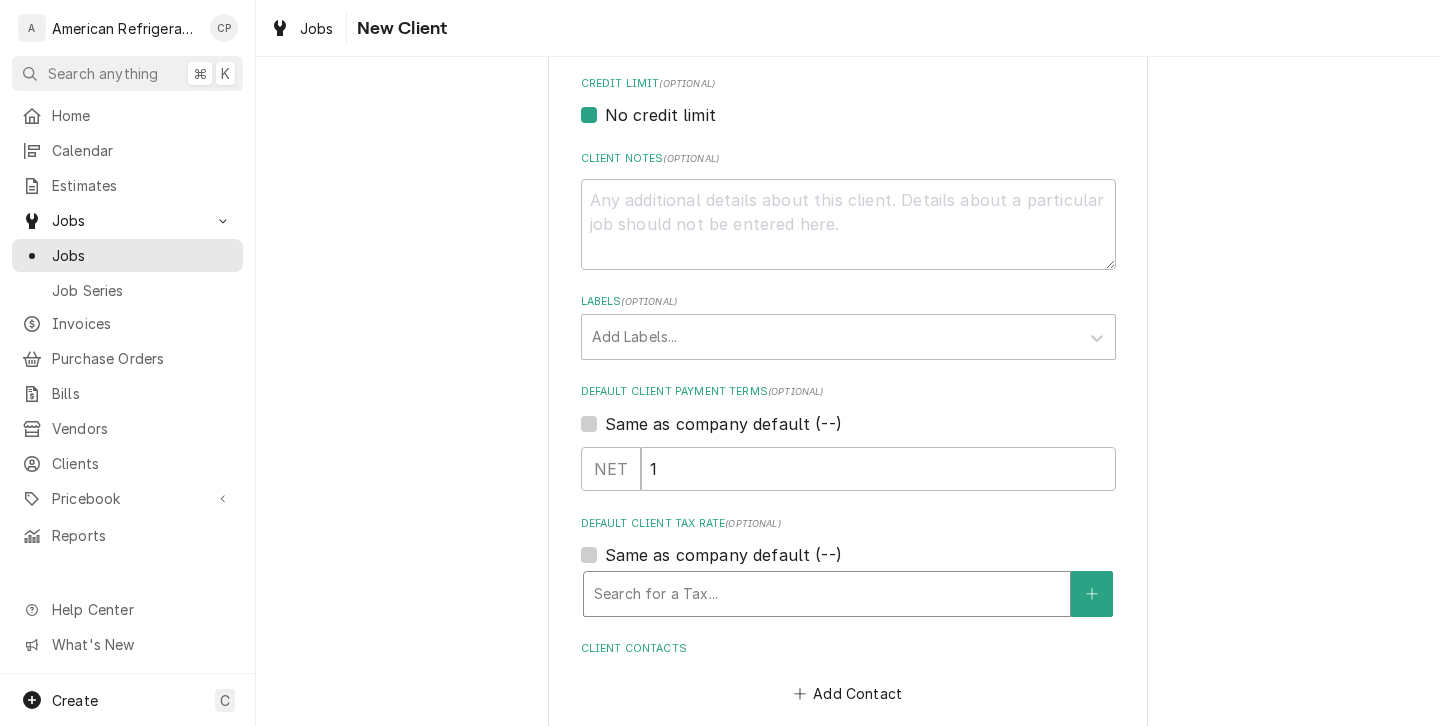 click on "Search for a Tax..." at bounding box center (827, 594) 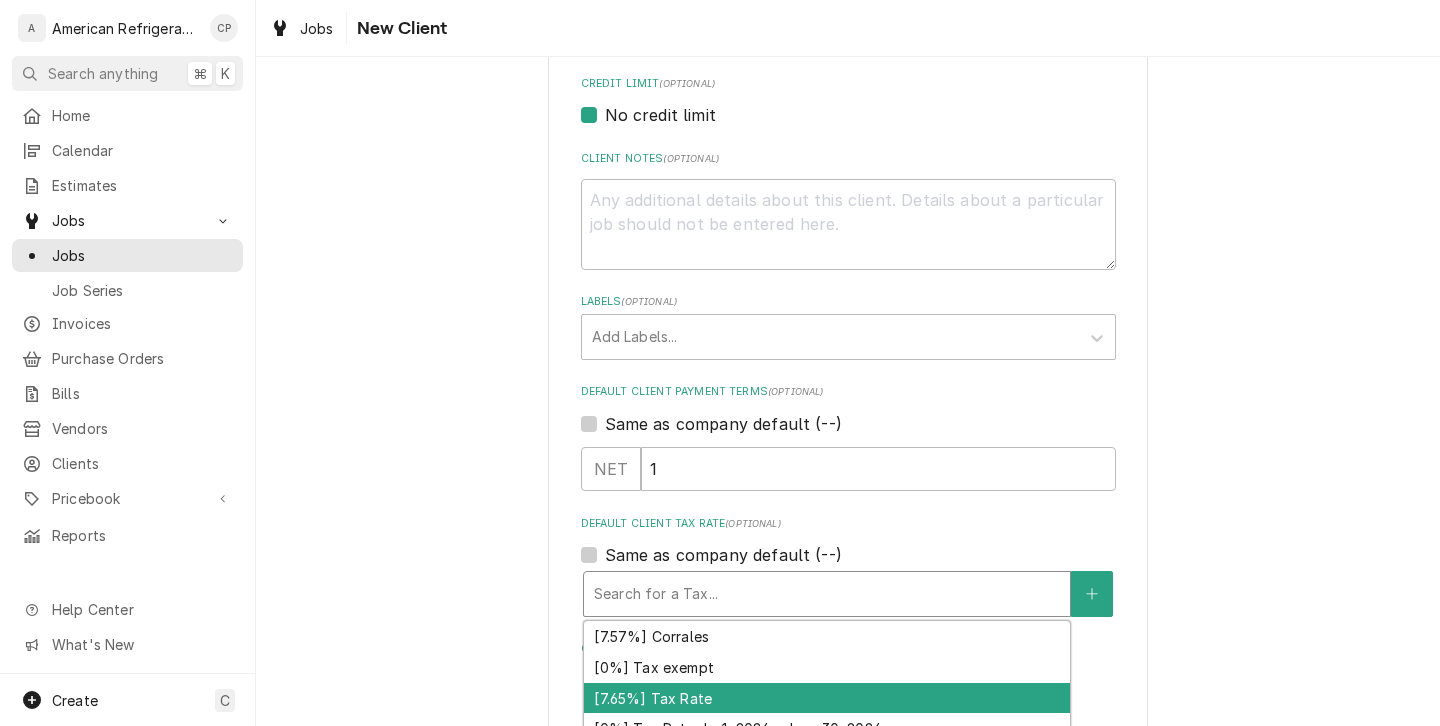 click on "[7.65%] Tax Rate" at bounding box center (827, 698) 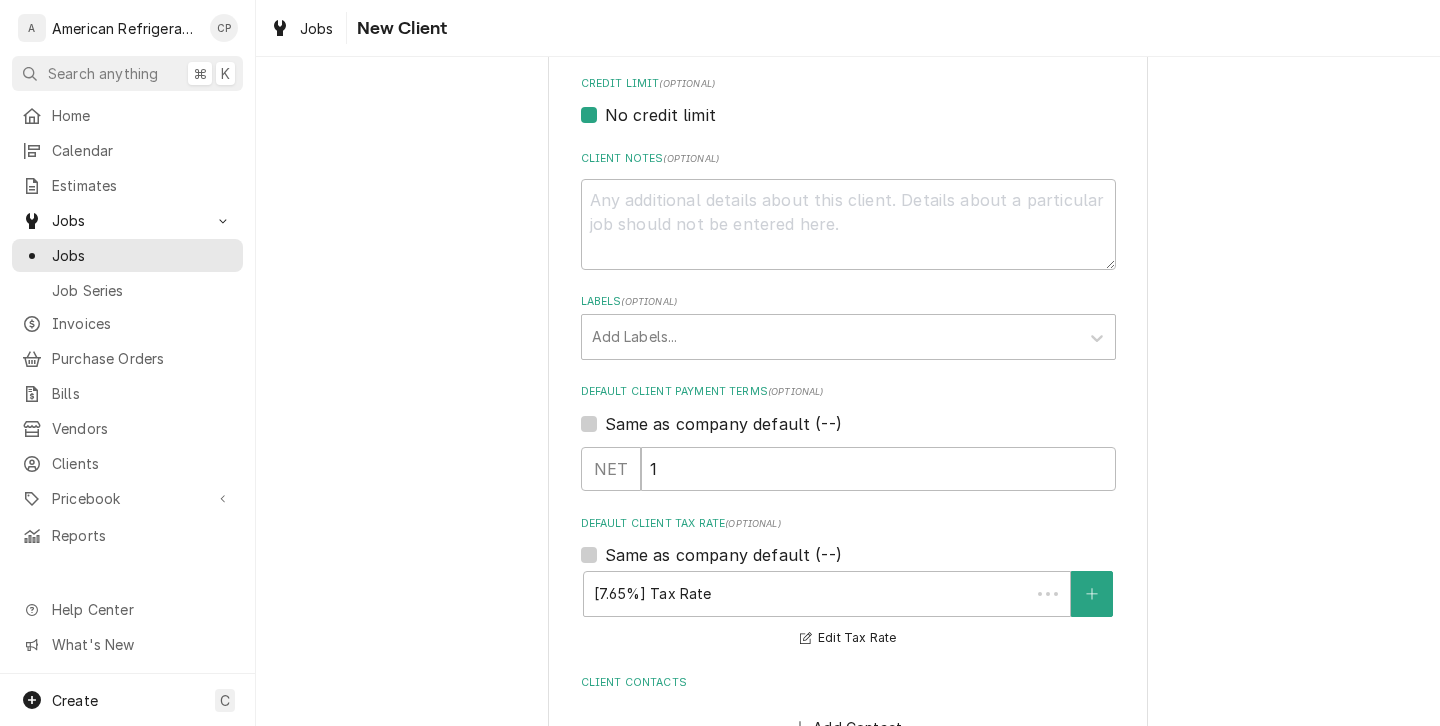 scroll, scrollTop: 733, scrollLeft: 0, axis: vertical 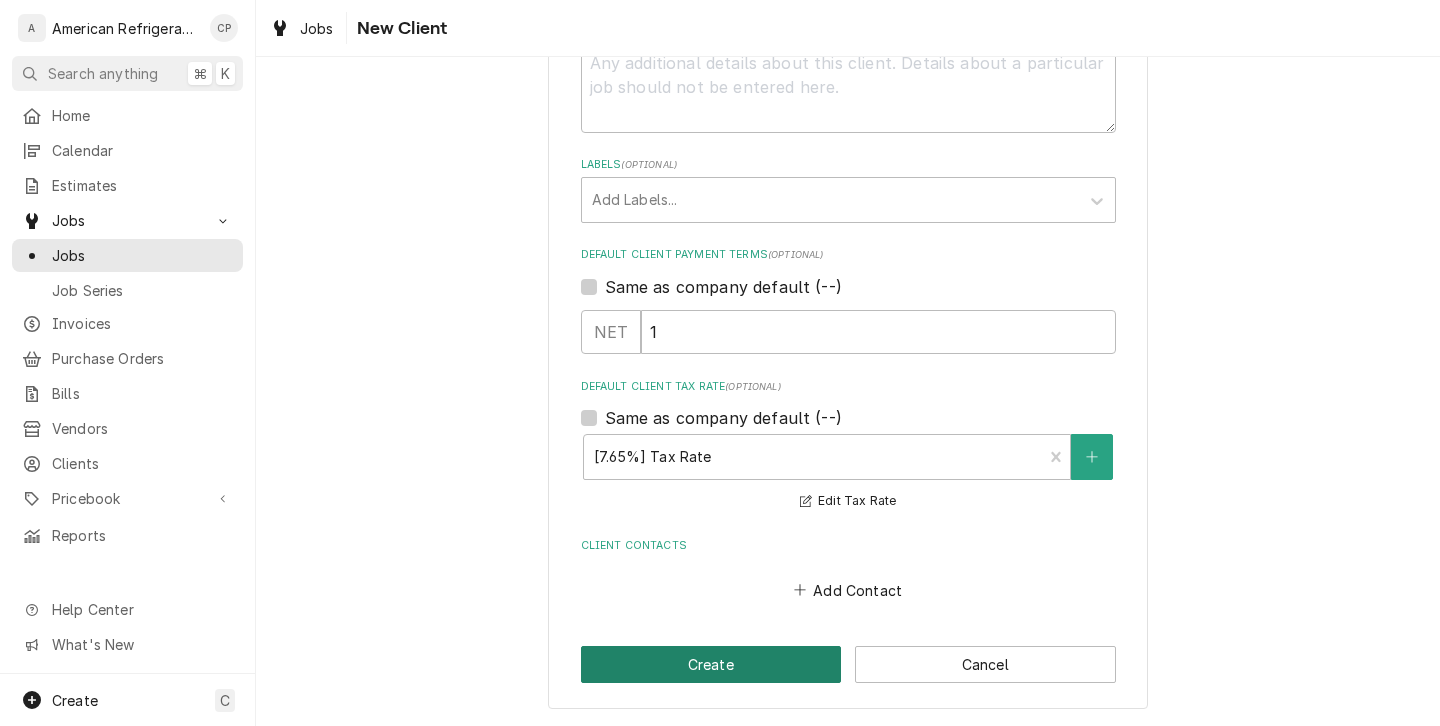 click on "Create" at bounding box center [711, 664] 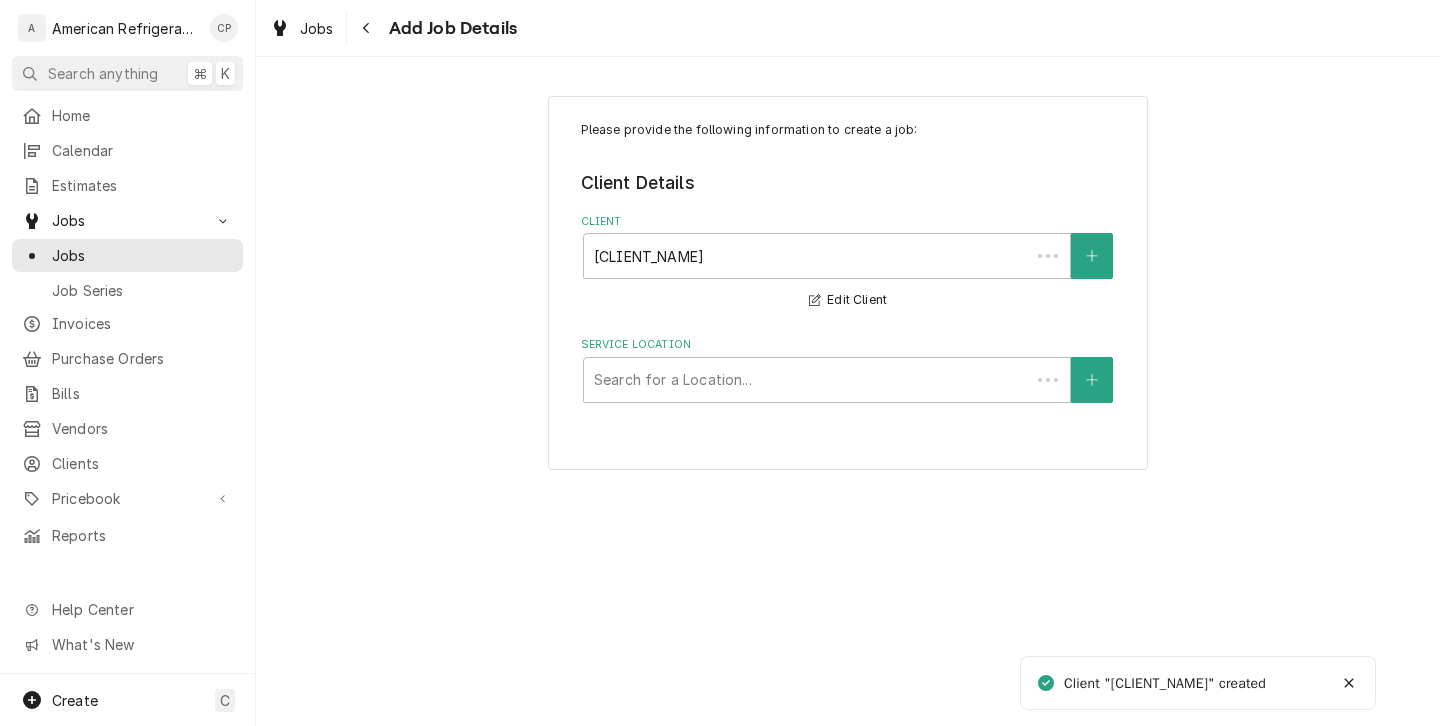 scroll, scrollTop: 0, scrollLeft: 0, axis: both 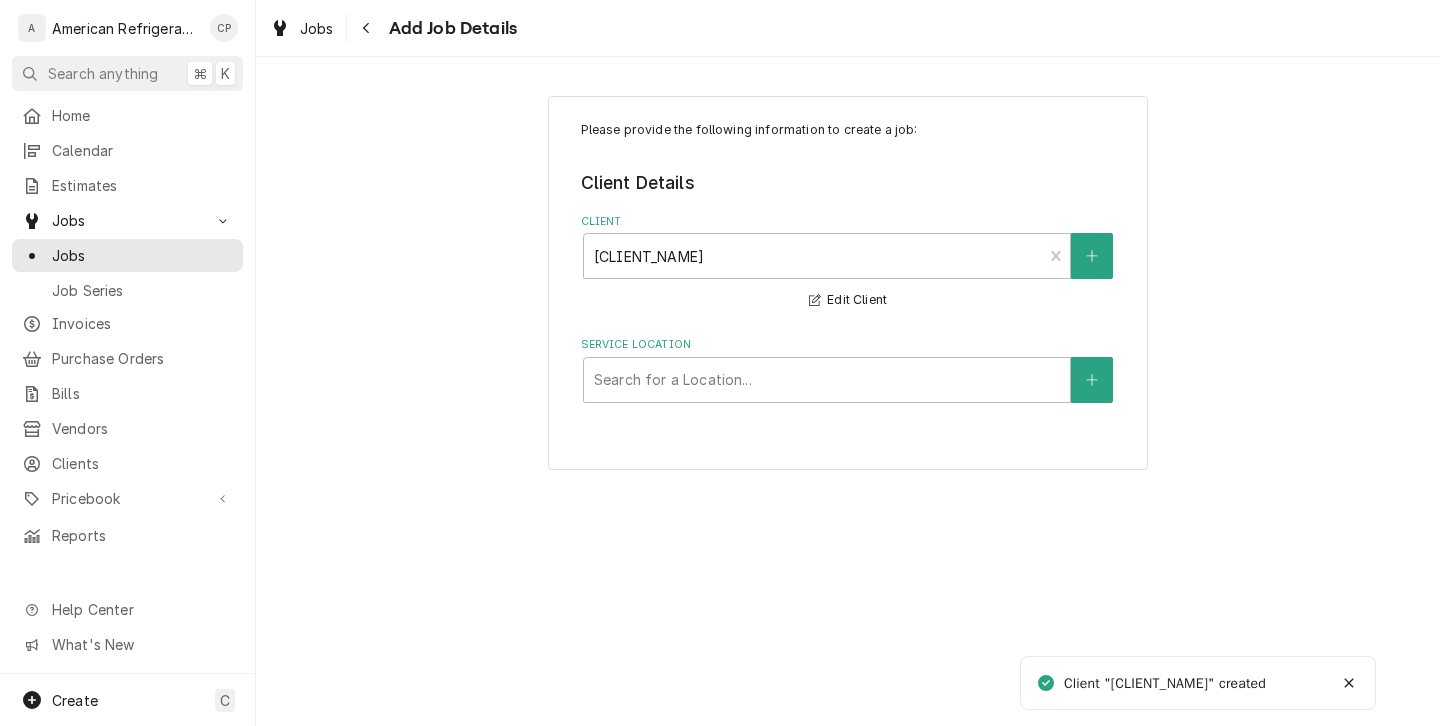 click on "Please provide the following information to create a job: Client Details Client Forest Meadow Baptist Church Edit Client Service Location Search for a Location..." at bounding box center [848, 283] 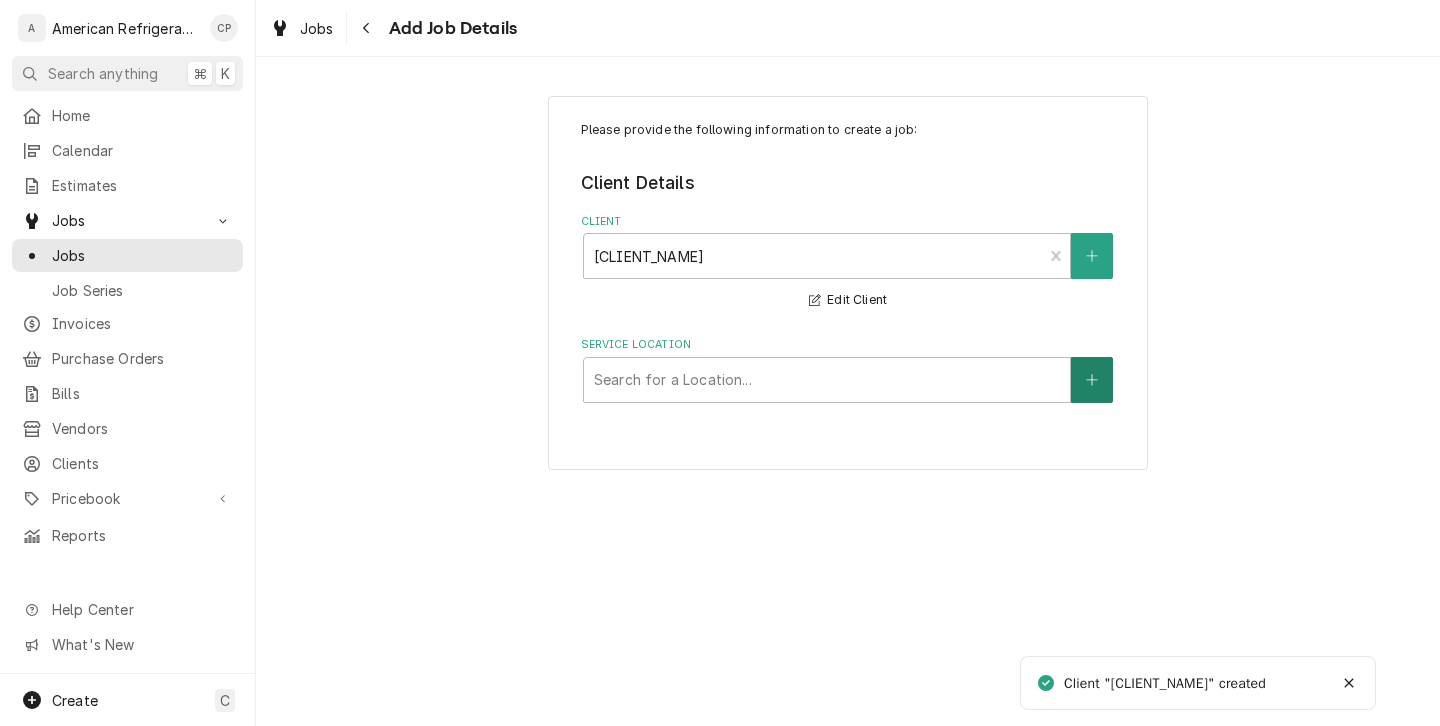 click at bounding box center (1092, 380) 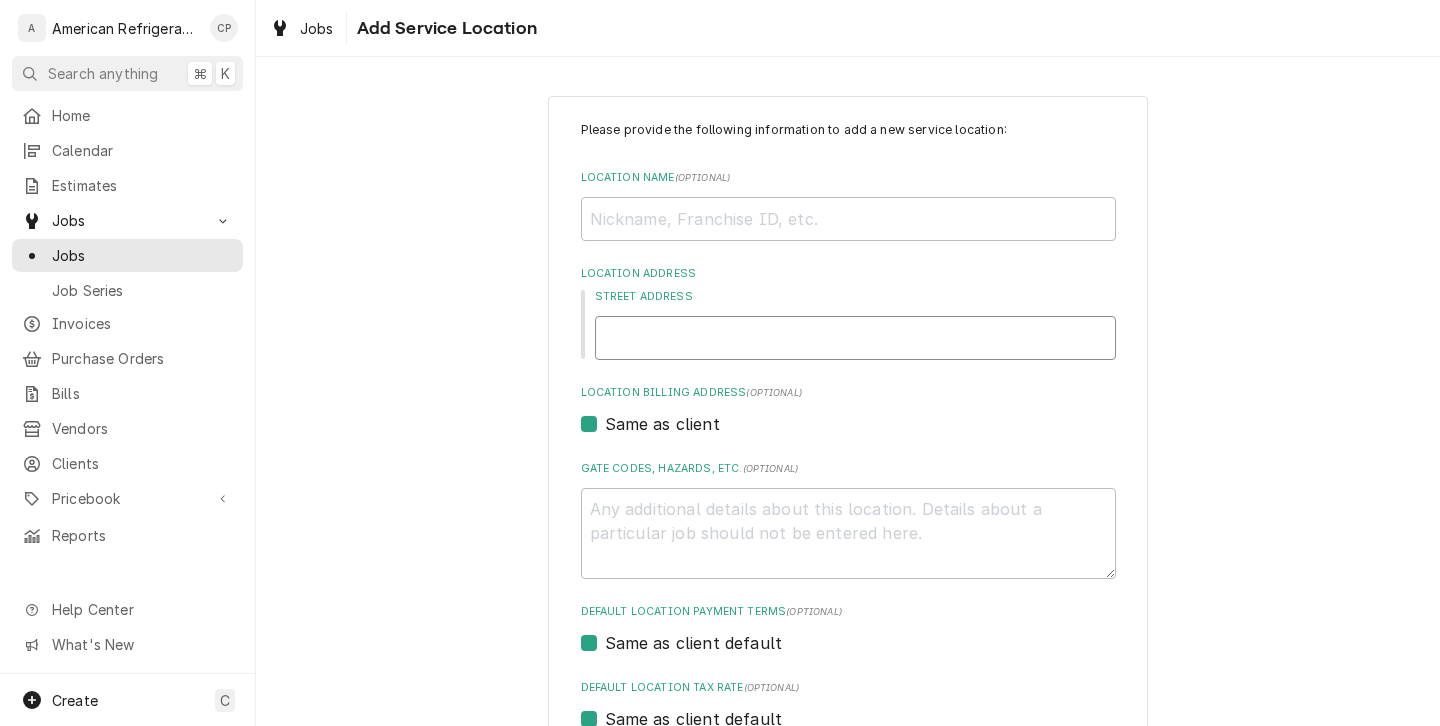 click on "Street Address" at bounding box center (855, 338) 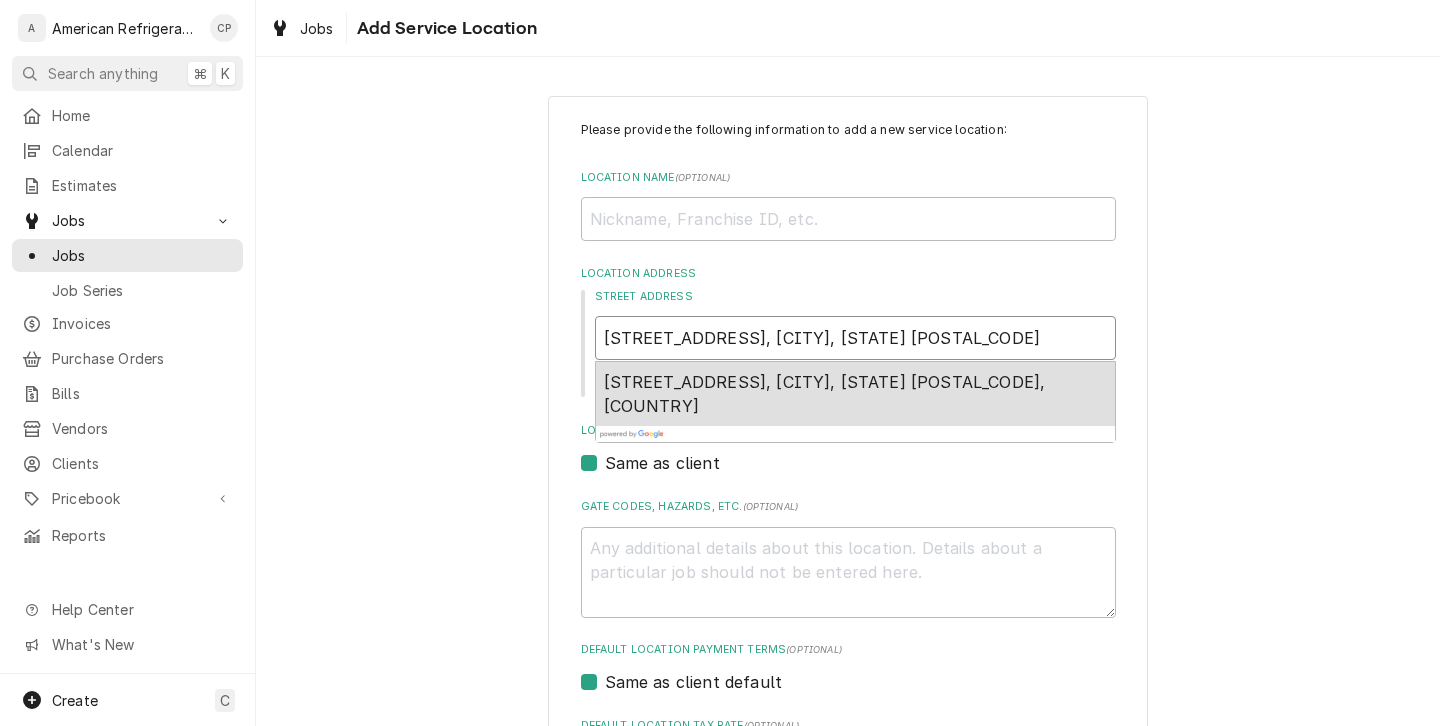 click on "54 NM-217, Tijeras, NM 87059, USA" at bounding box center [825, 394] 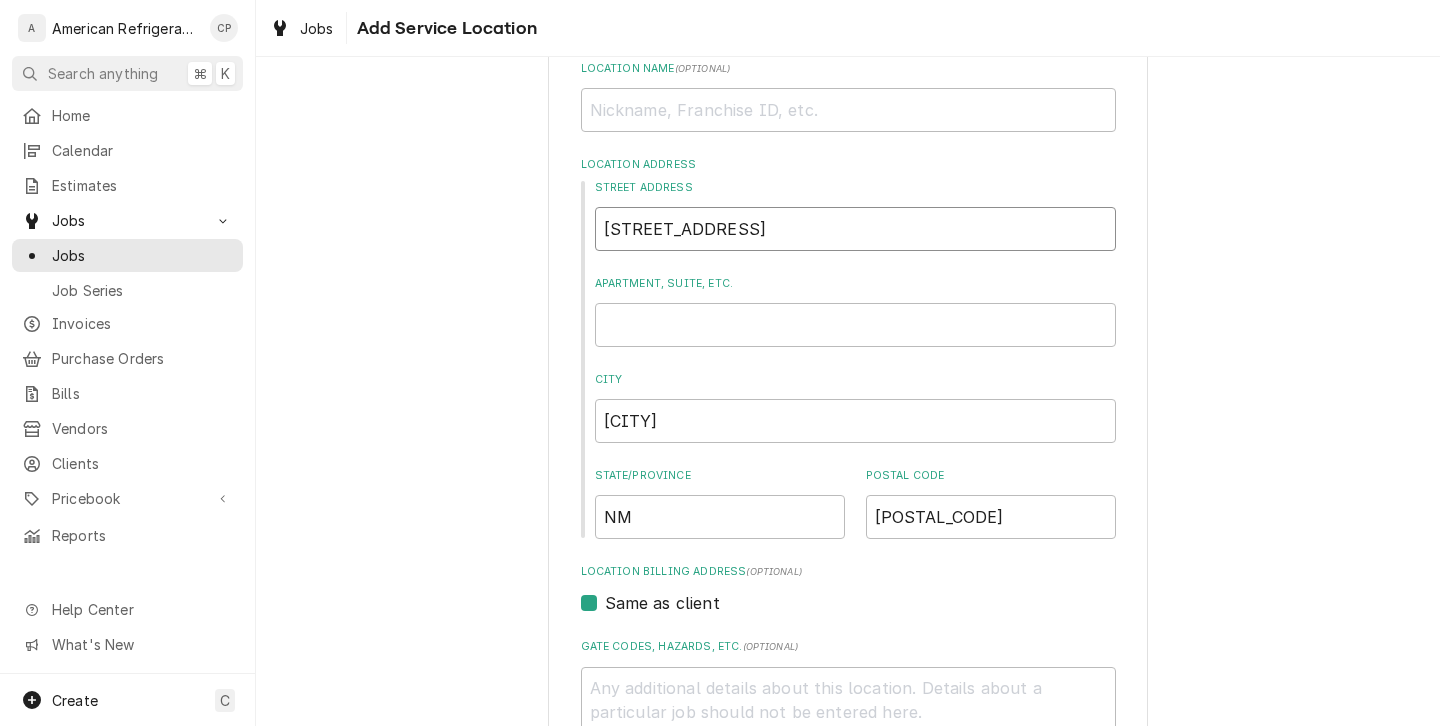 type on "x" 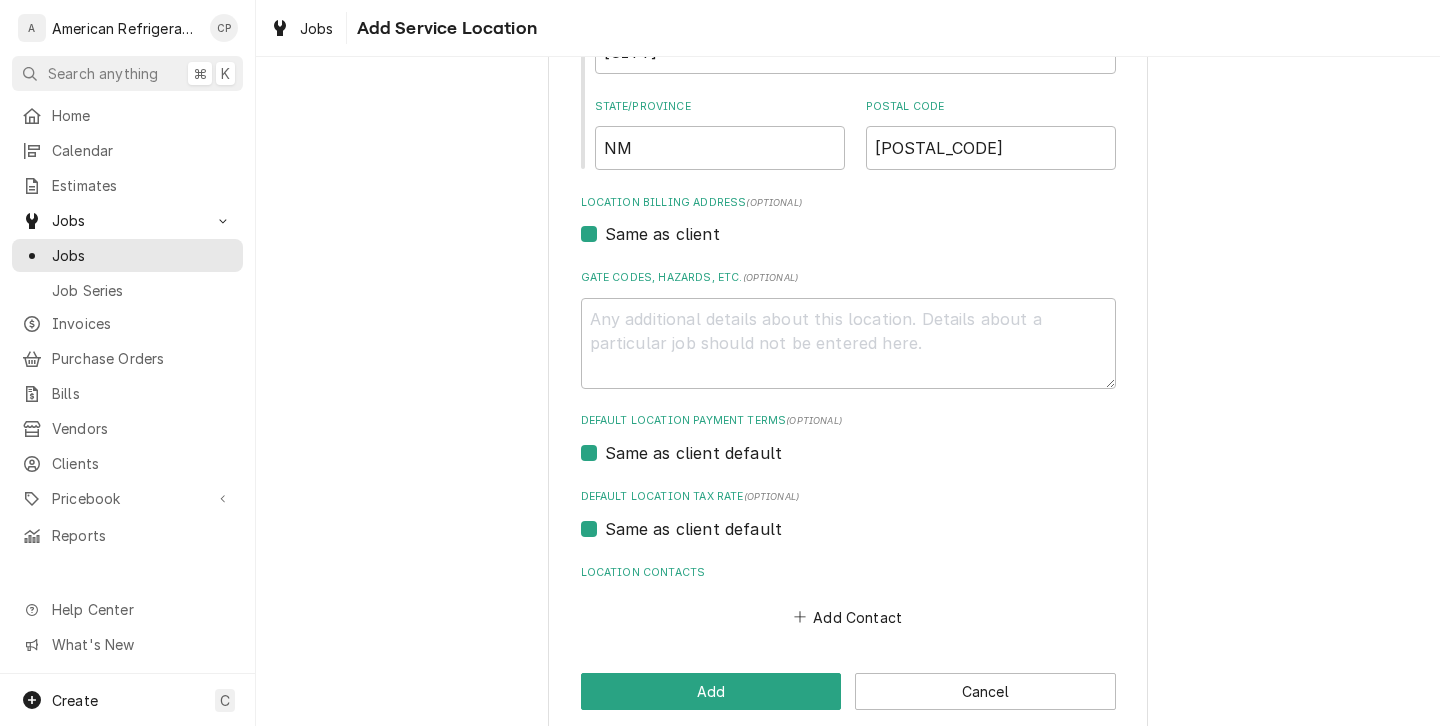 scroll, scrollTop: 506, scrollLeft: 0, axis: vertical 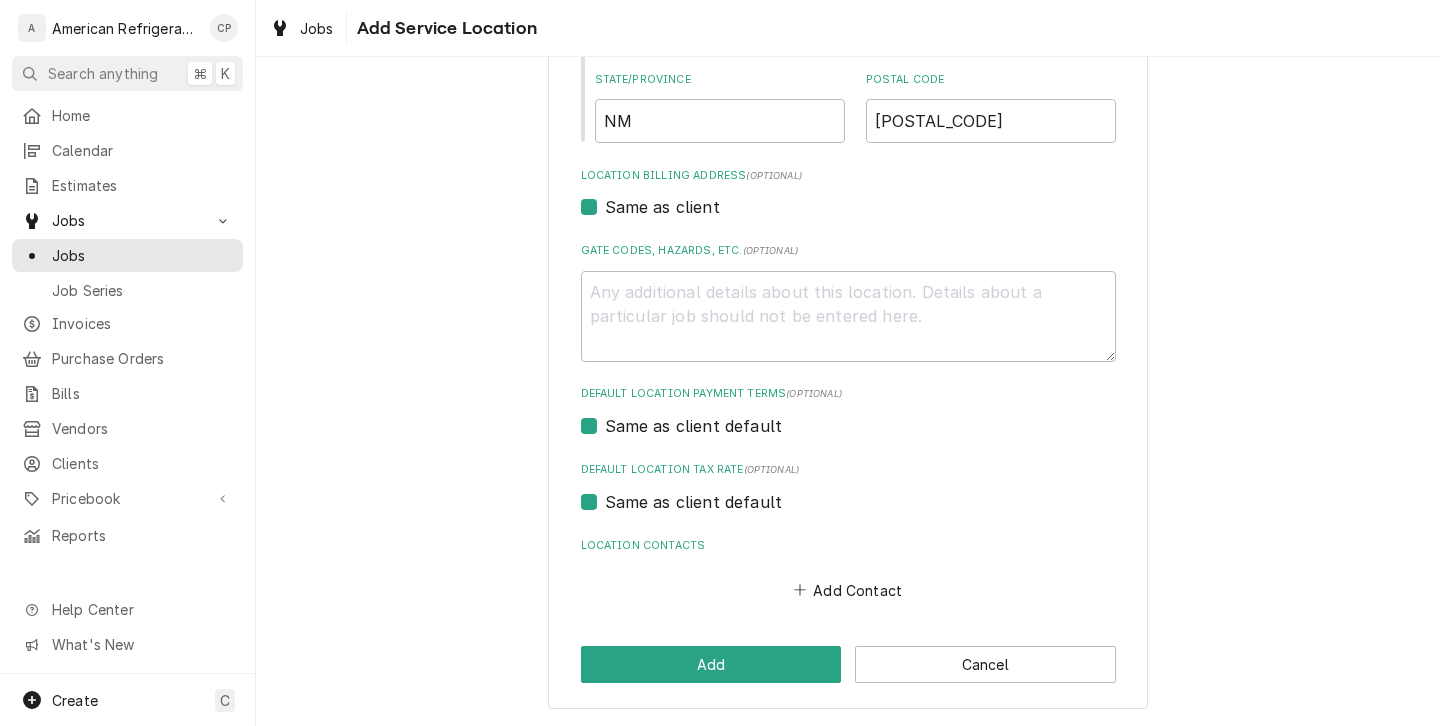 type on "54 NM-217" 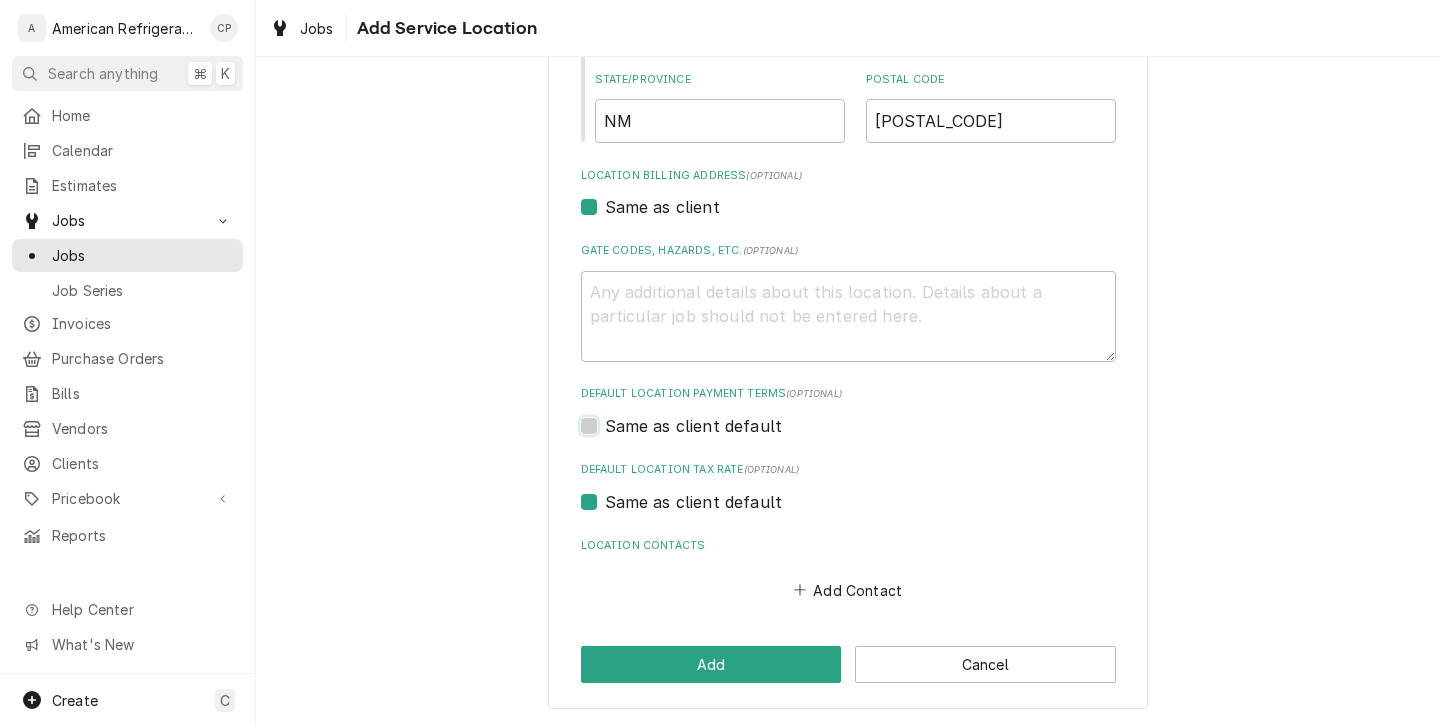 checkbox on "false" 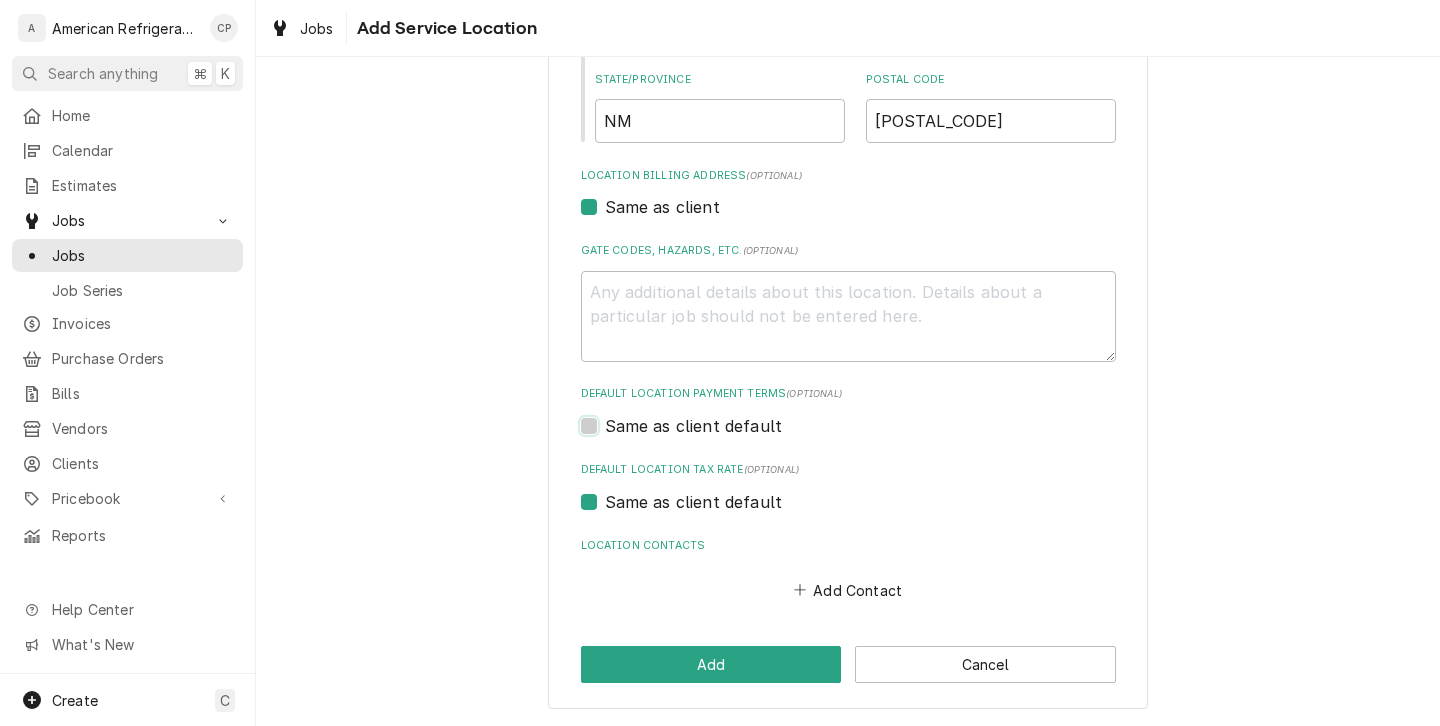 type on "x" 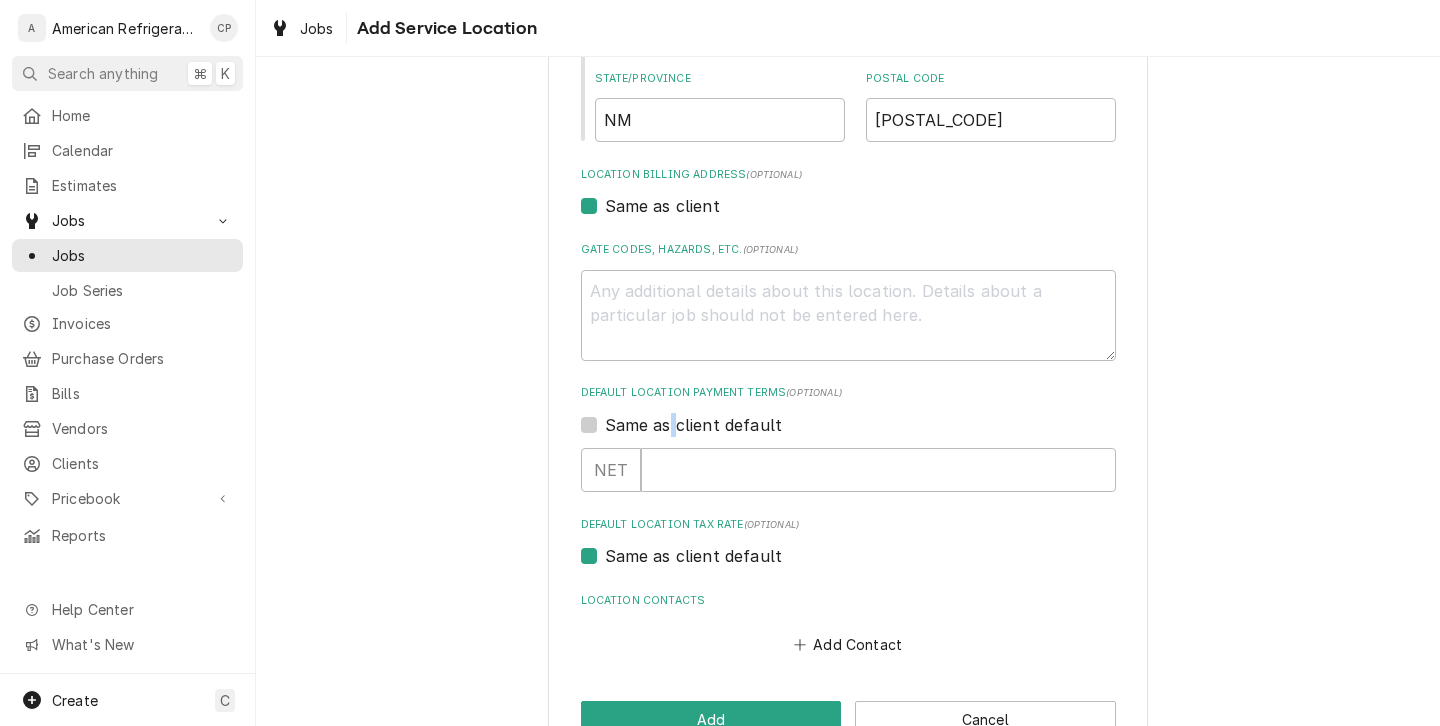 click on "Same as client default" at bounding box center (694, 425) 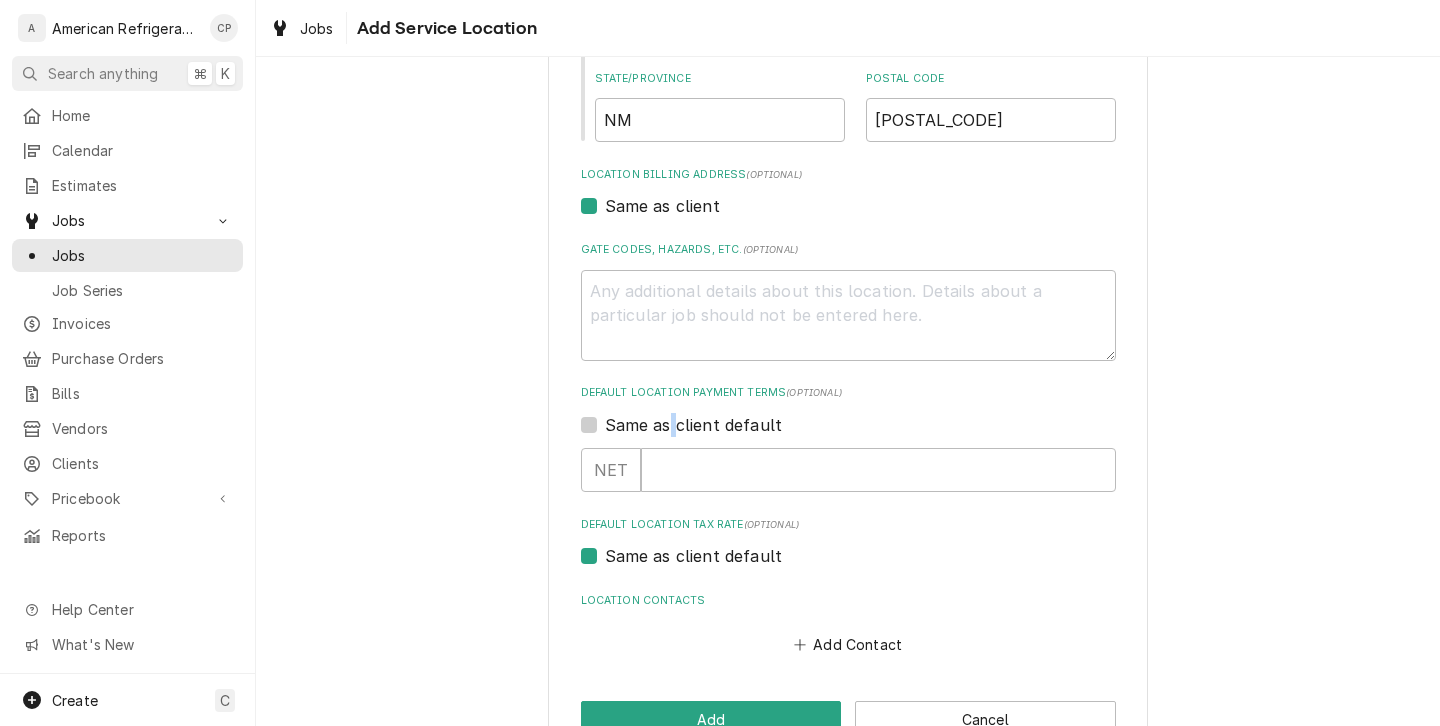 click on "Same as client default" at bounding box center (872, 435) 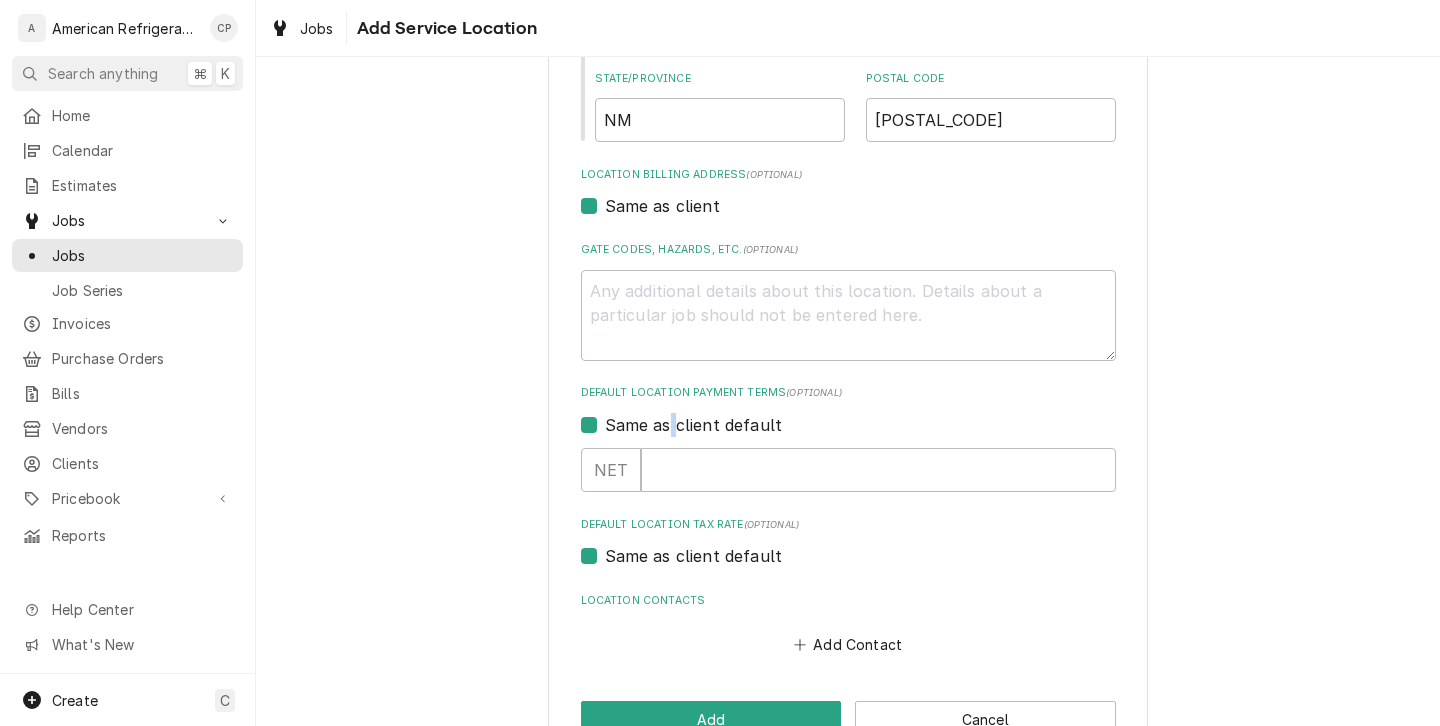 checkbox on "true" 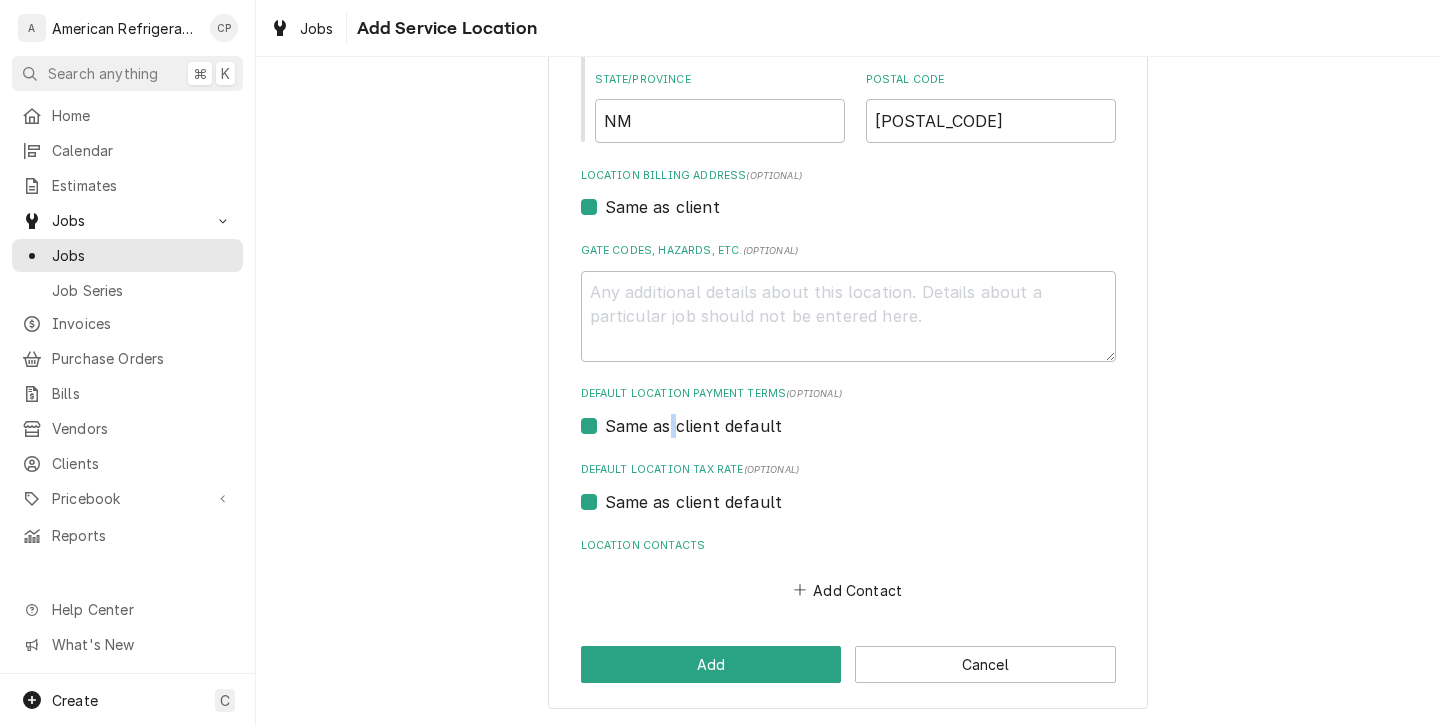 type on "x" 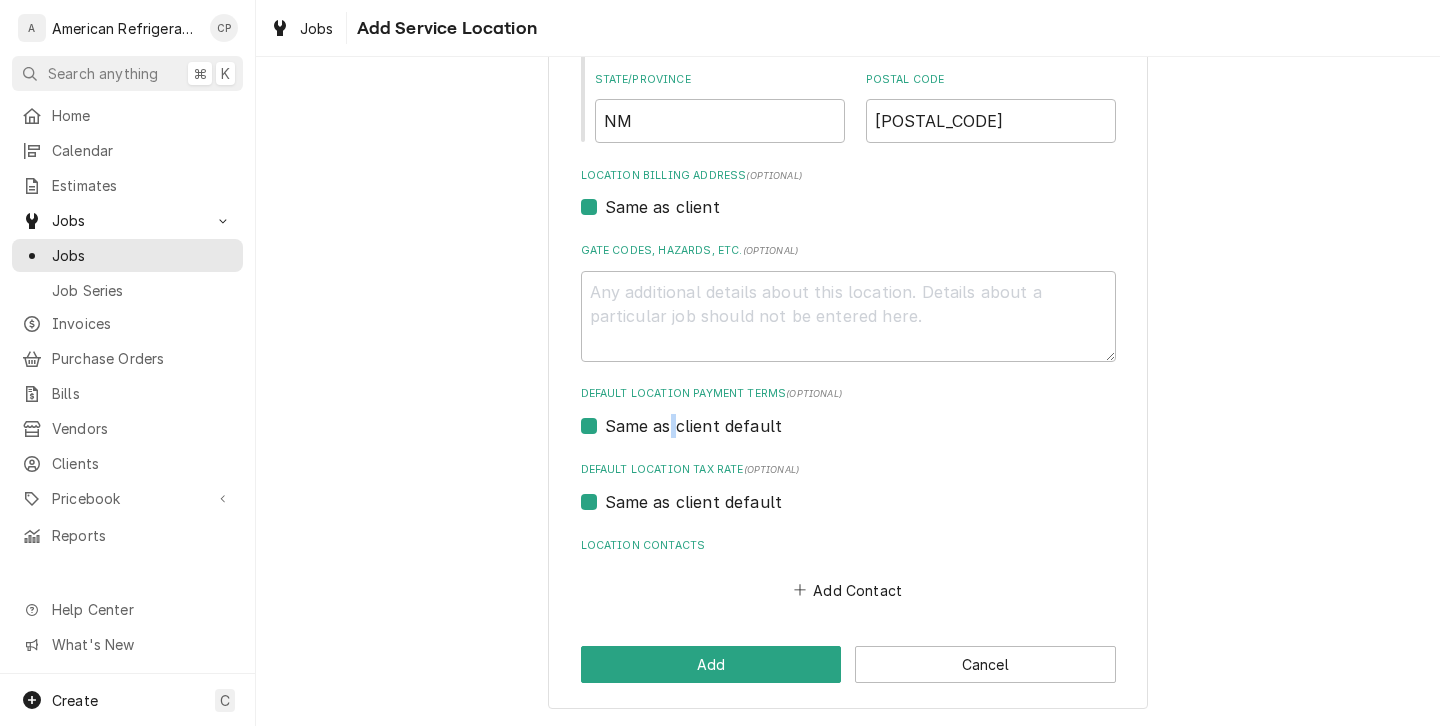 click on "Same as client default" at bounding box center [694, 426] 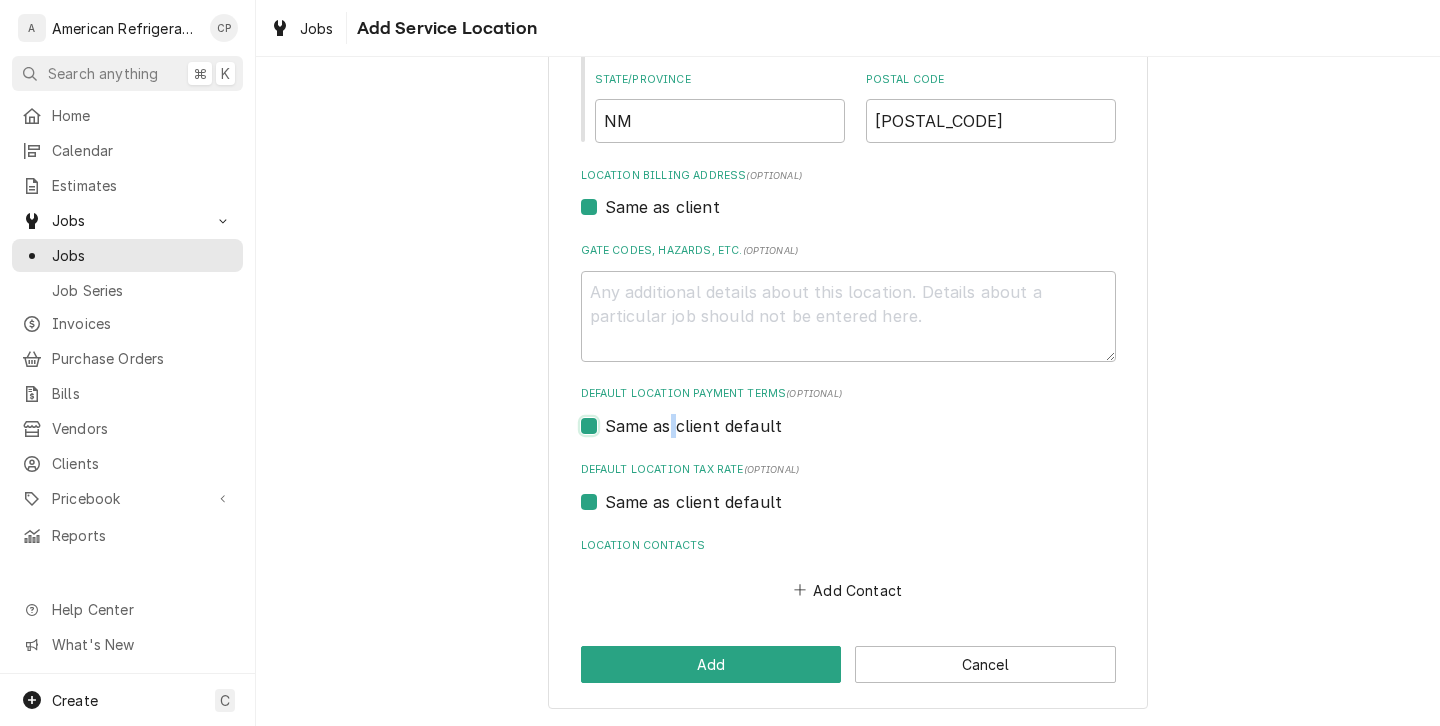 click on "Same as client default" at bounding box center [872, 436] 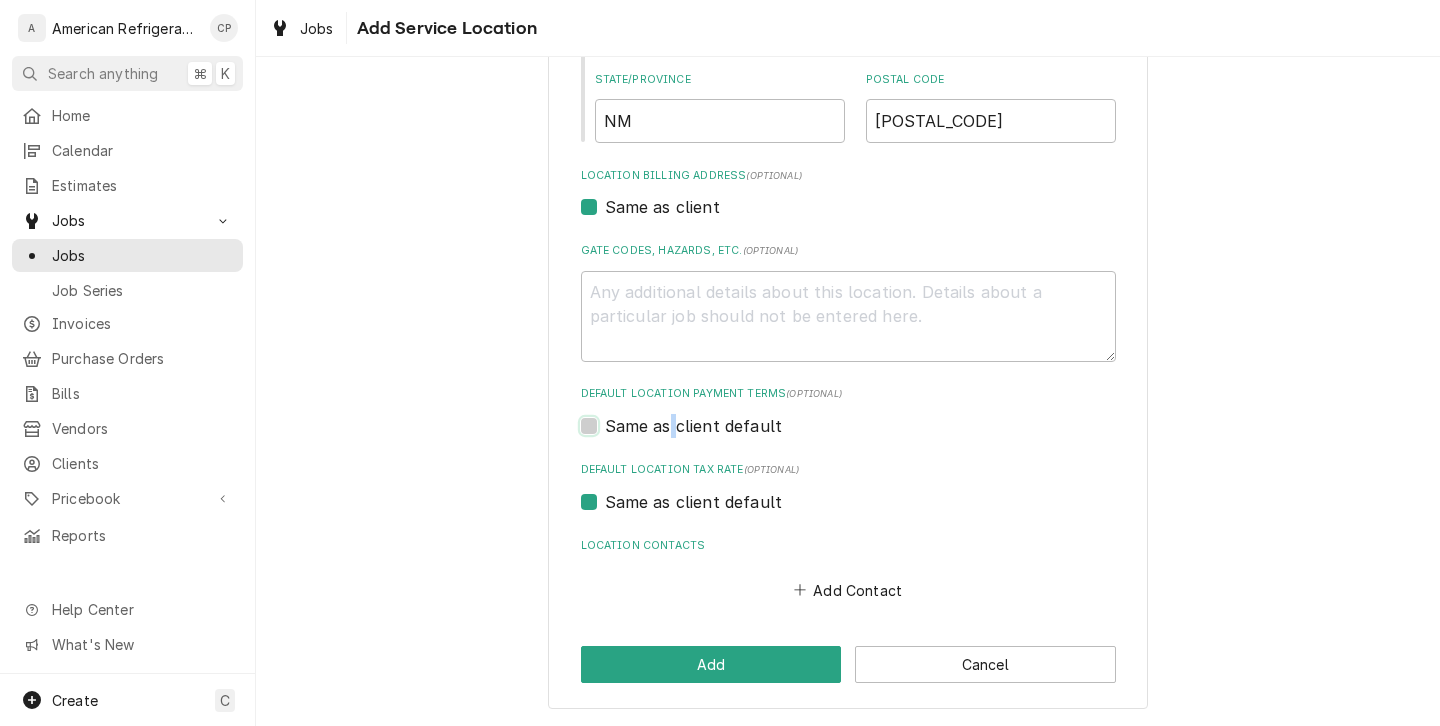 checkbox on "false" 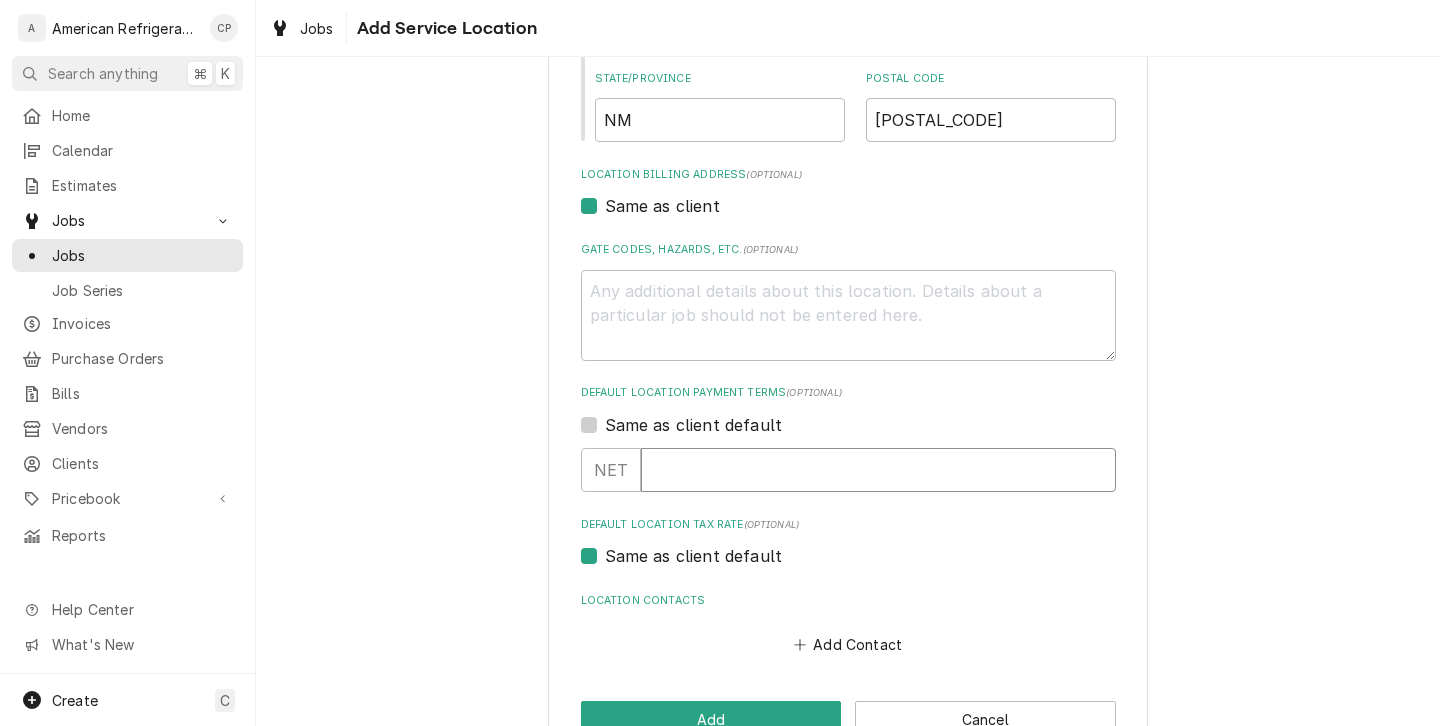 click at bounding box center [878, 470] 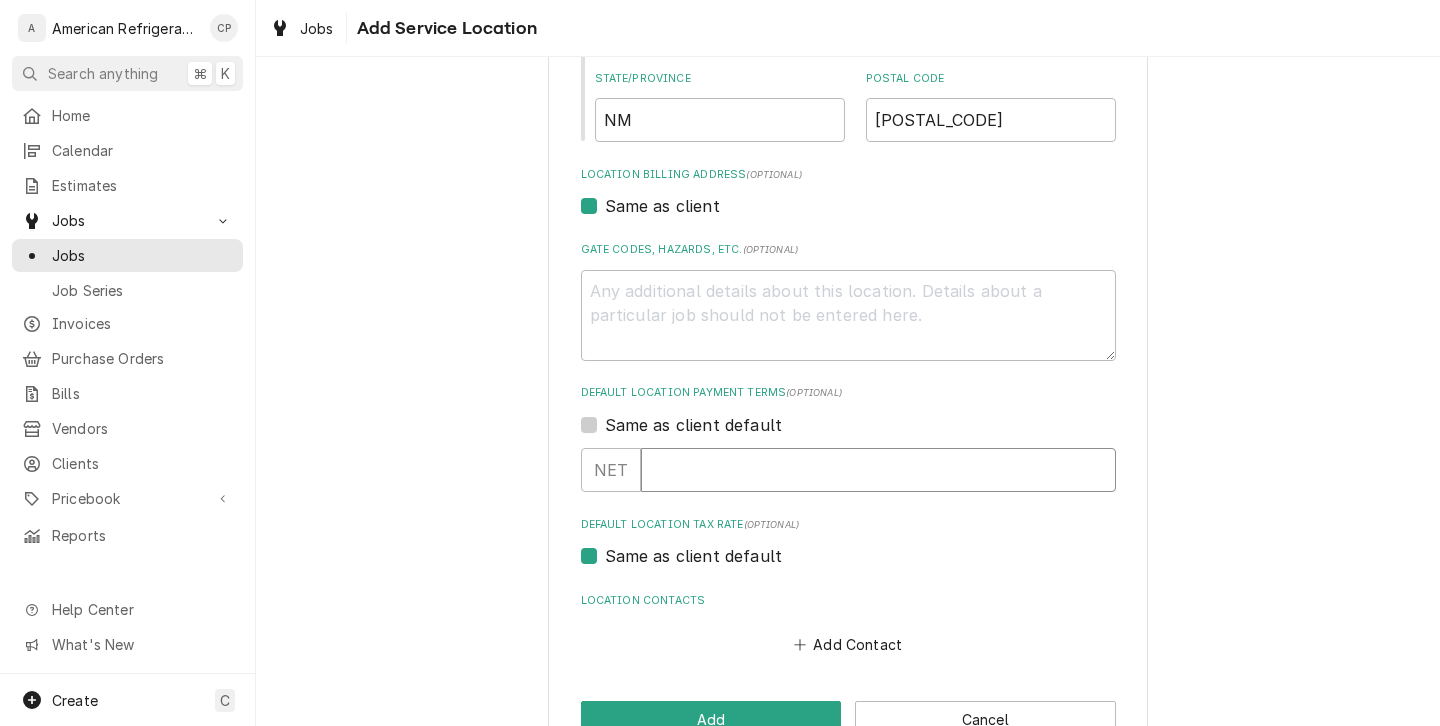 type on "x" 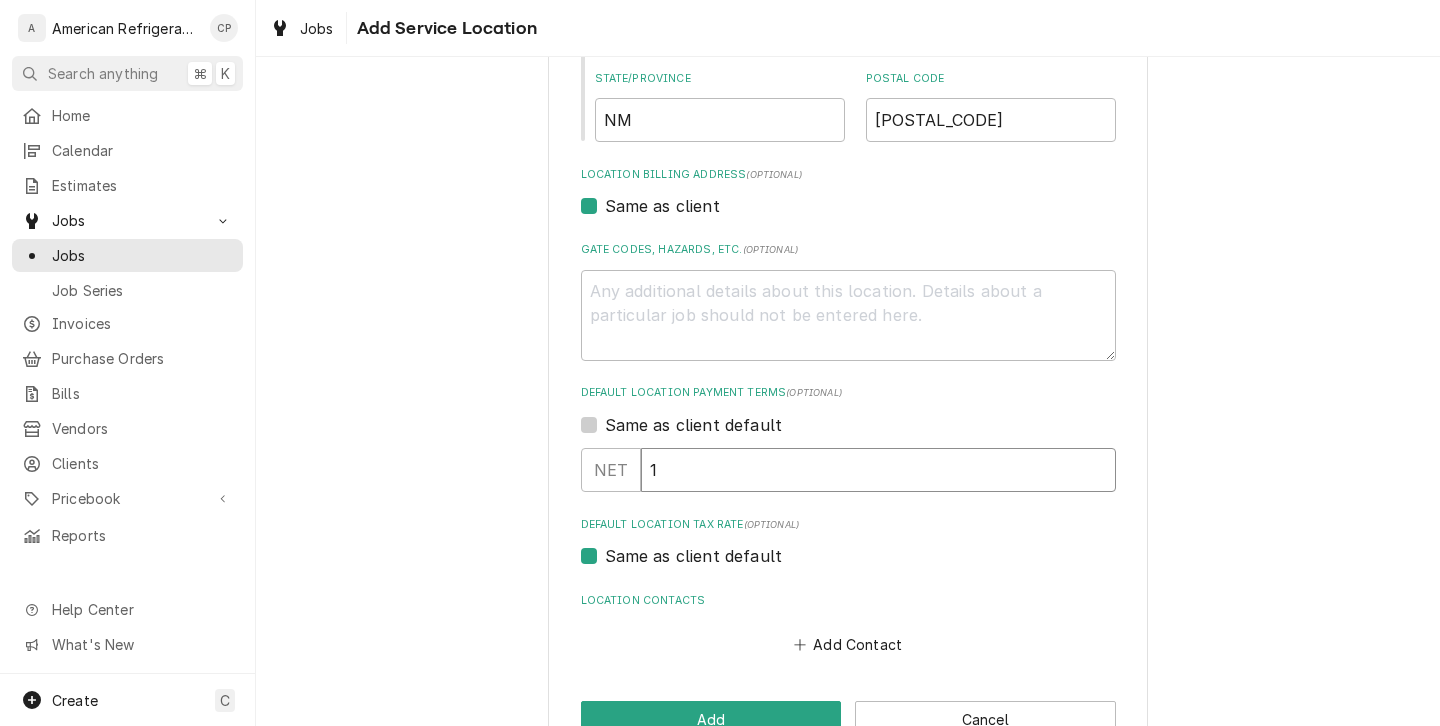 type on "1" 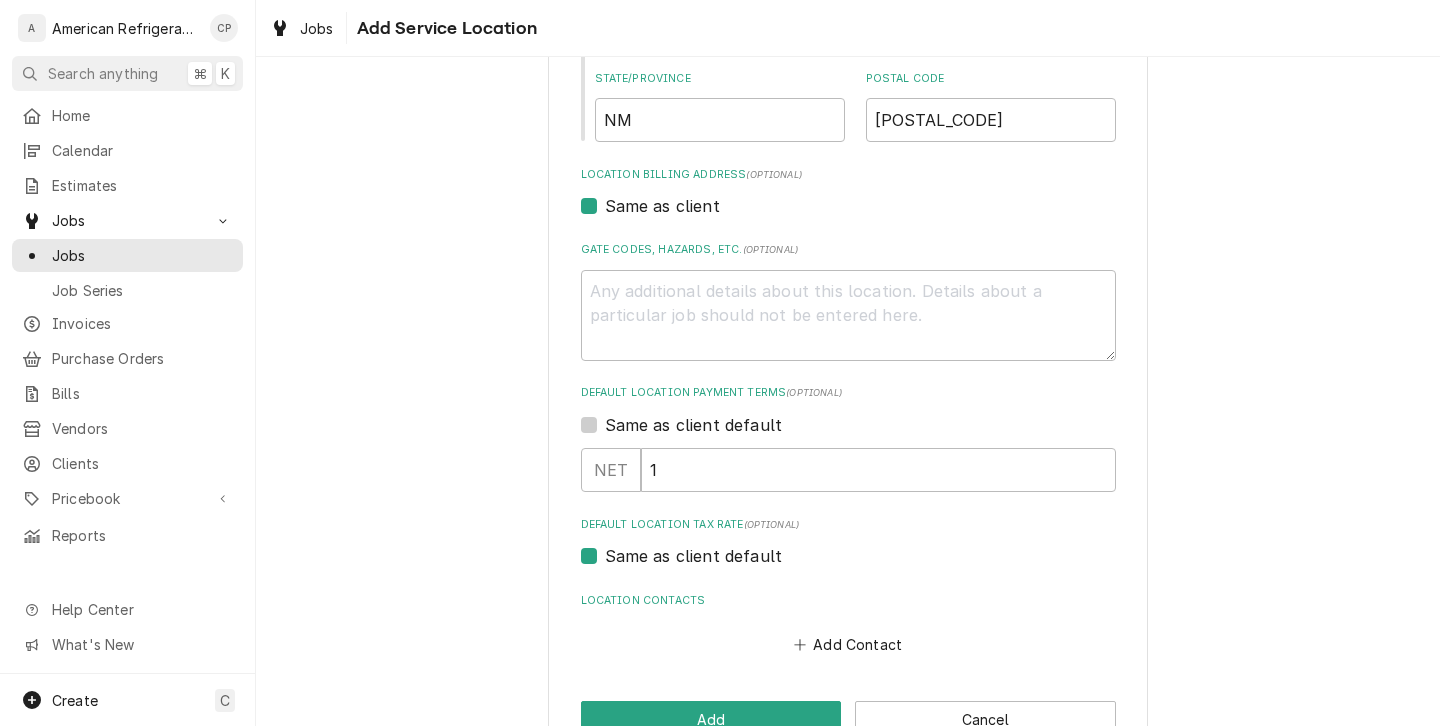 type on "x" 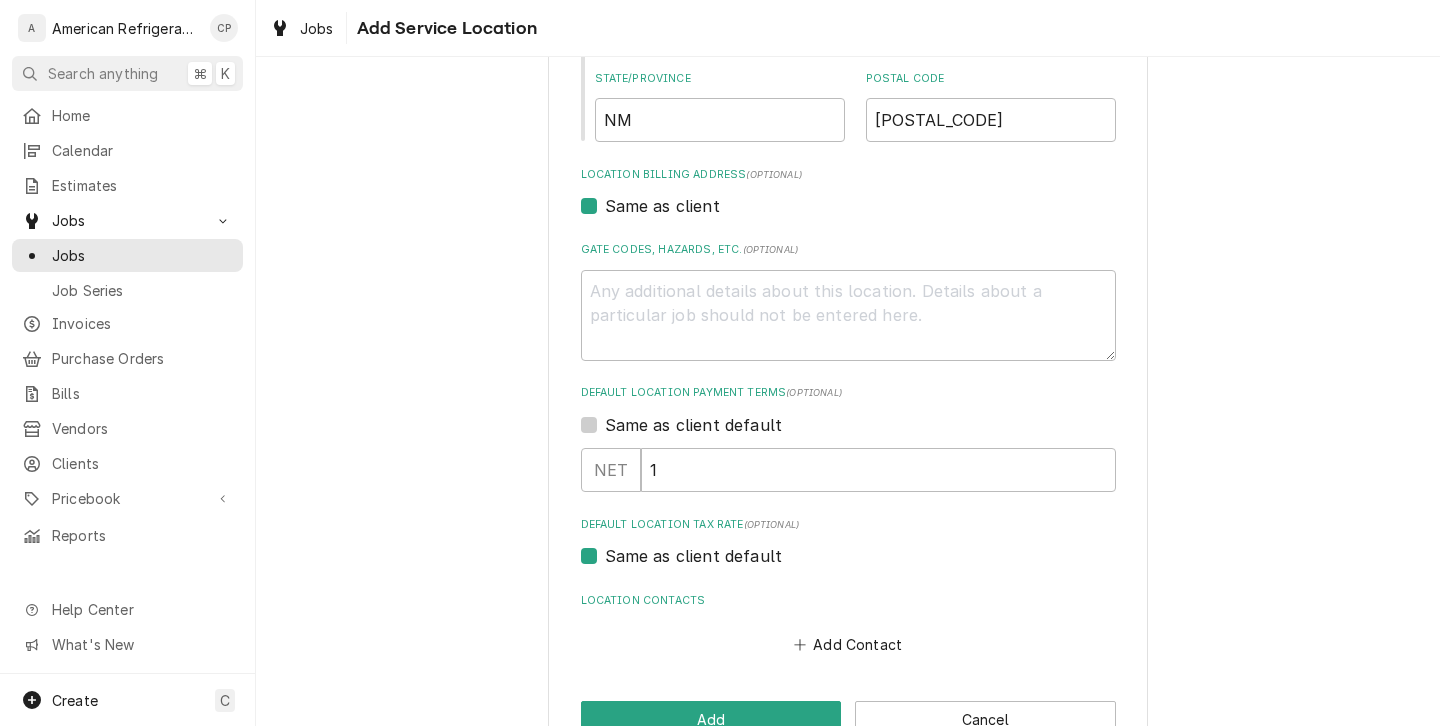 click on "Default Location Tax Rate  (optional) Same as client default" at bounding box center [848, 542] 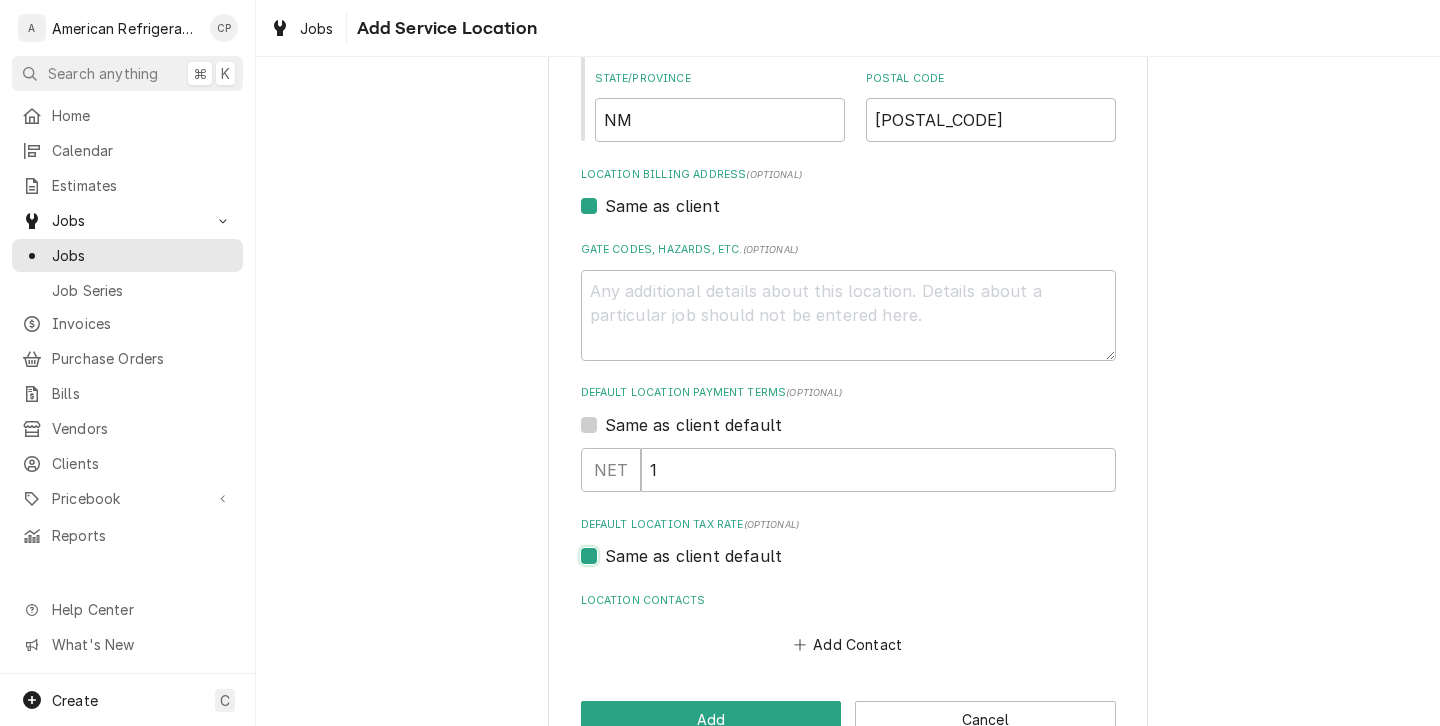 click on "Same as client default" at bounding box center (872, 566) 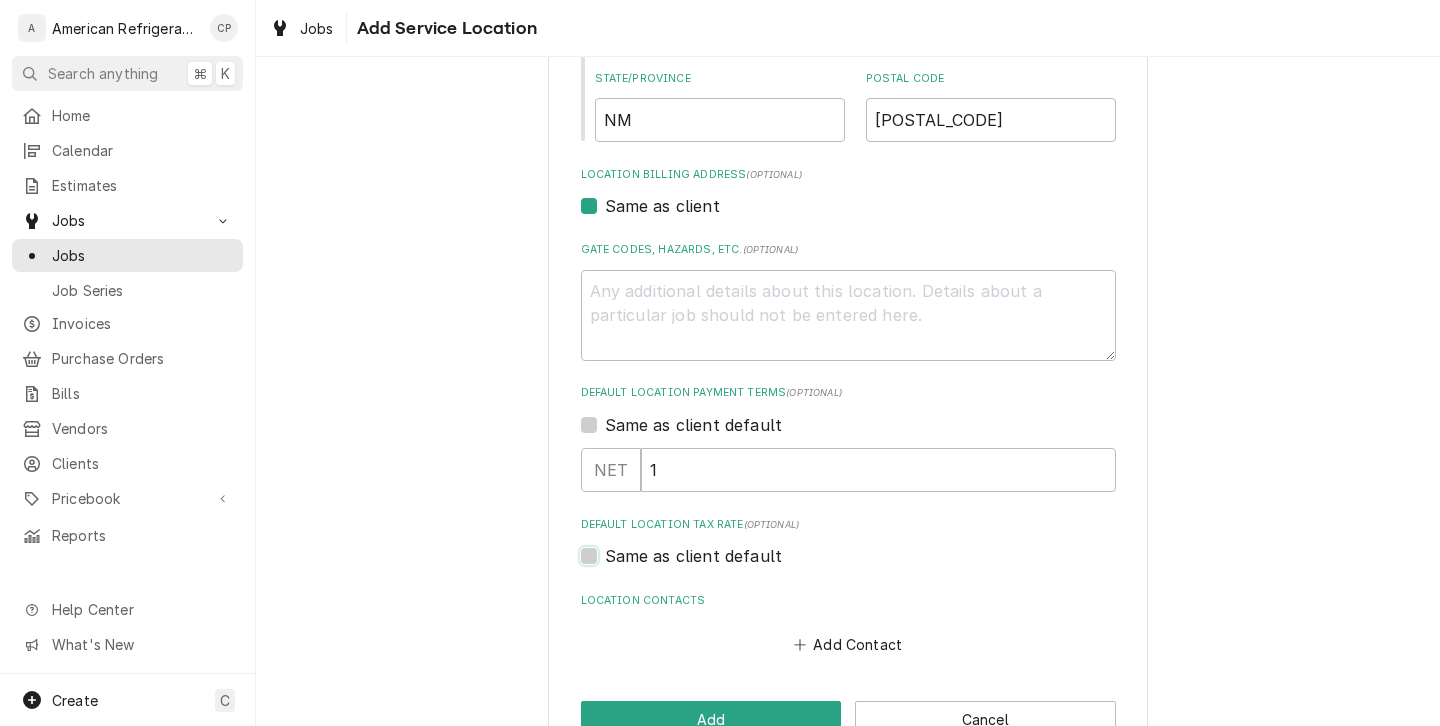 checkbox on "false" 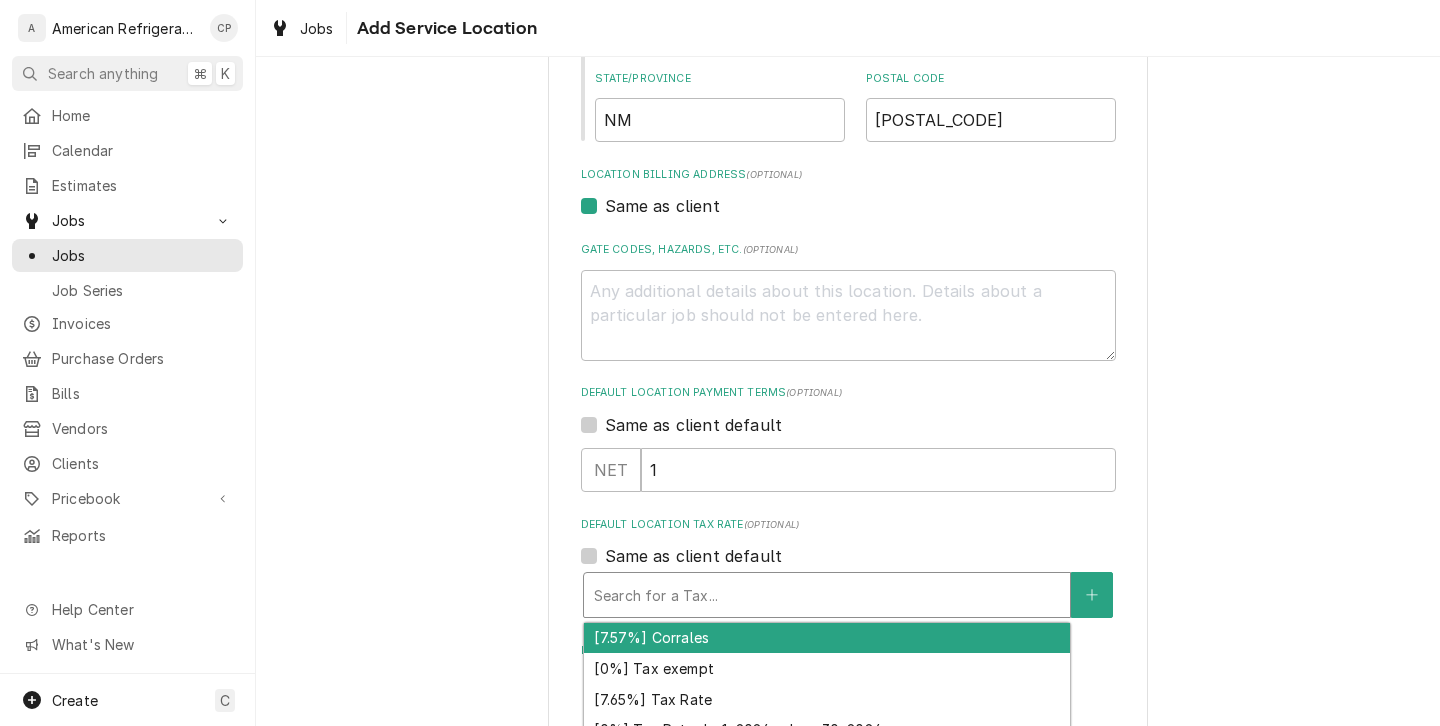 click at bounding box center [827, 595] 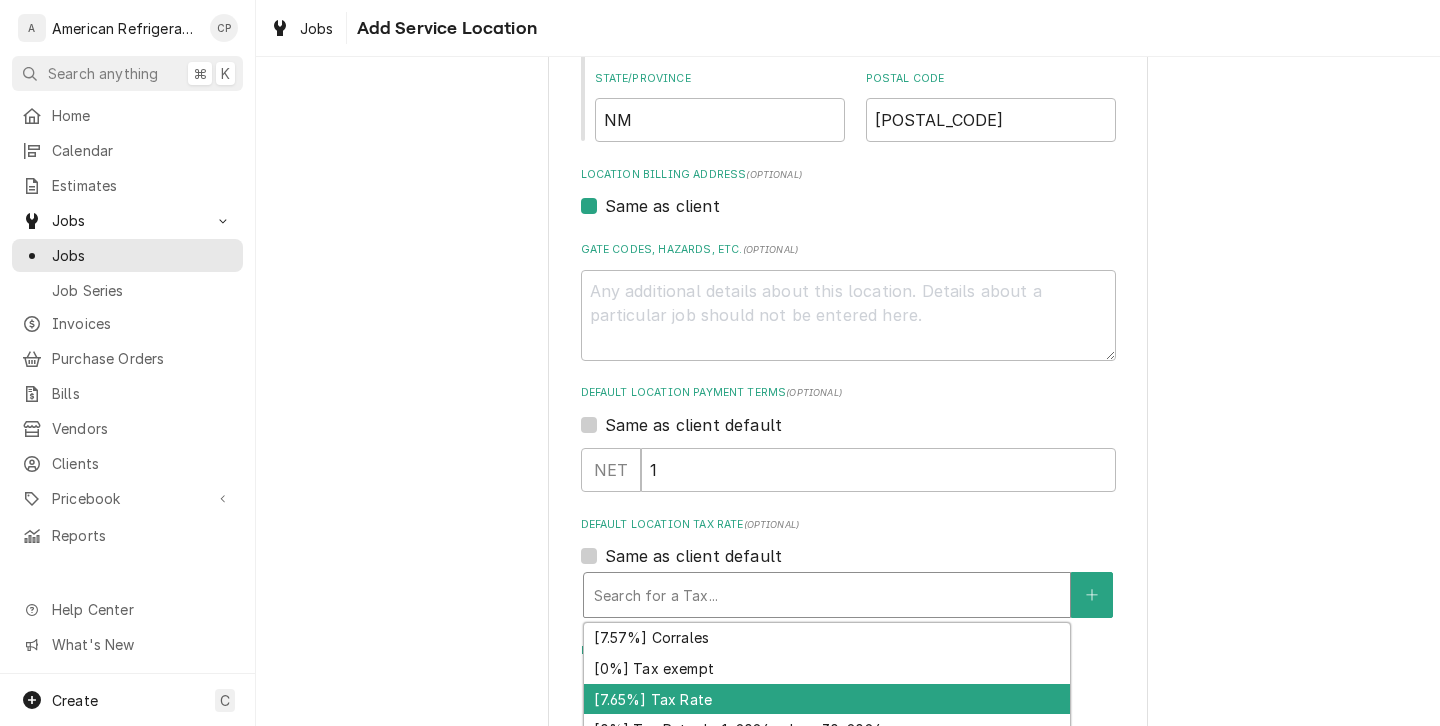 click on "[7.65%] Tax Rate" at bounding box center (827, 699) 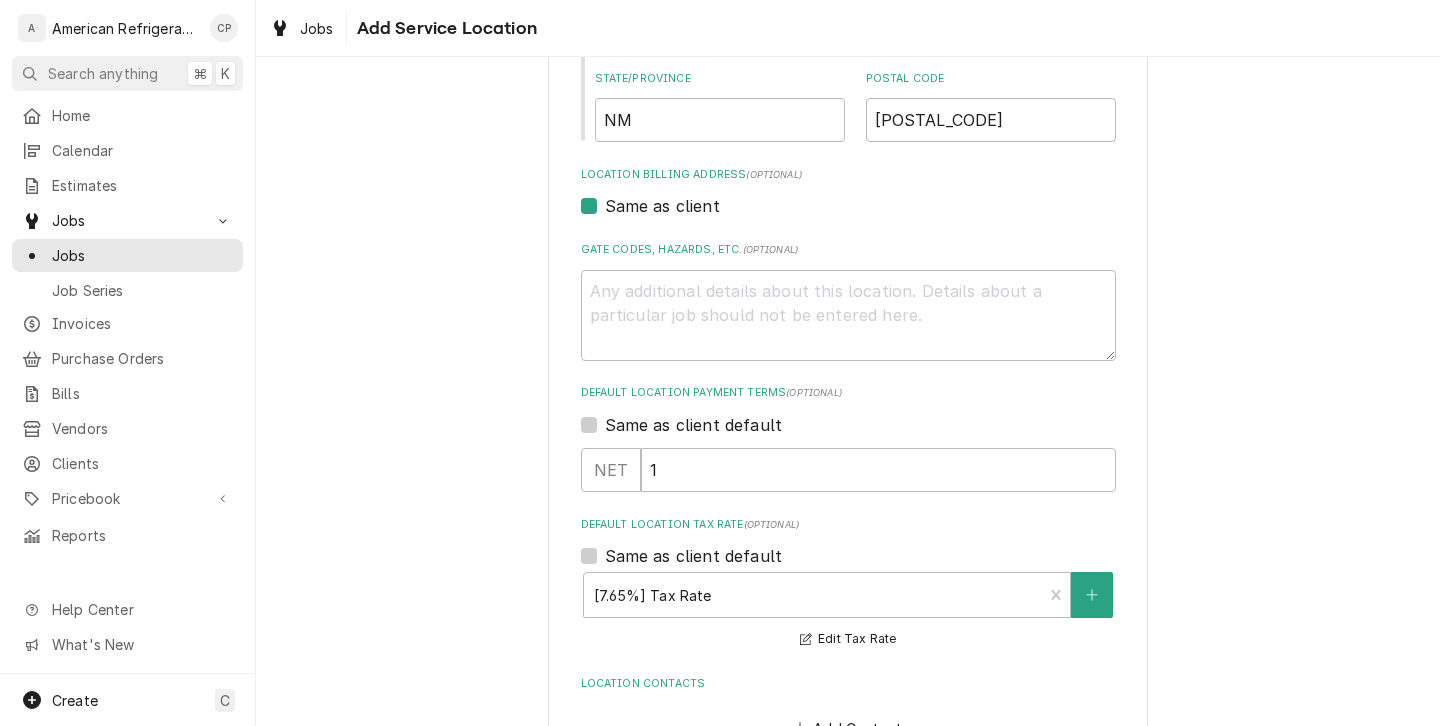scroll, scrollTop: 646, scrollLeft: 0, axis: vertical 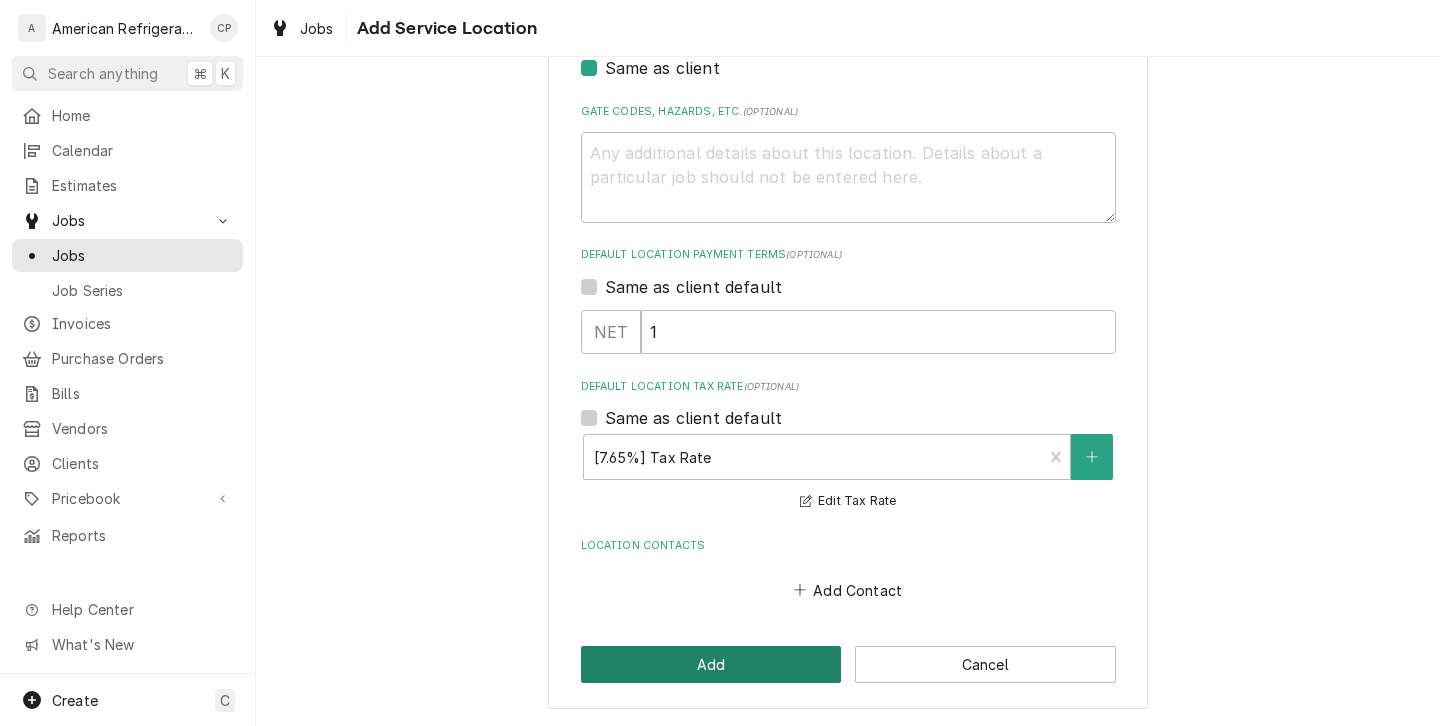 click on "Add" at bounding box center (711, 664) 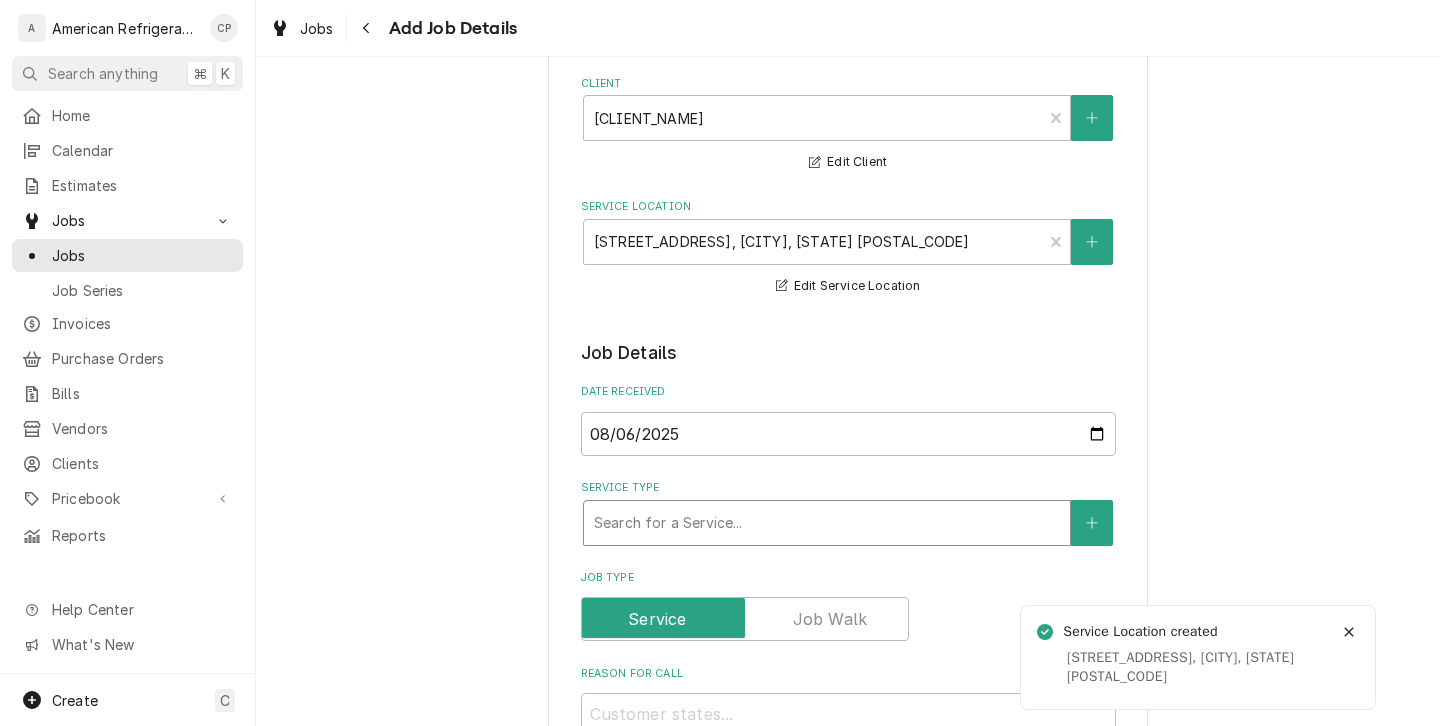 scroll, scrollTop: 255, scrollLeft: 0, axis: vertical 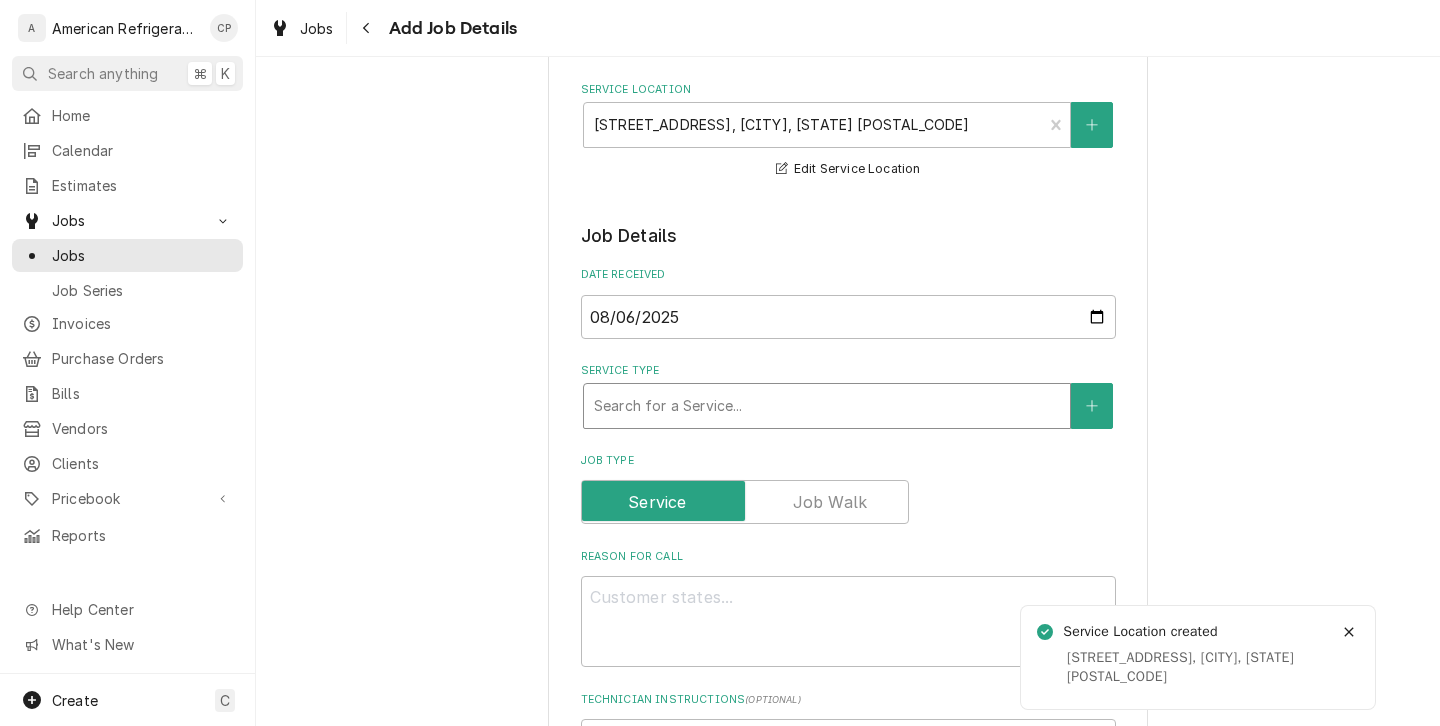 click at bounding box center [827, 406] 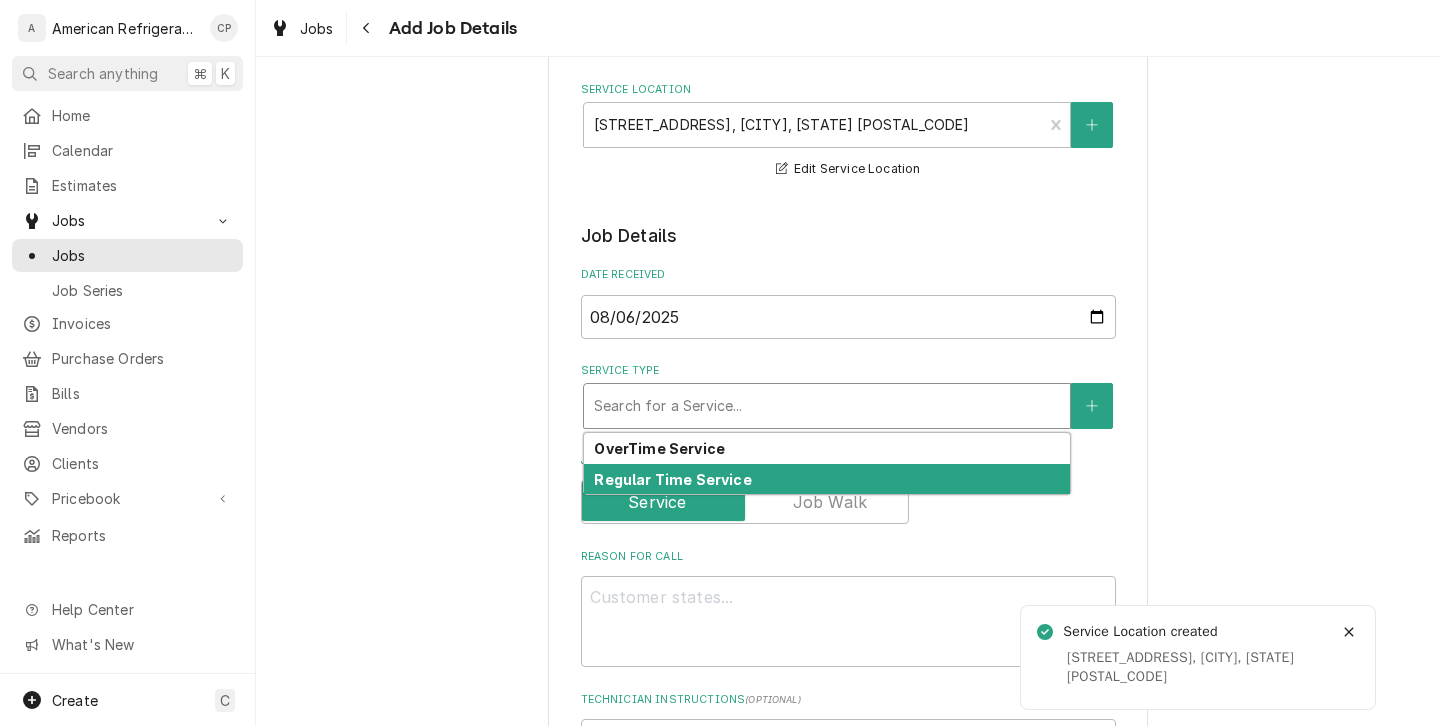 click on "Regular Time Service" at bounding box center [672, 479] 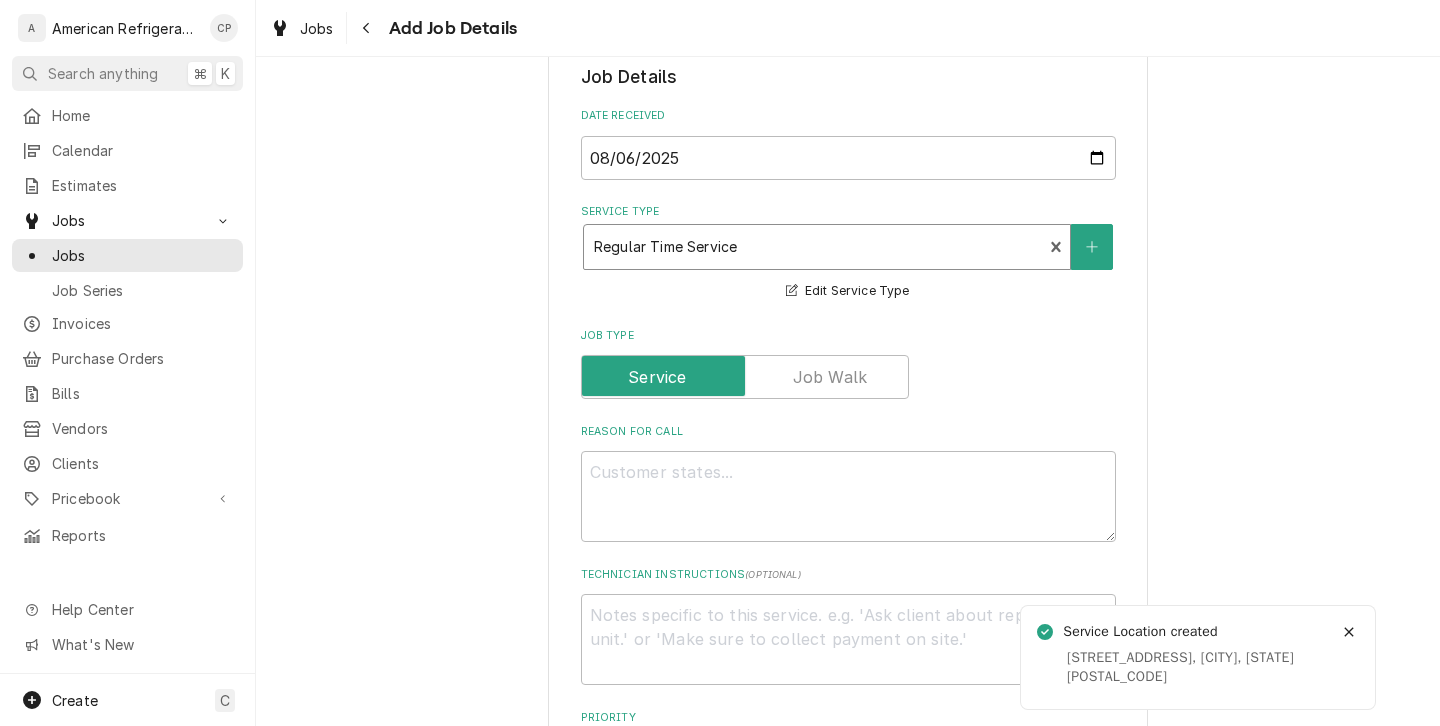 scroll, scrollTop: 524, scrollLeft: 0, axis: vertical 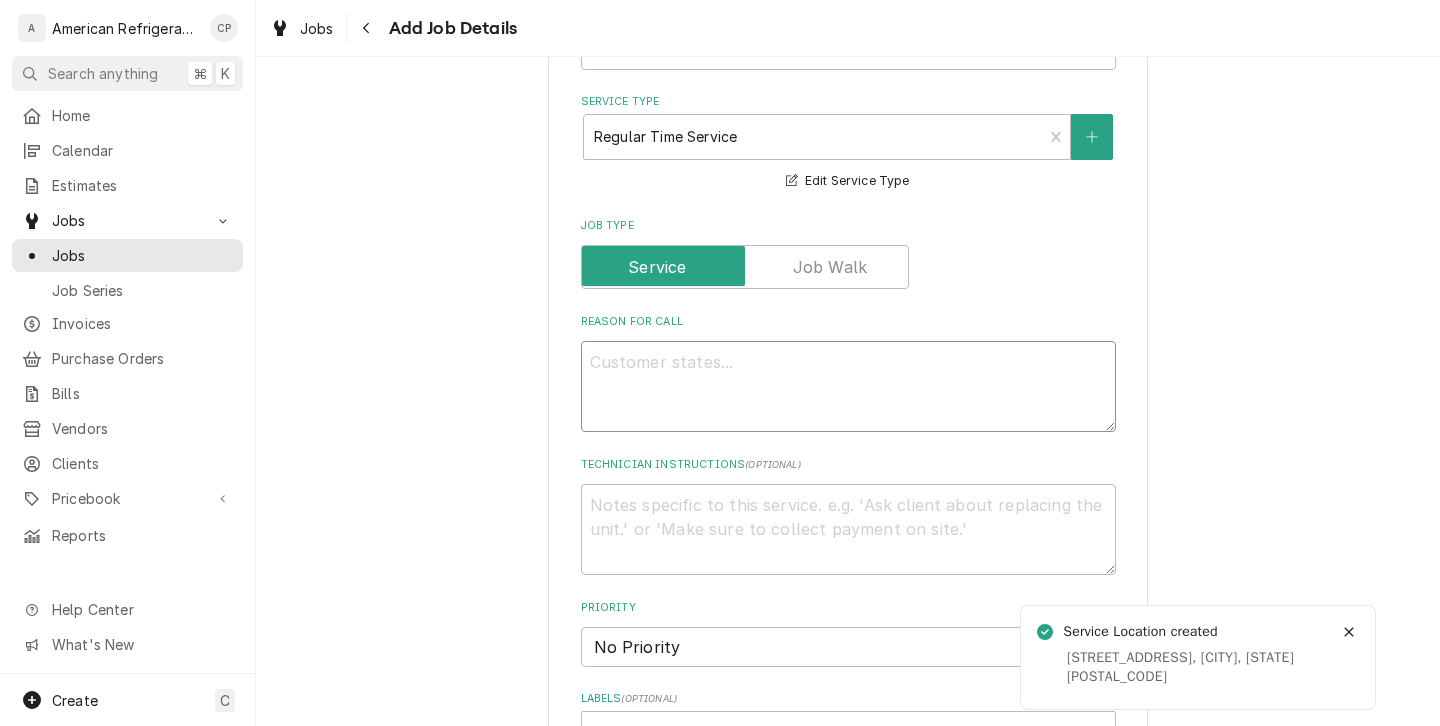 click on "Reason For Call" at bounding box center [848, 386] 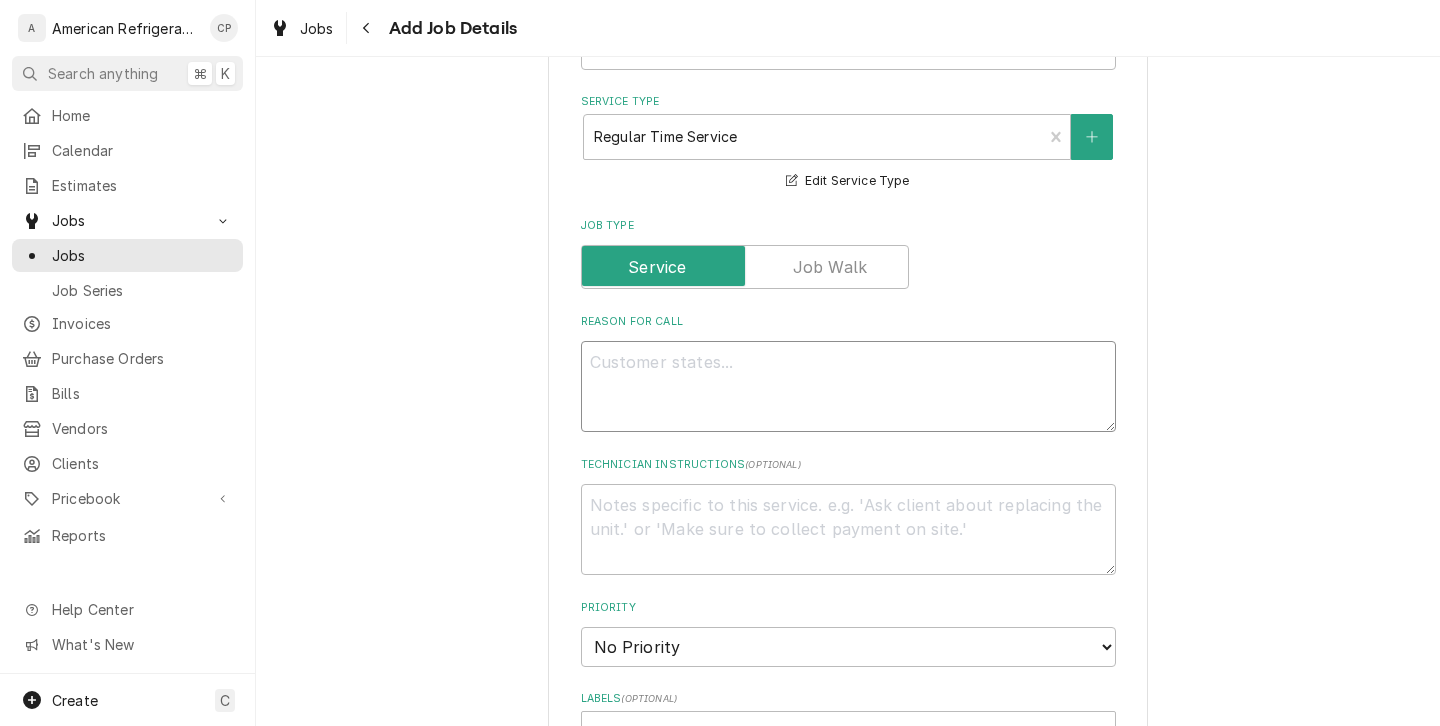 type on "x" 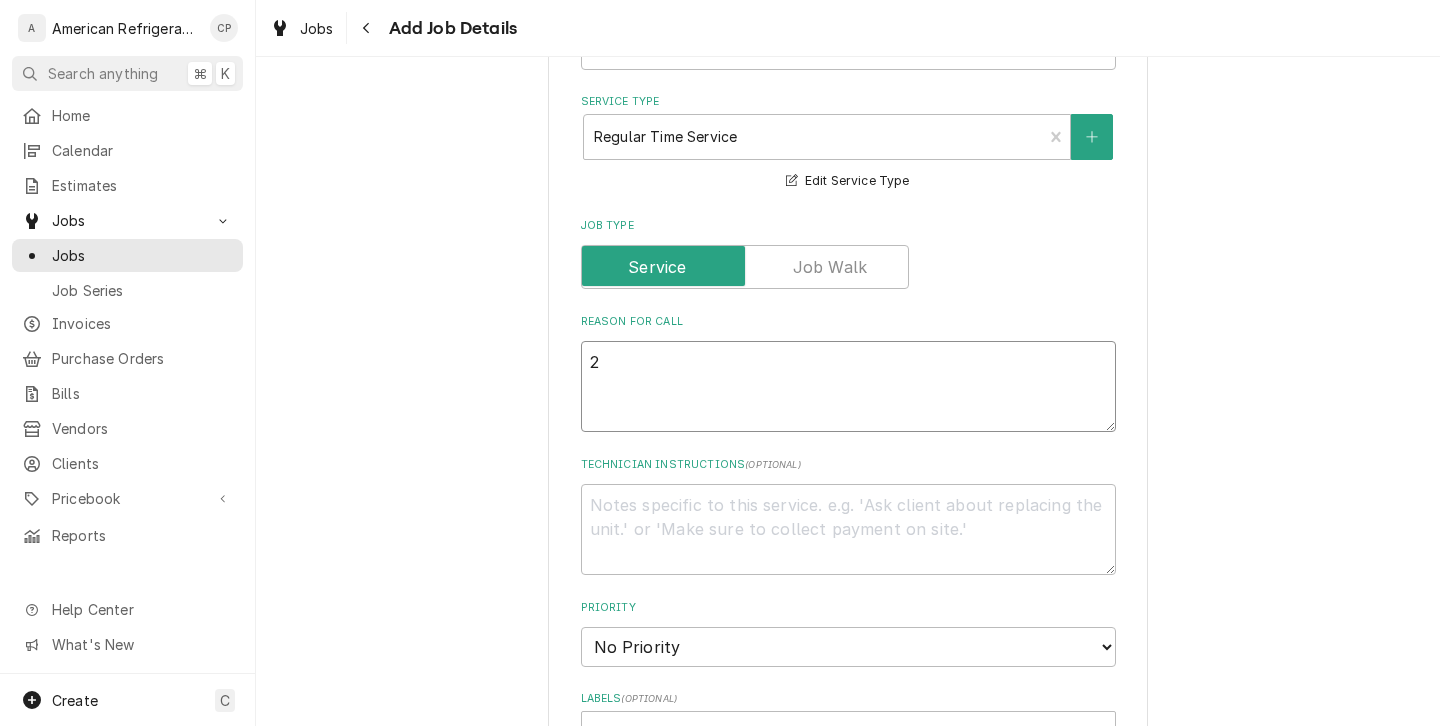 type on "x" 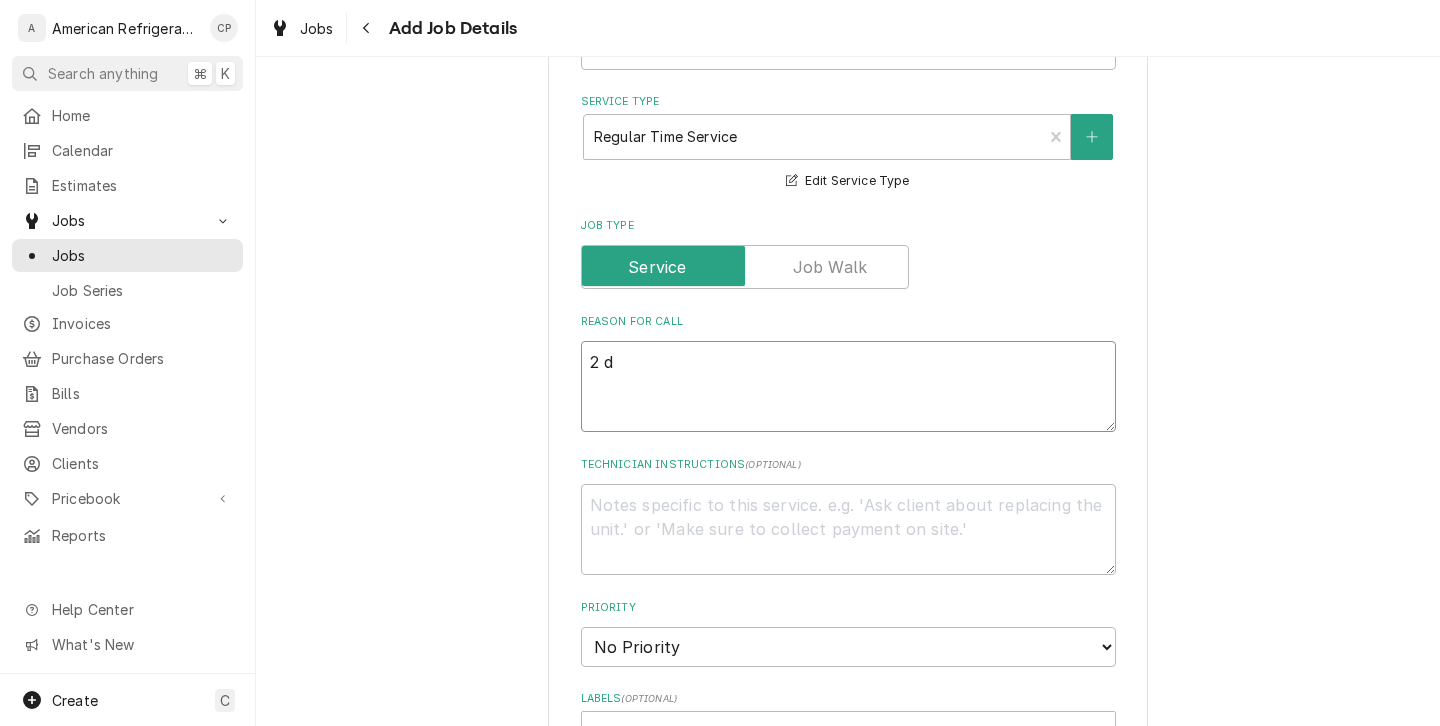 type on "x" 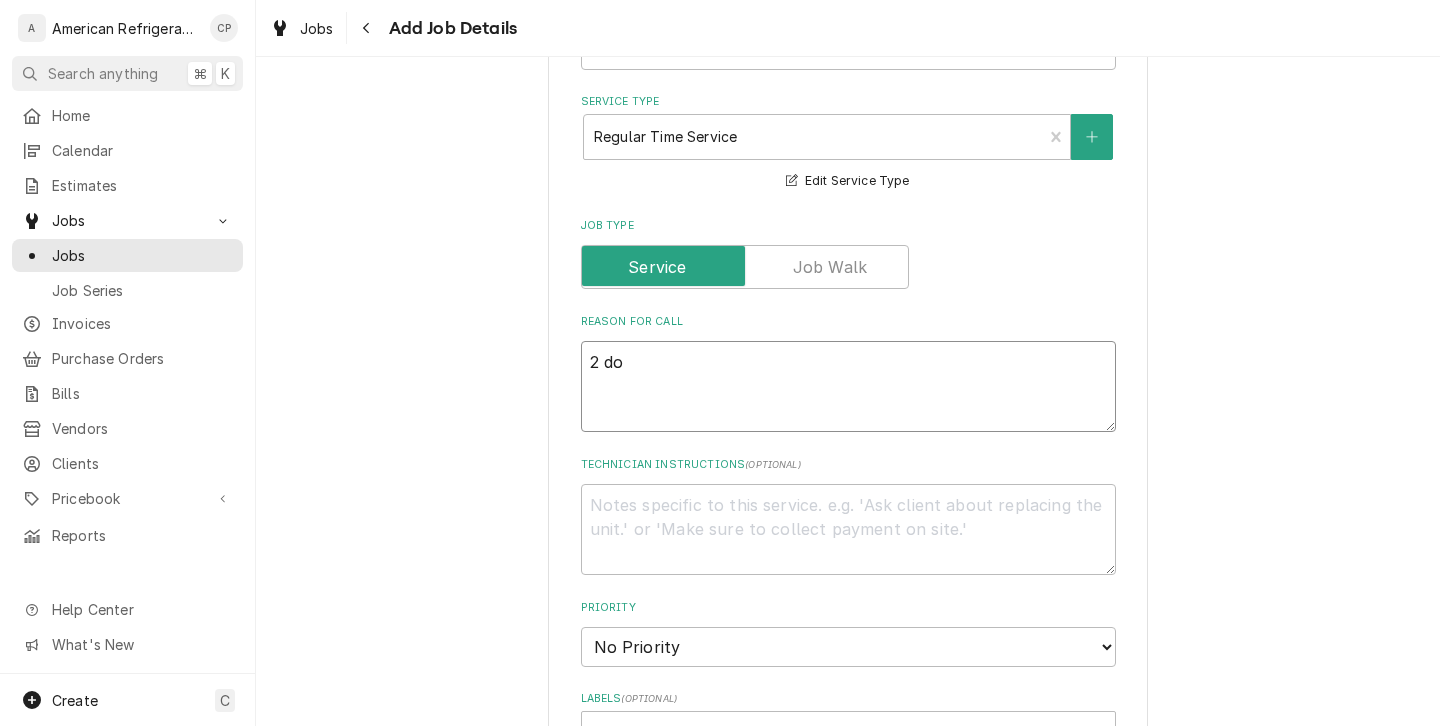 type on "x" 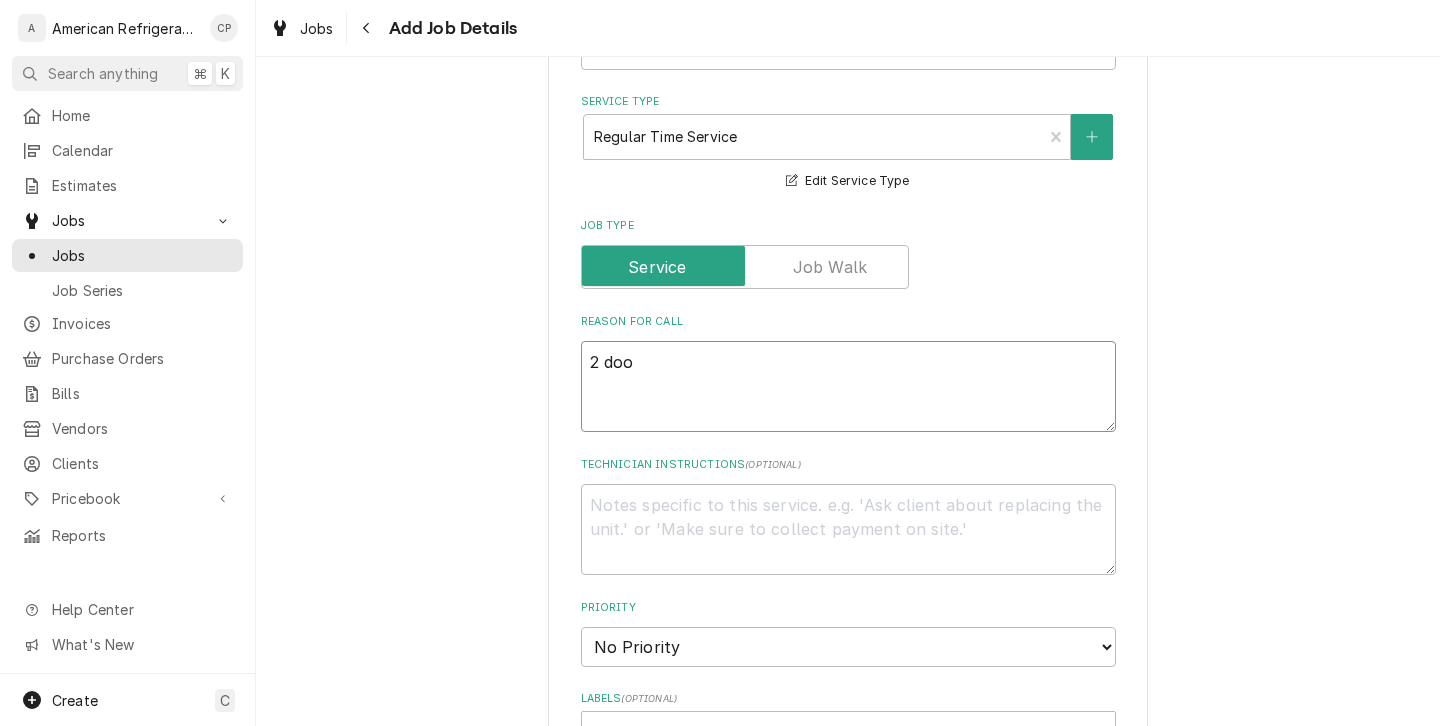 type on "x" 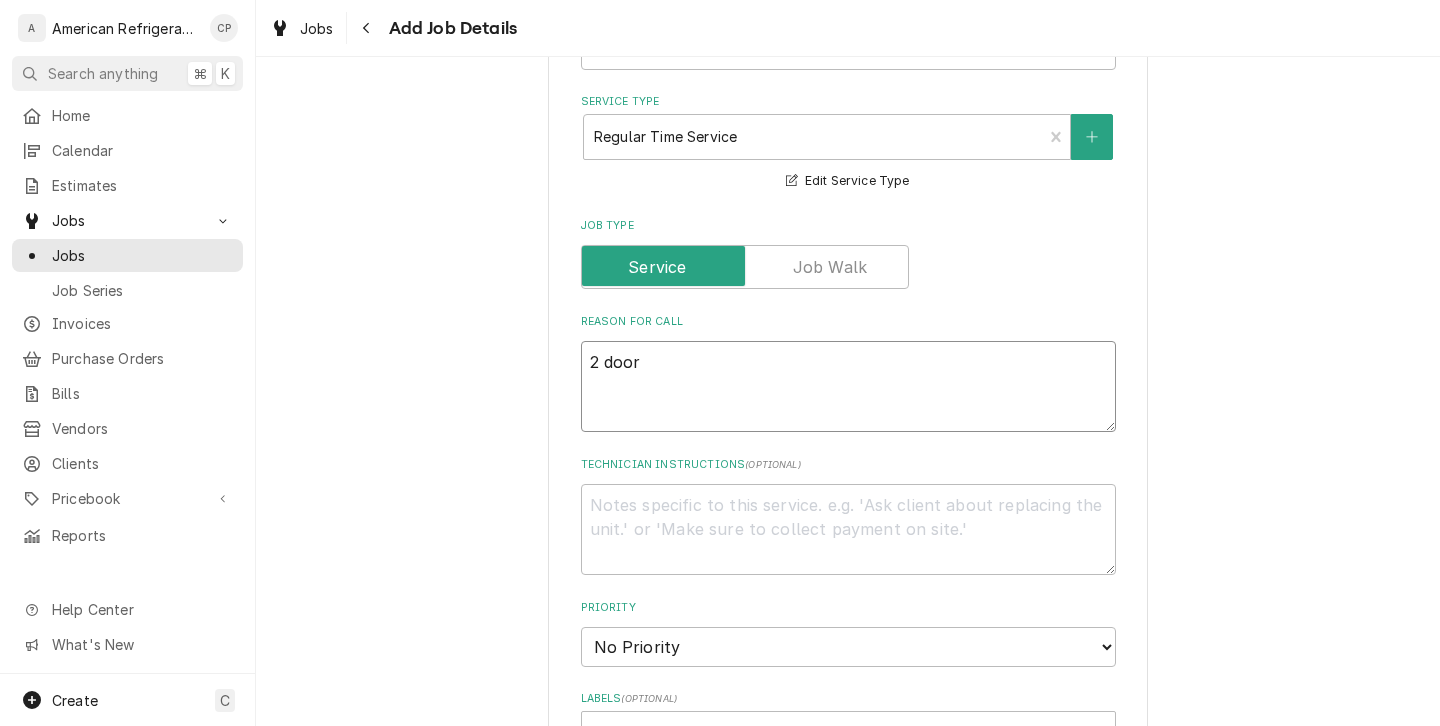 type on "x" 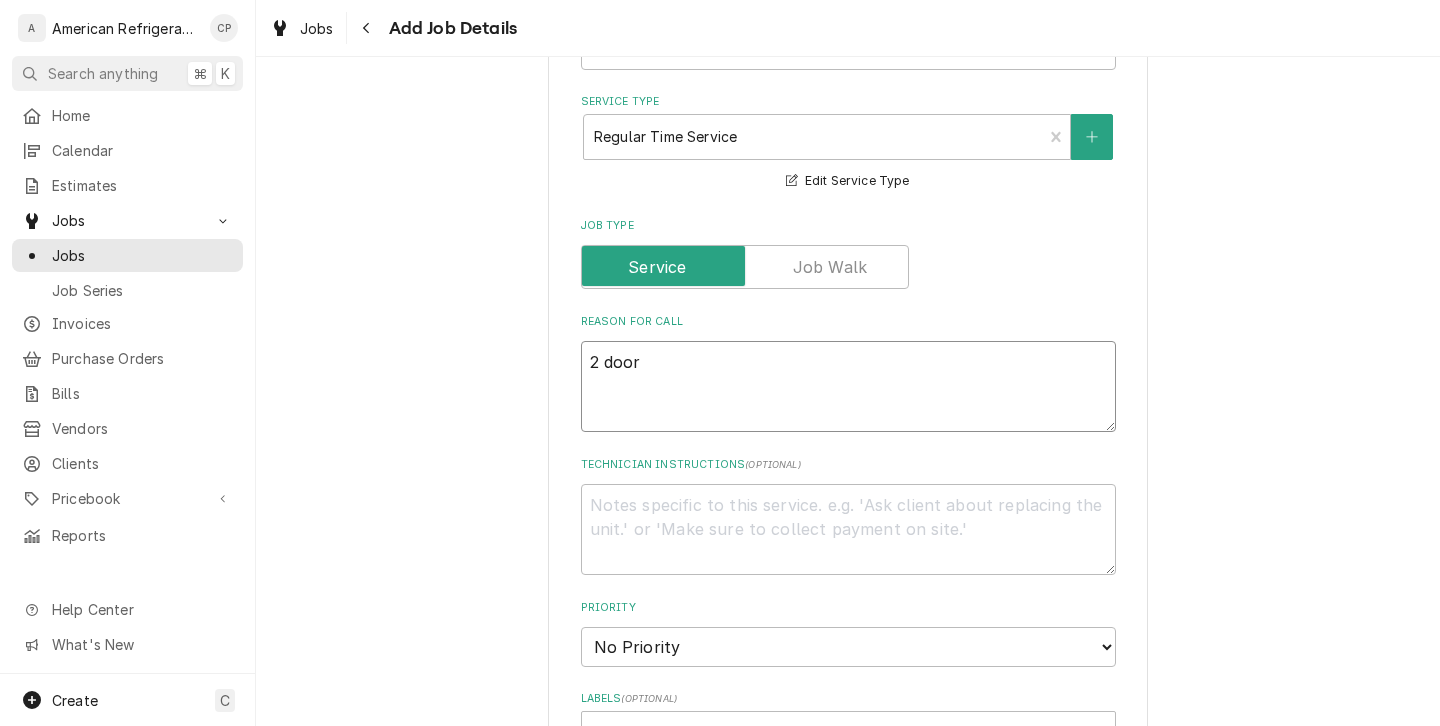 type on "x" 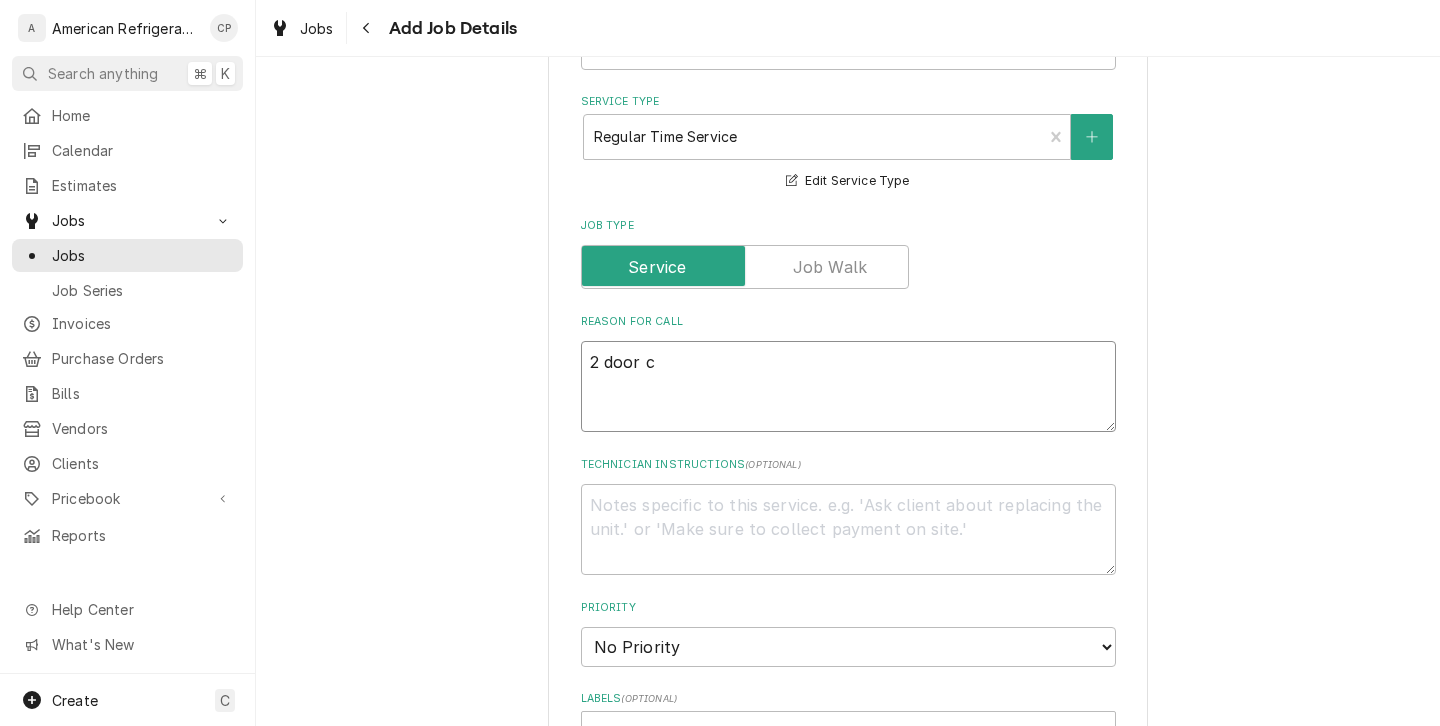 type on "x" 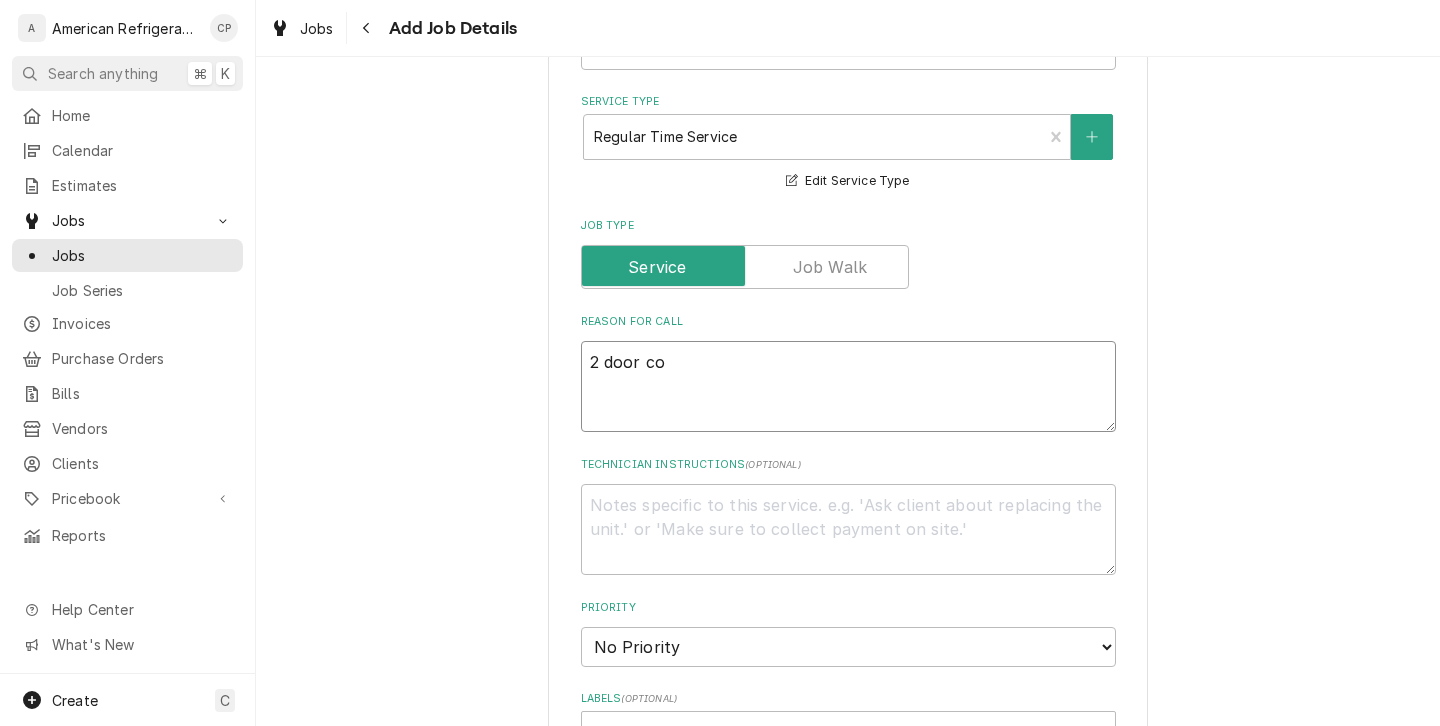 type on "x" 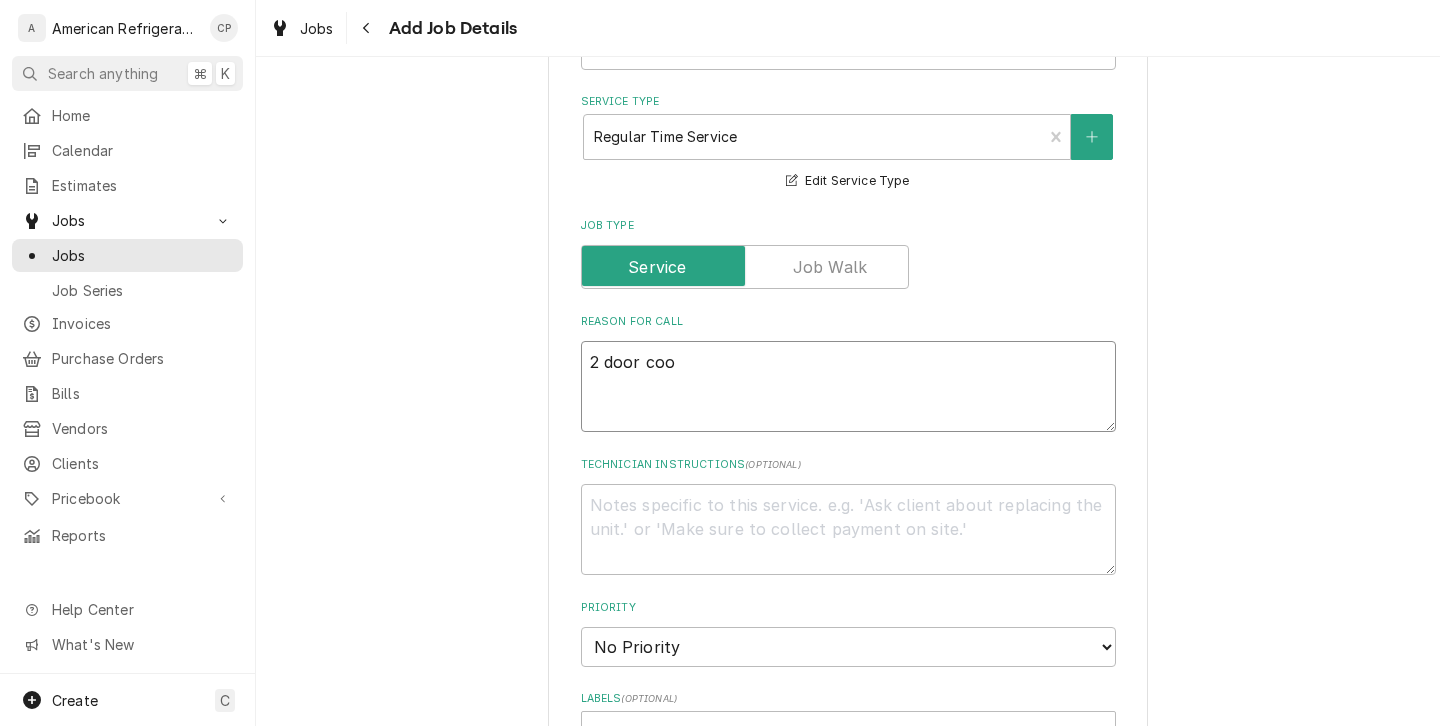 type on "x" 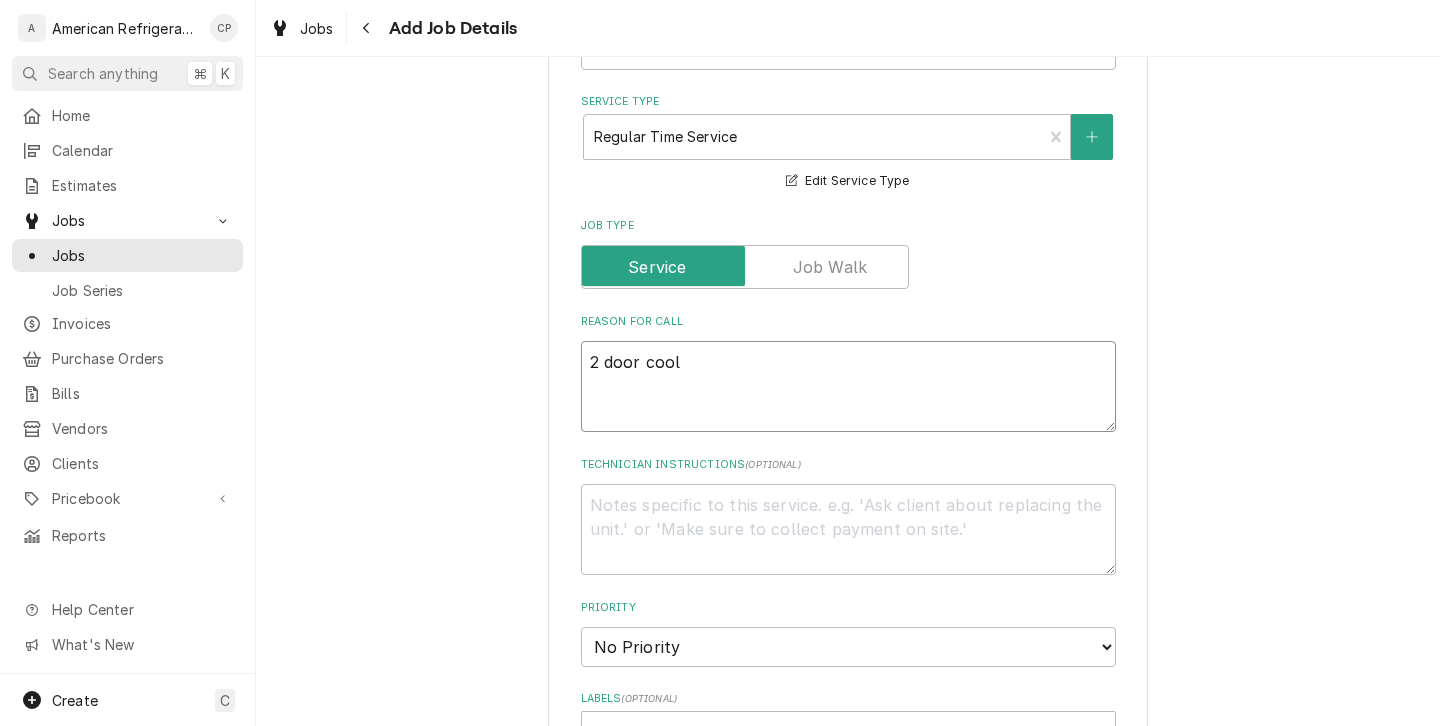 type on "x" 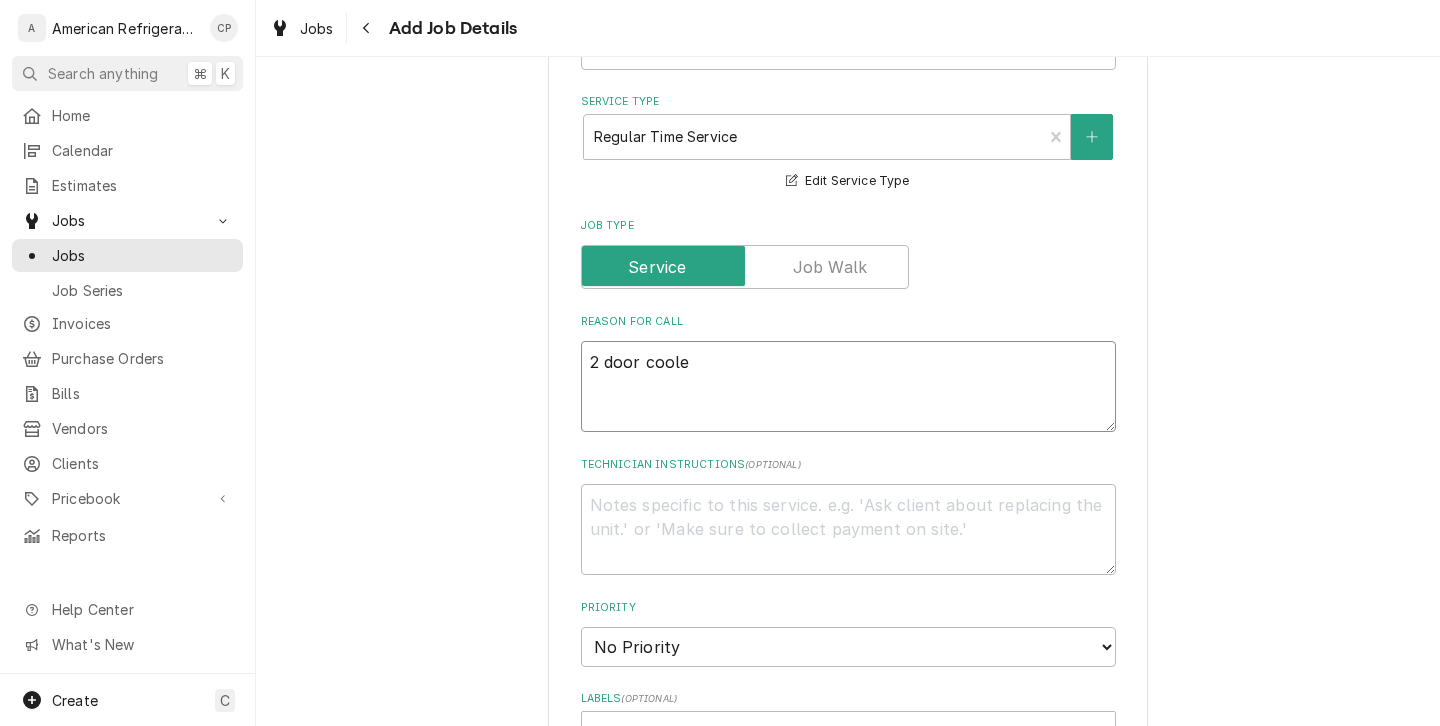 type on "x" 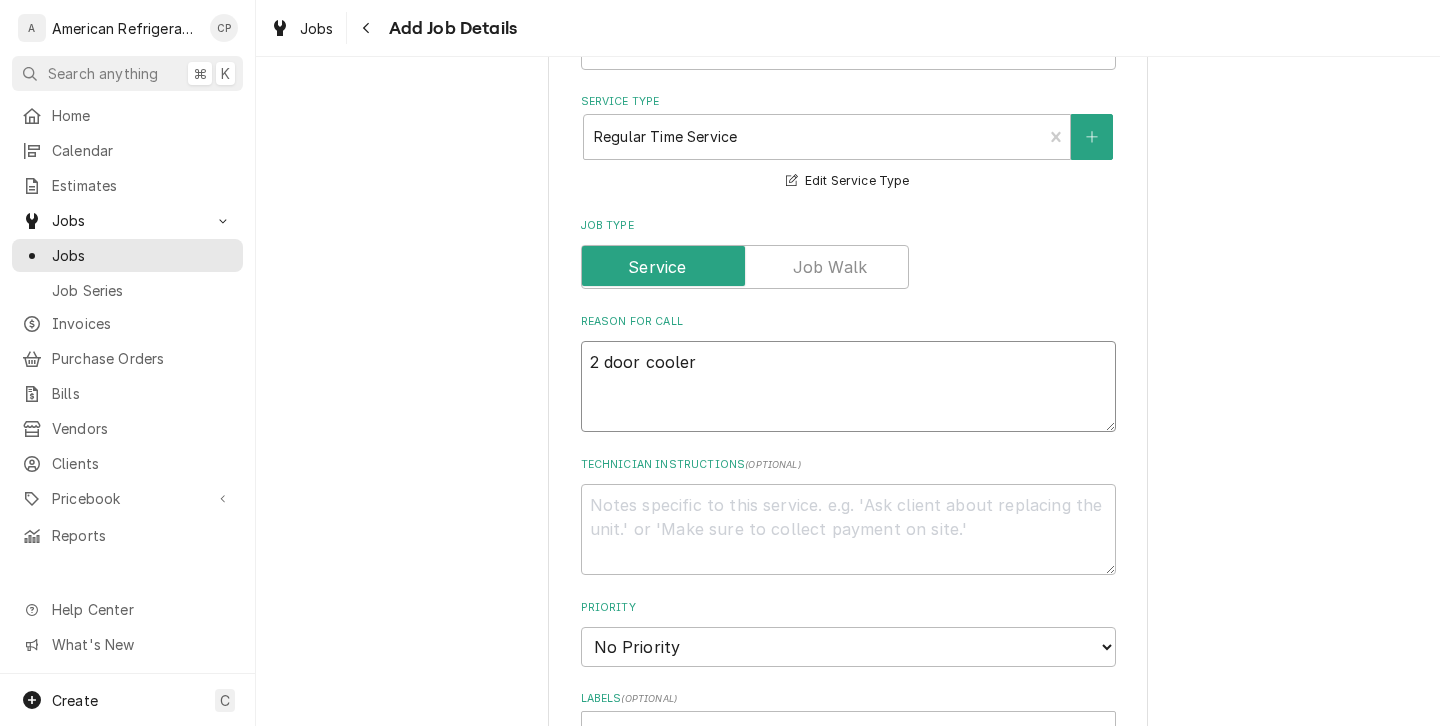 type on "2 door cooler" 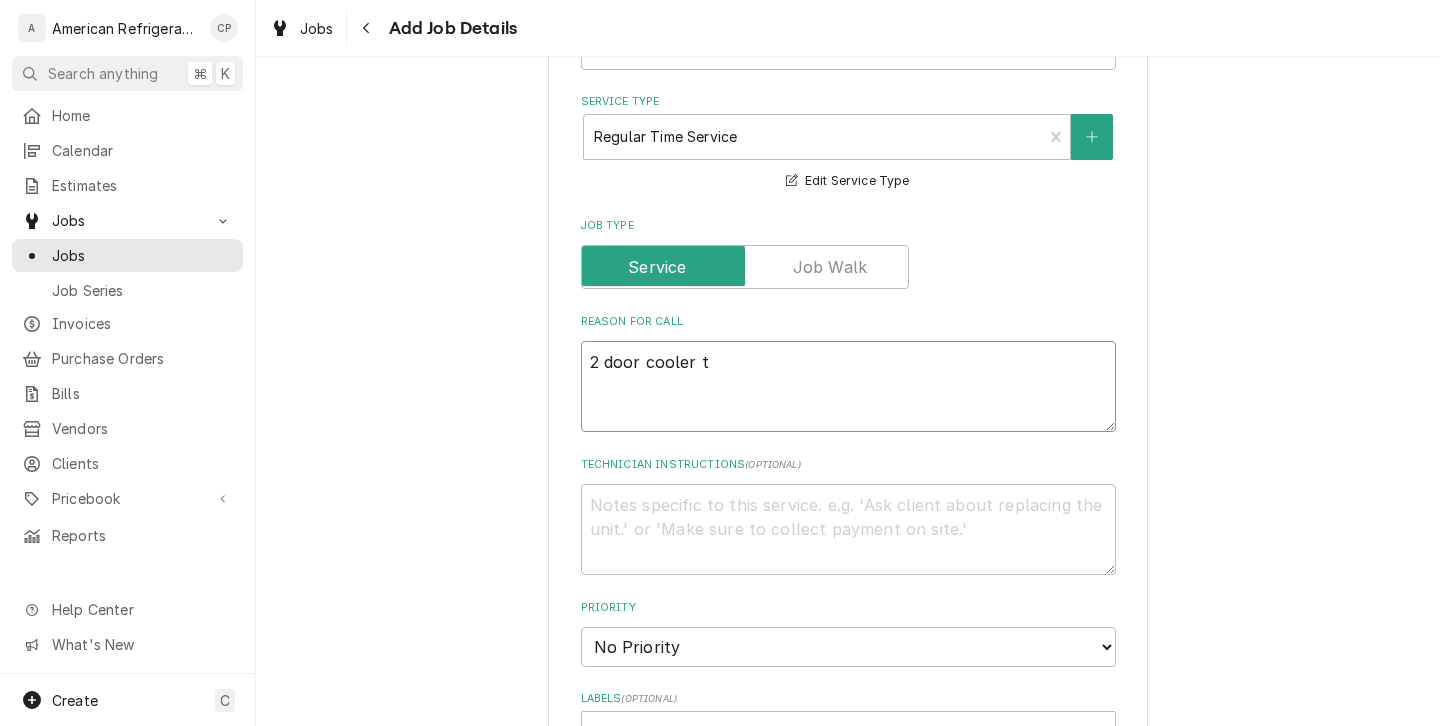 type on "x" 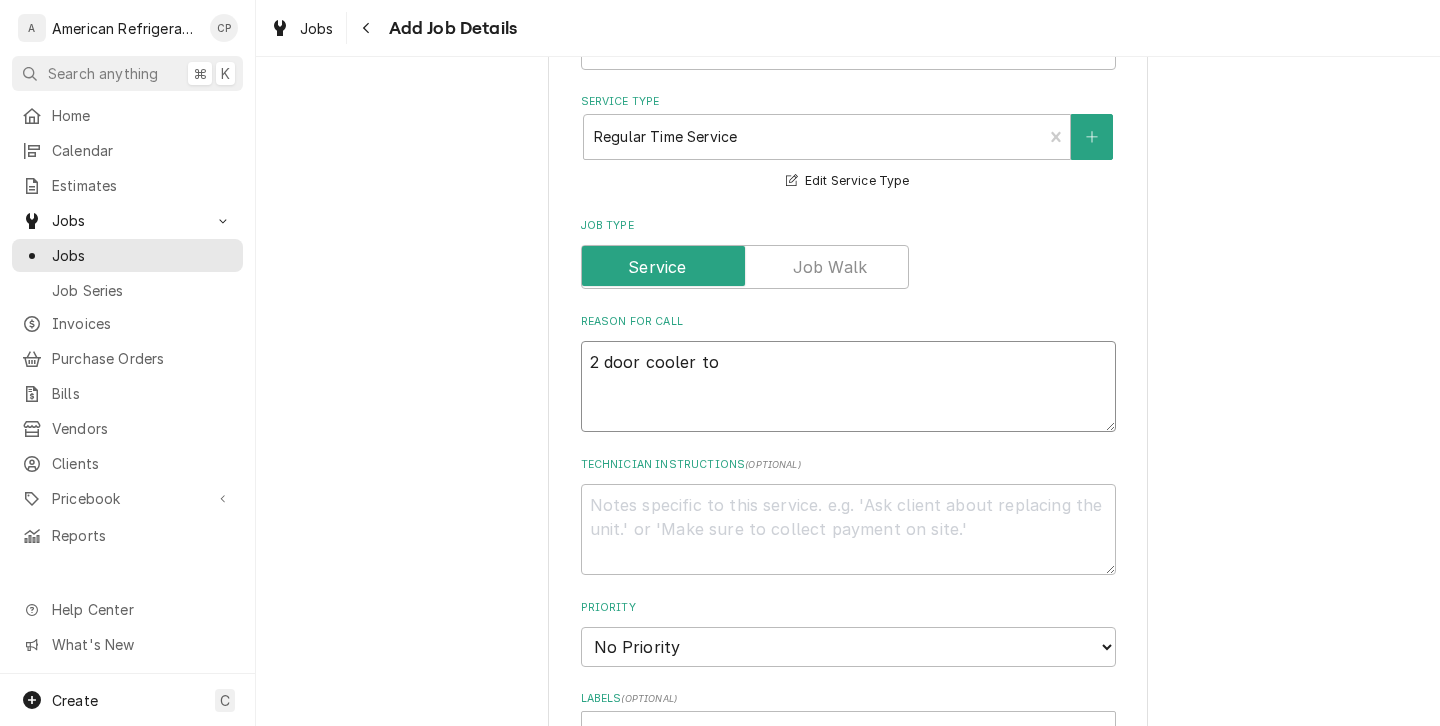 type on "x" 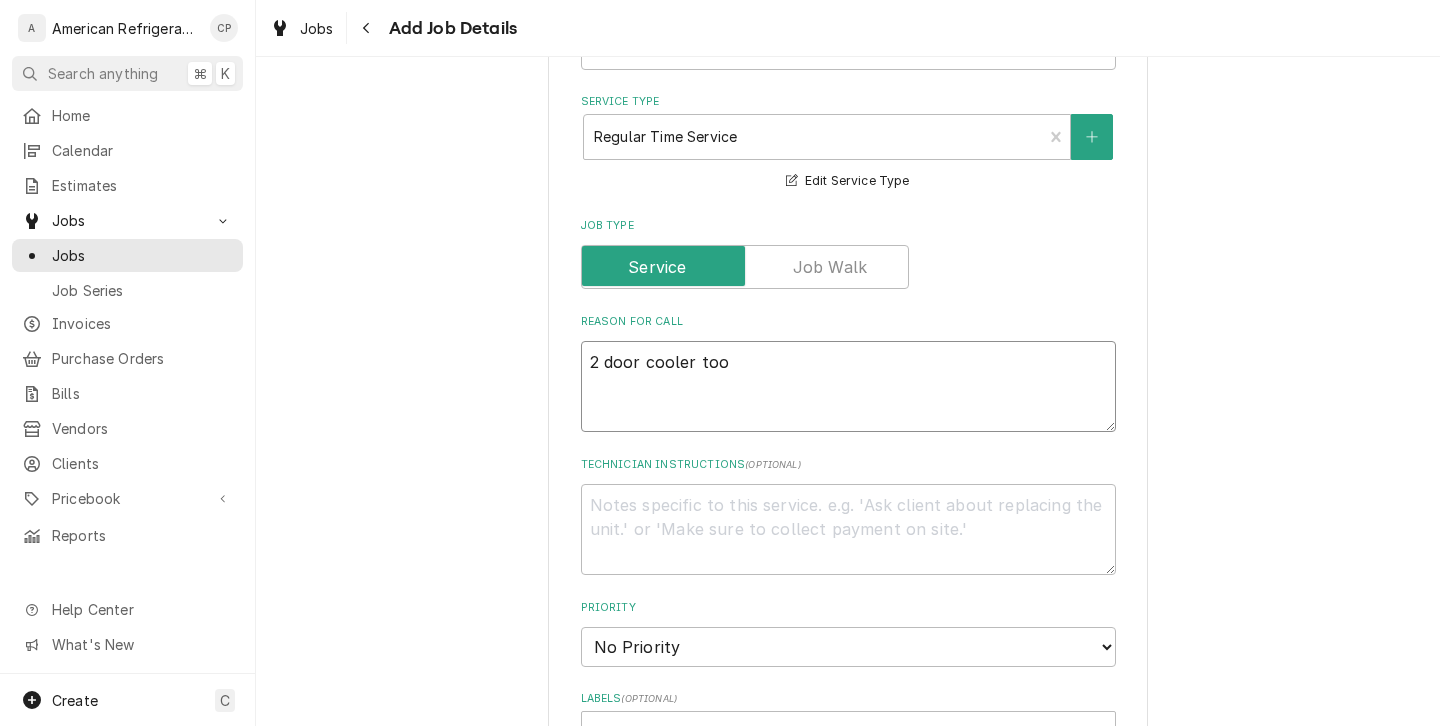 type on "x" 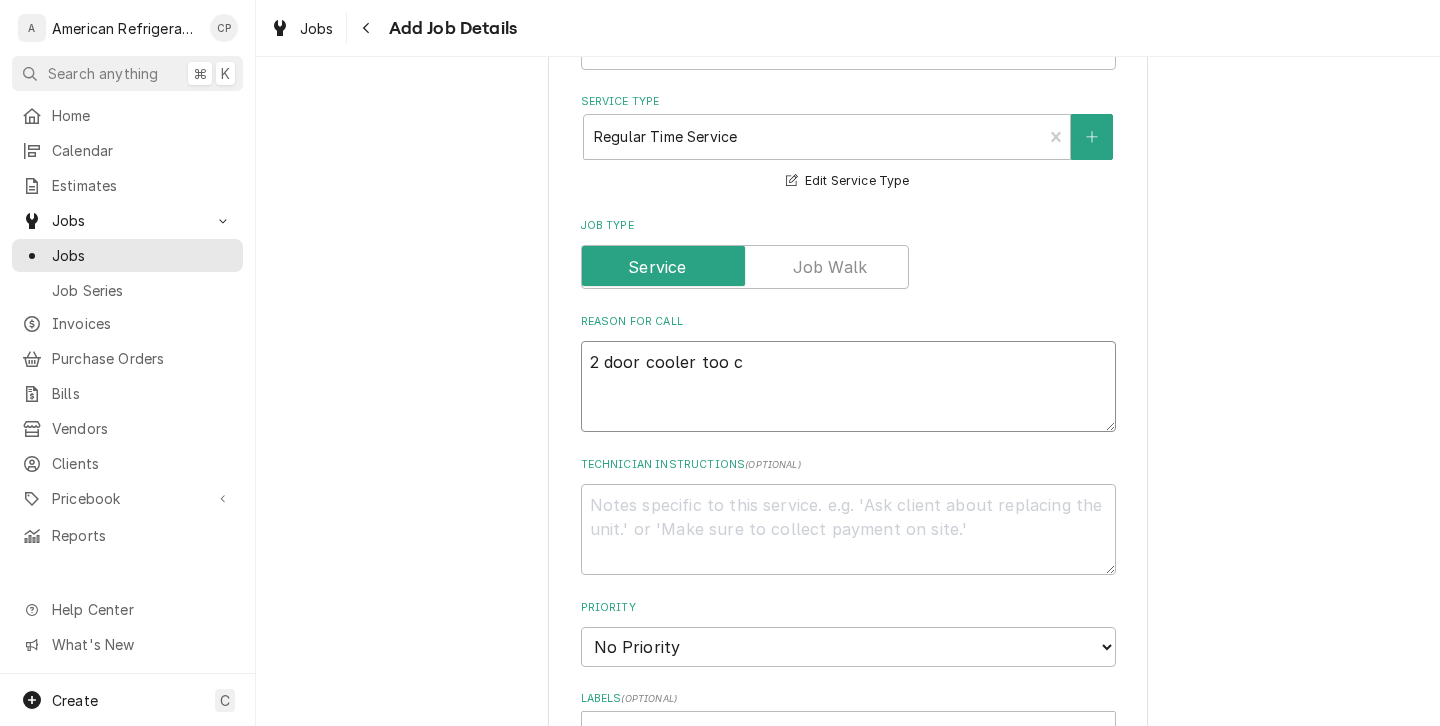 type on "x" 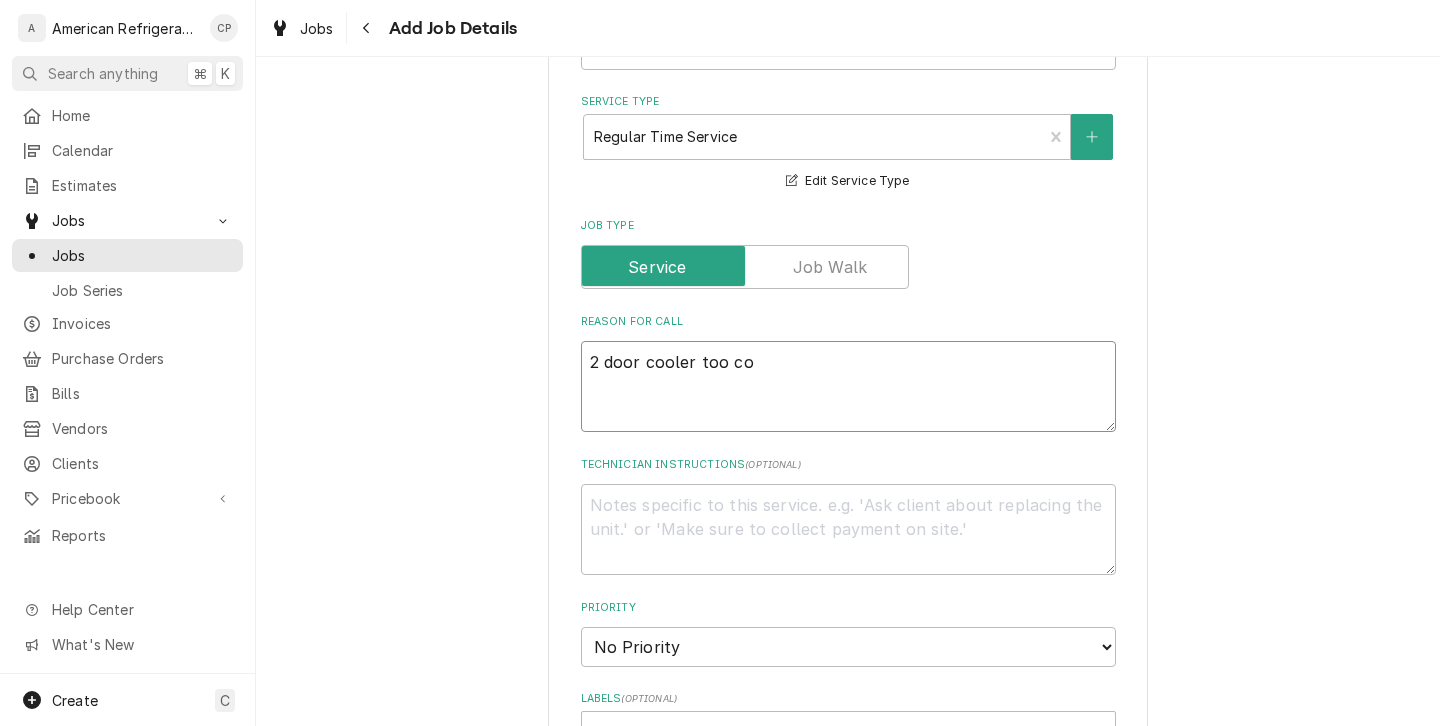 type on "x" 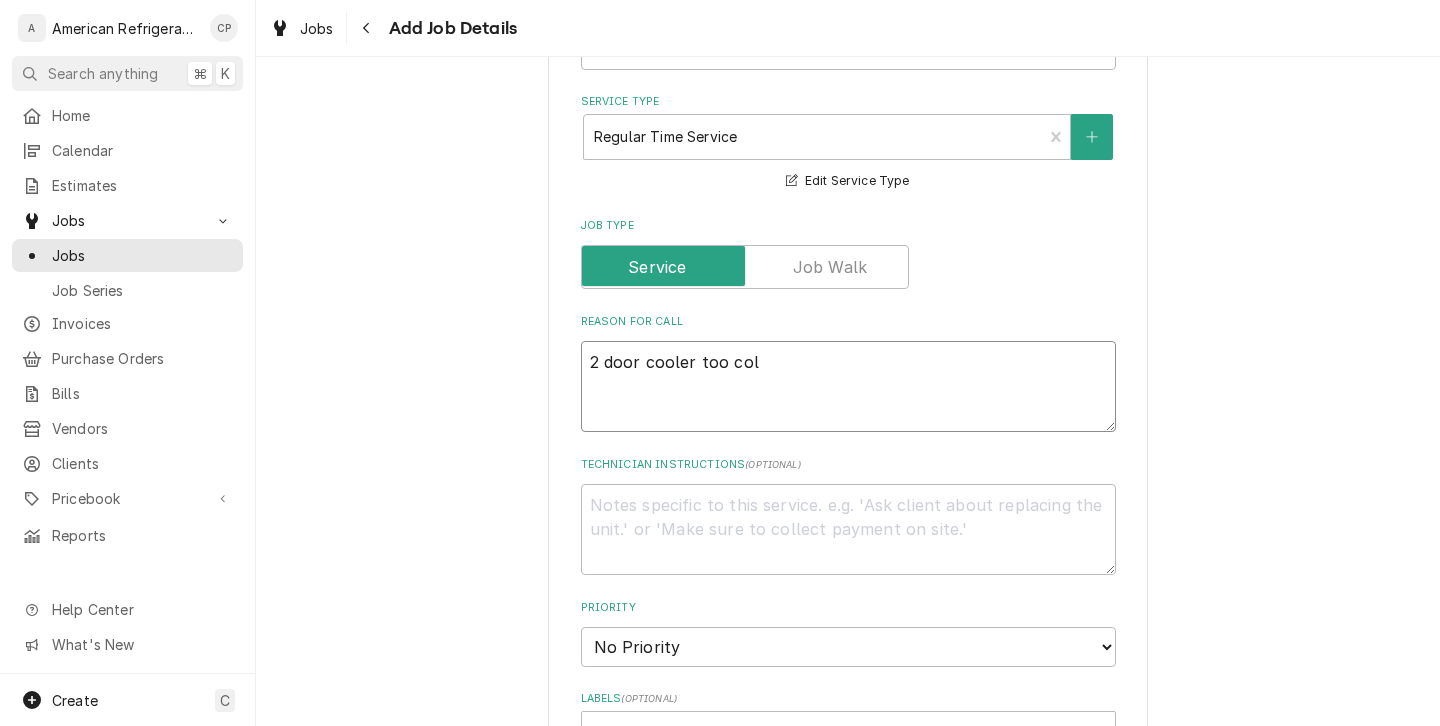 type on "x" 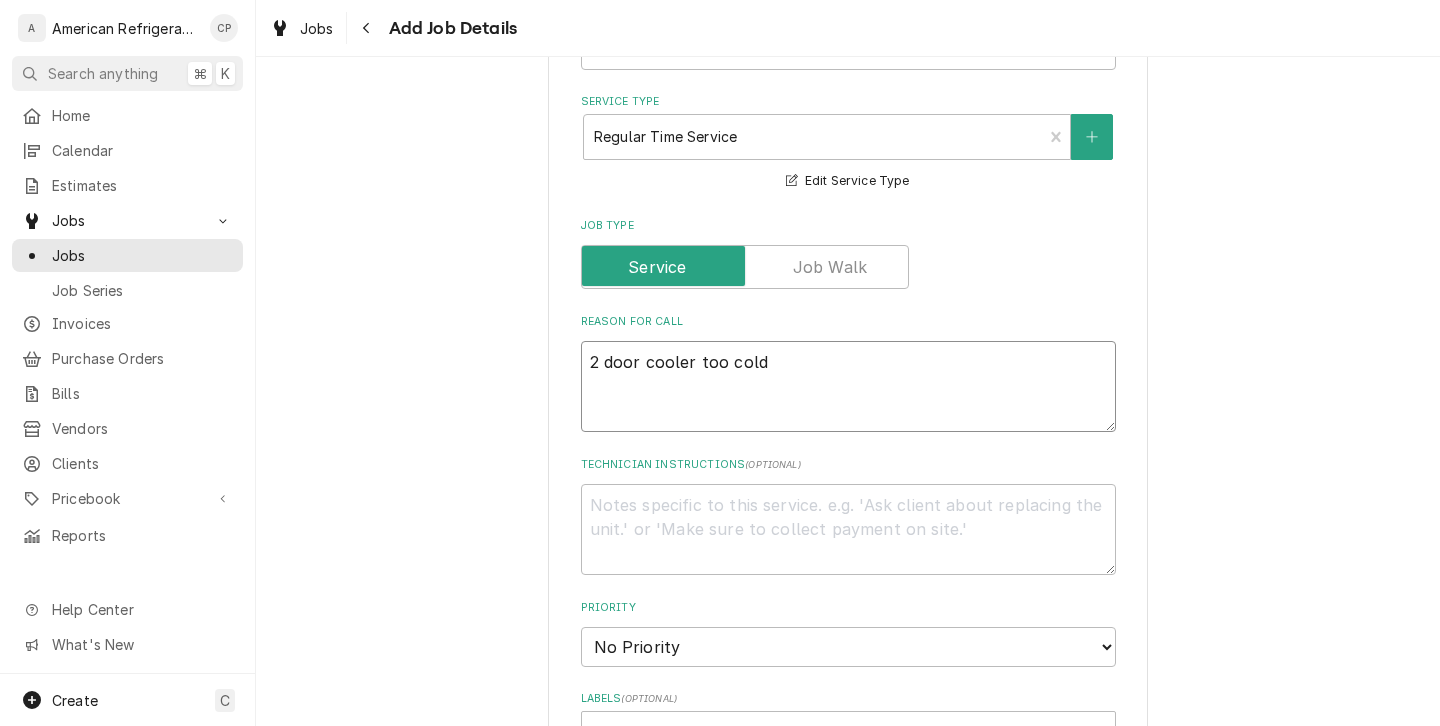 type on "x" 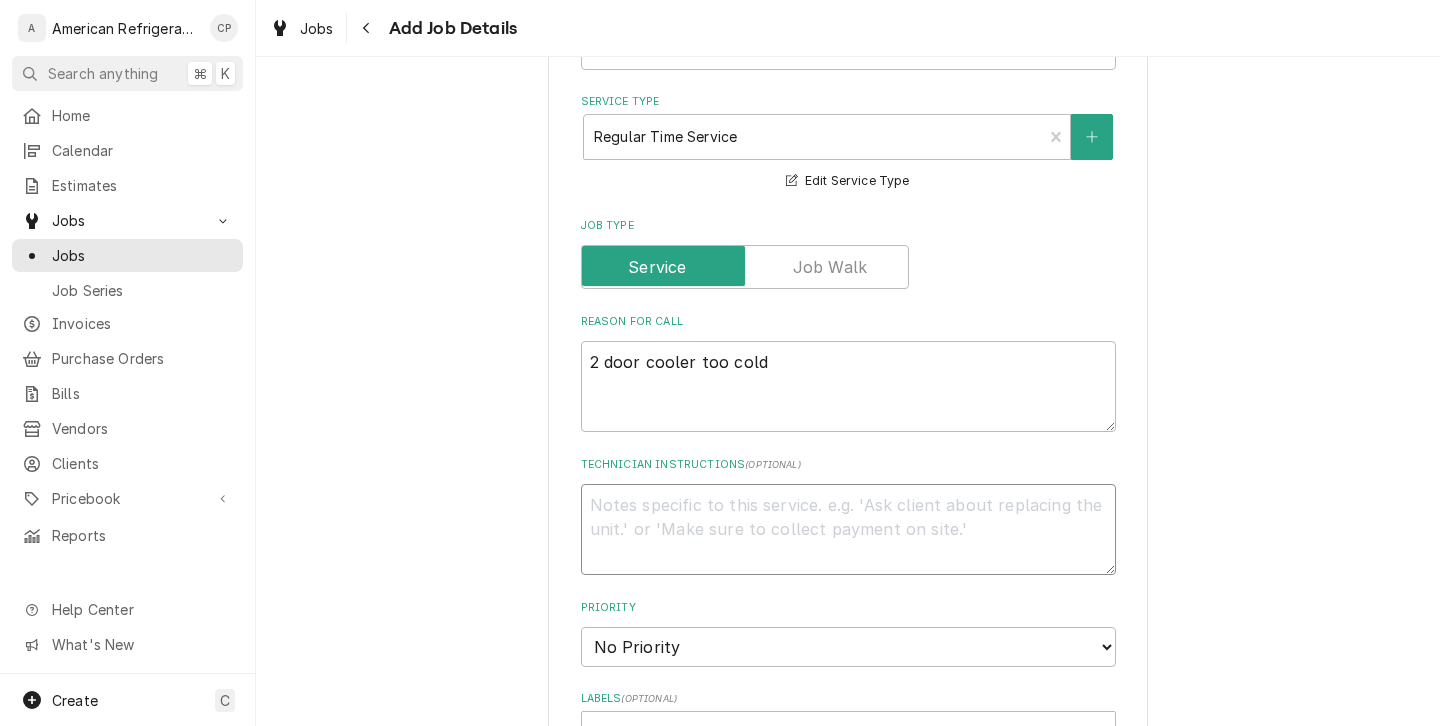 type on "x" 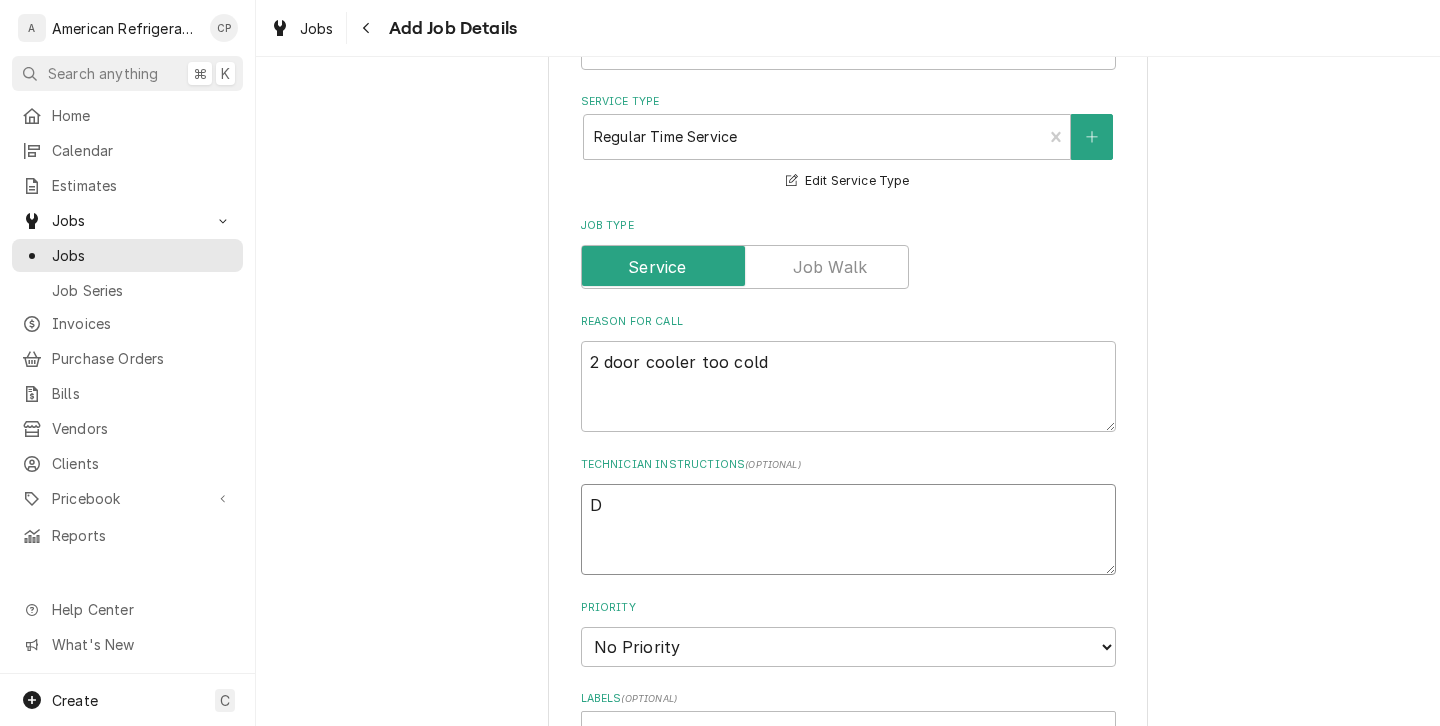 type on "Di" 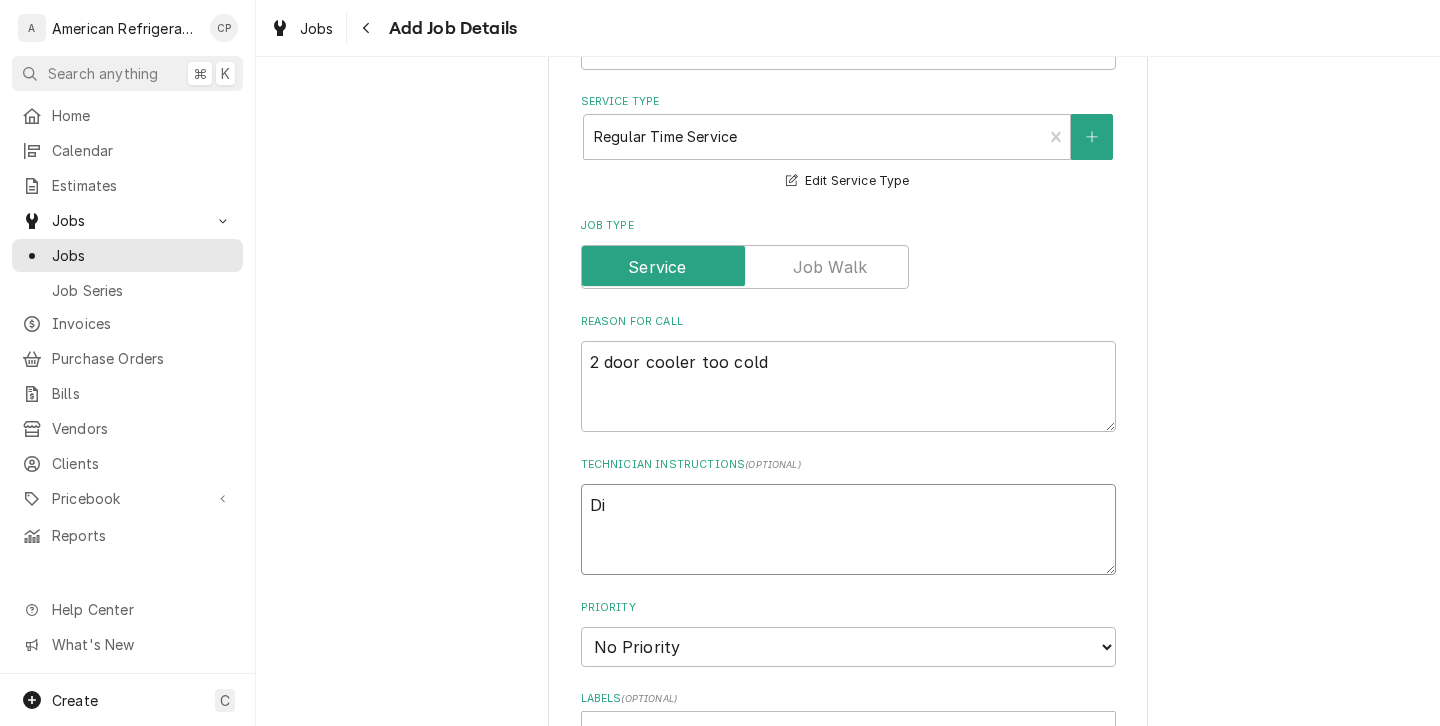 type on "x" 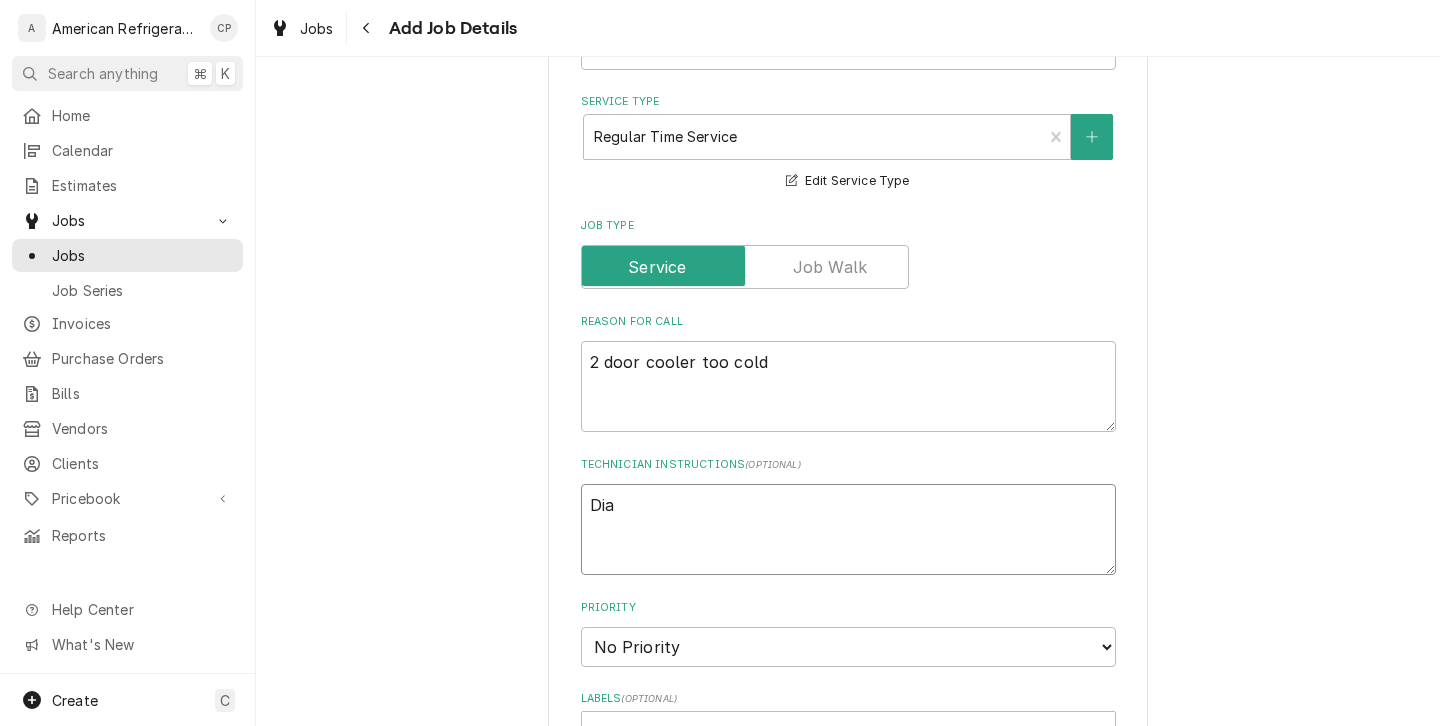 type on "x" 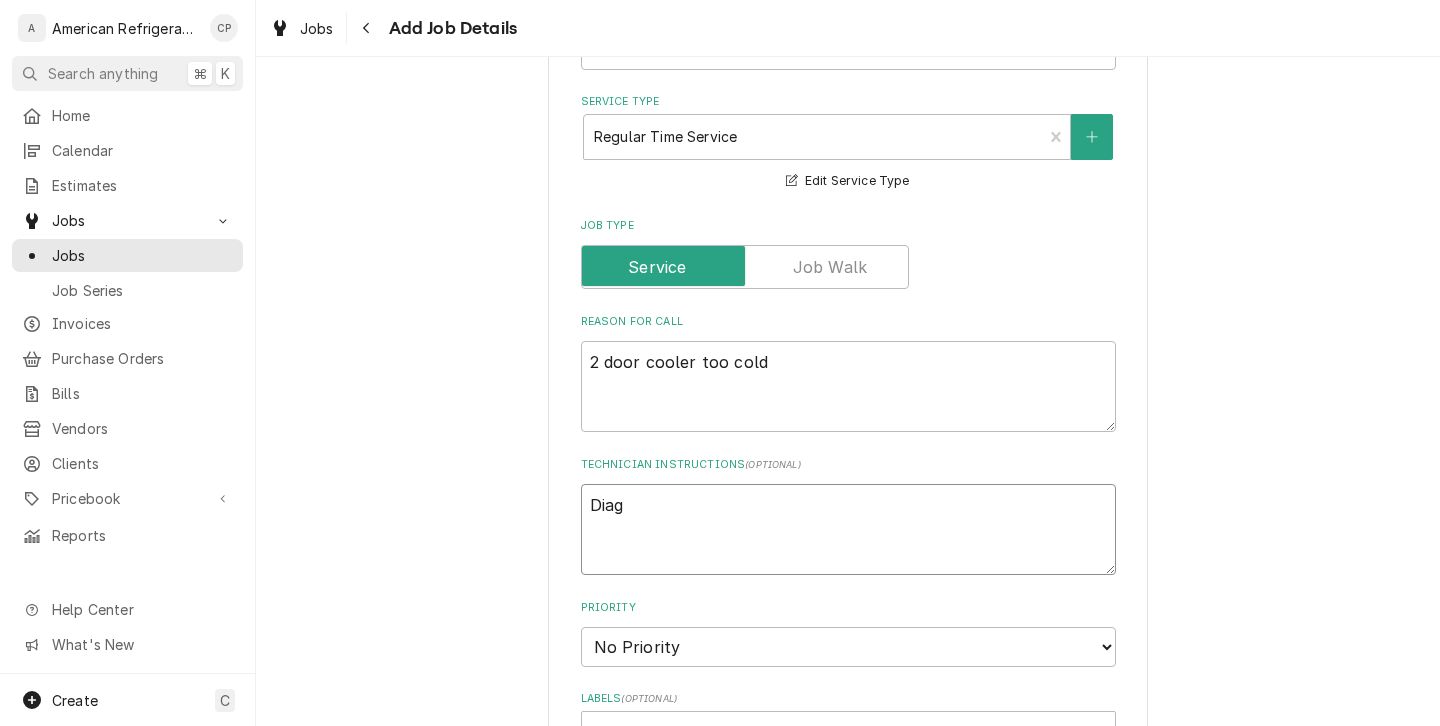 type on "x" 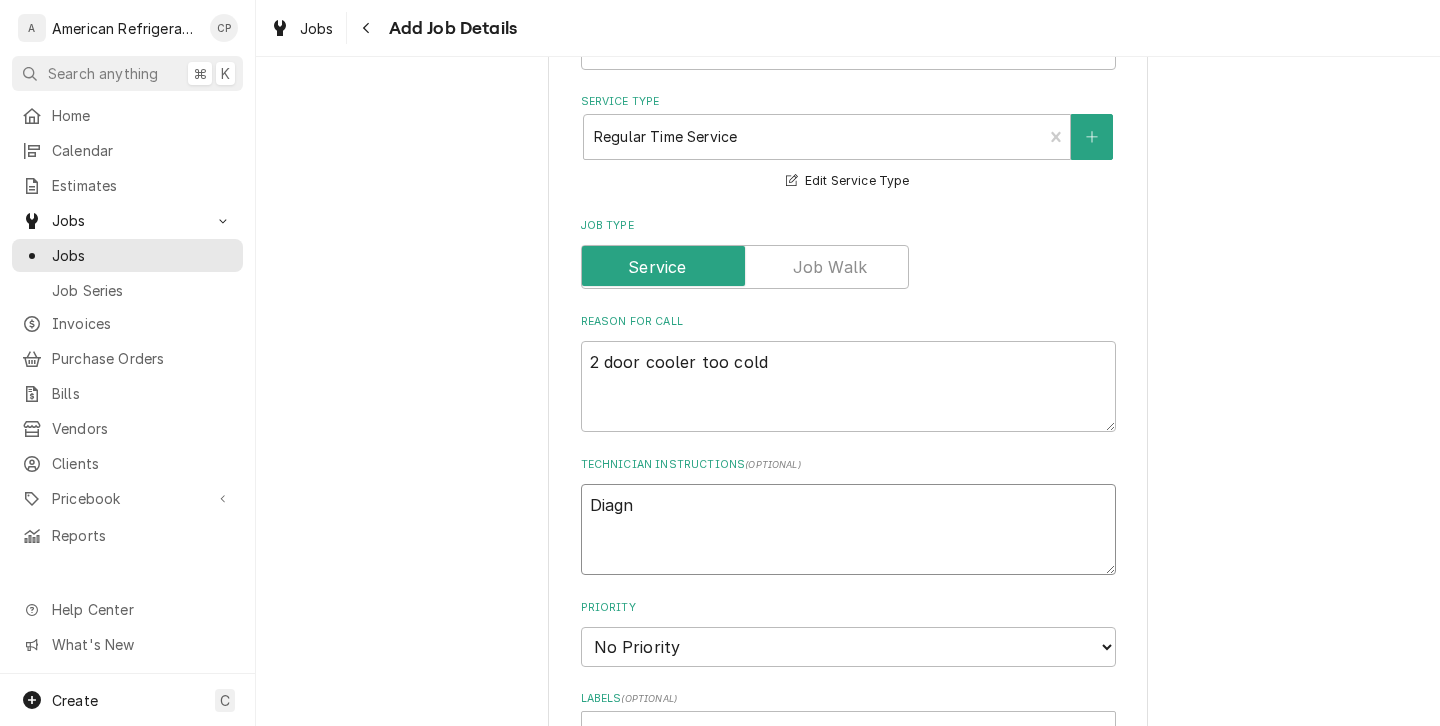 type on "x" 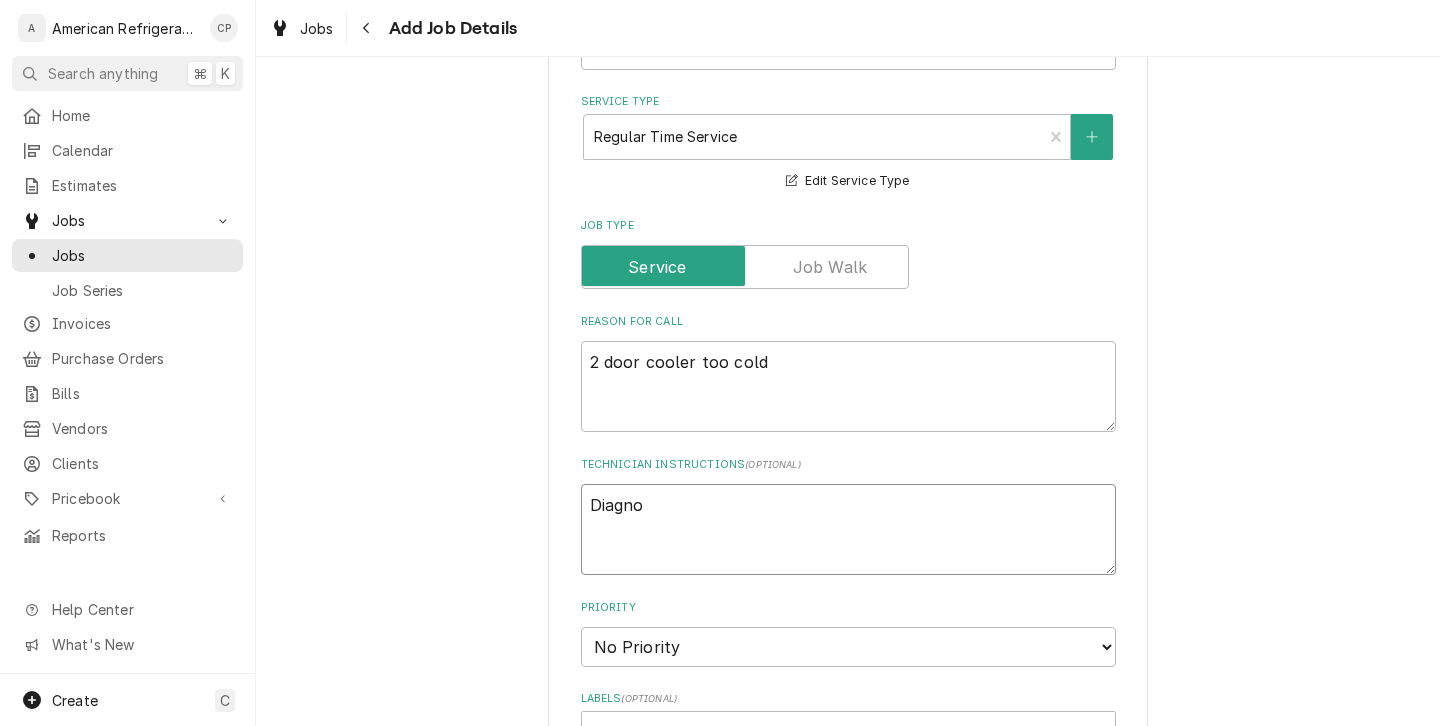 type on "x" 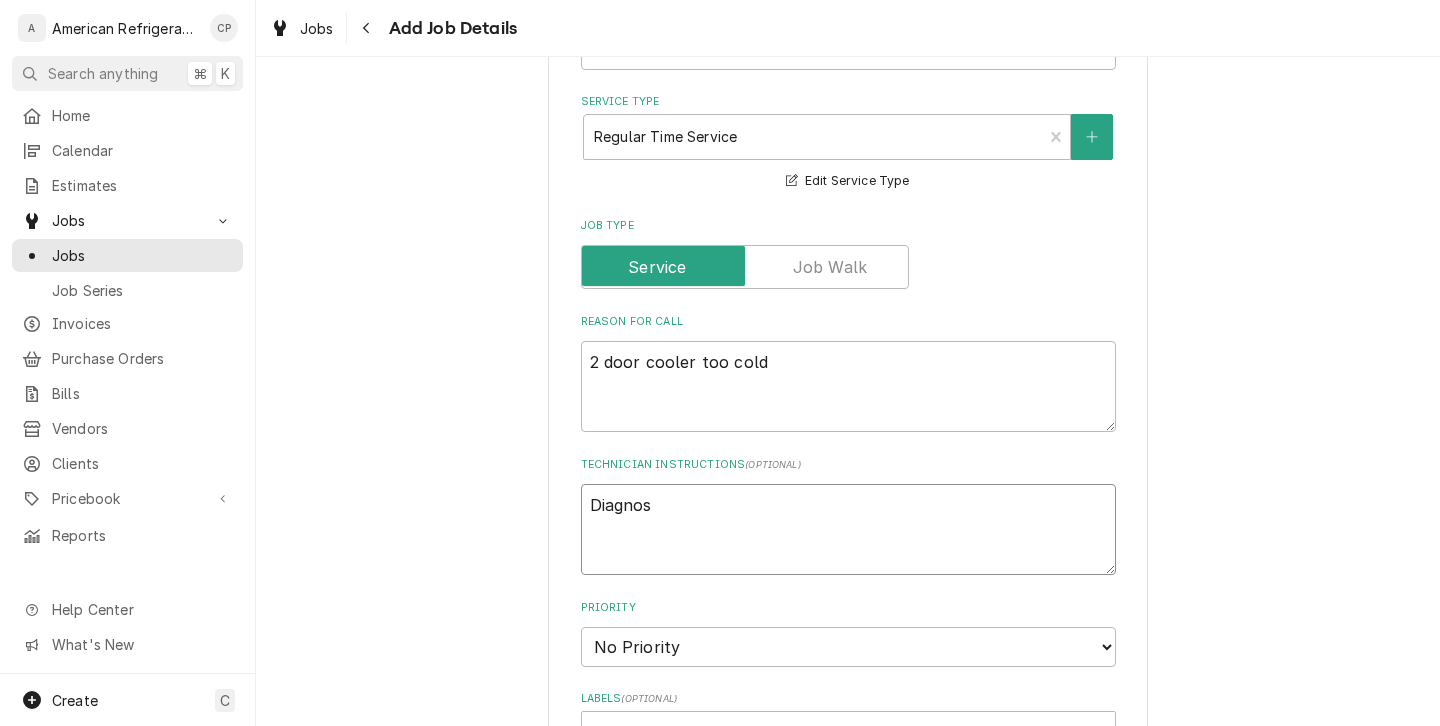 type on "x" 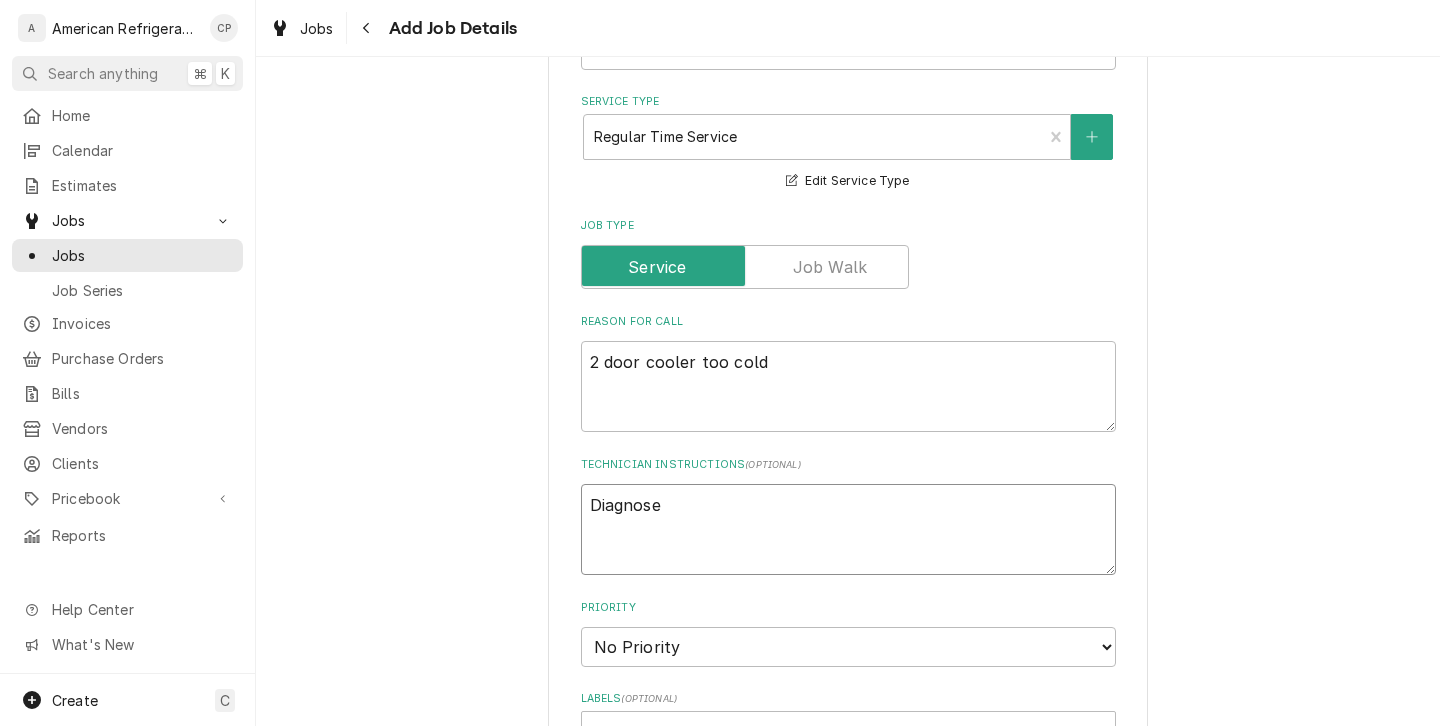 type on "x" 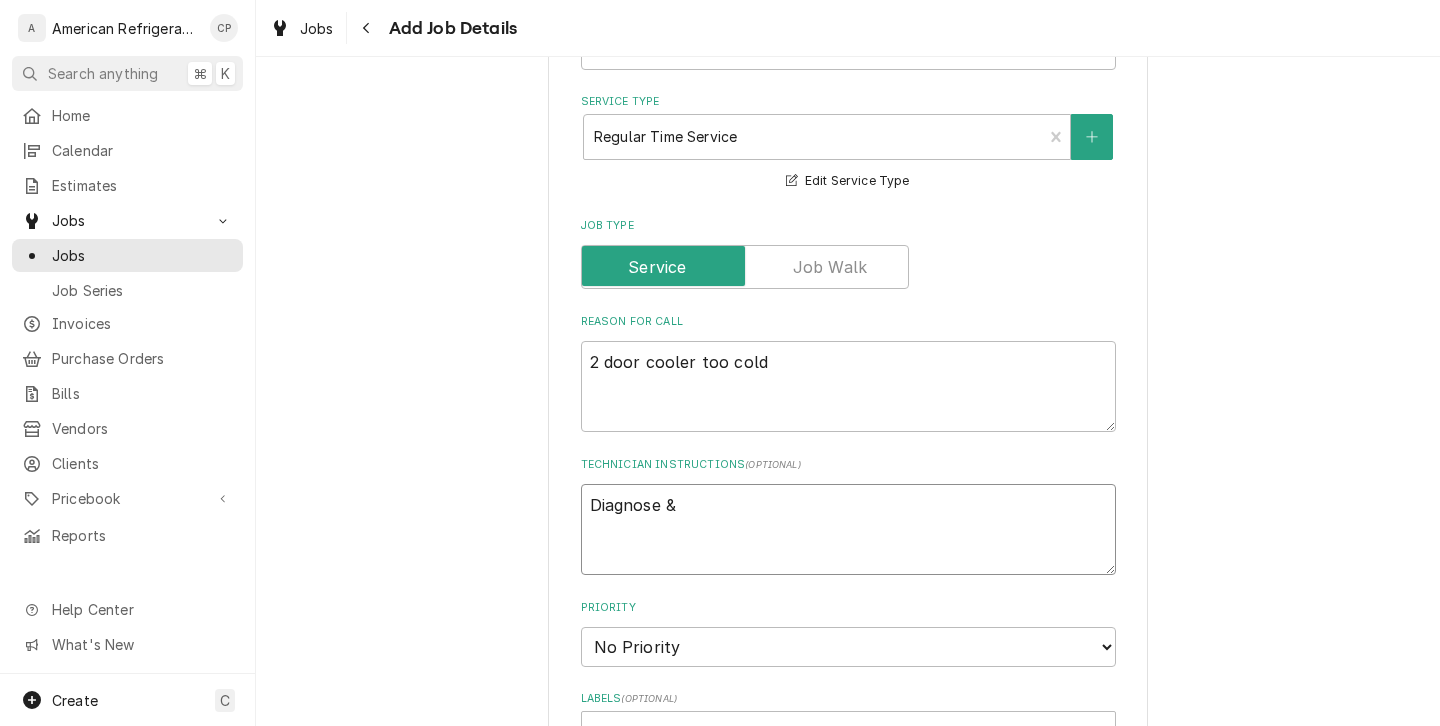 type on "x" 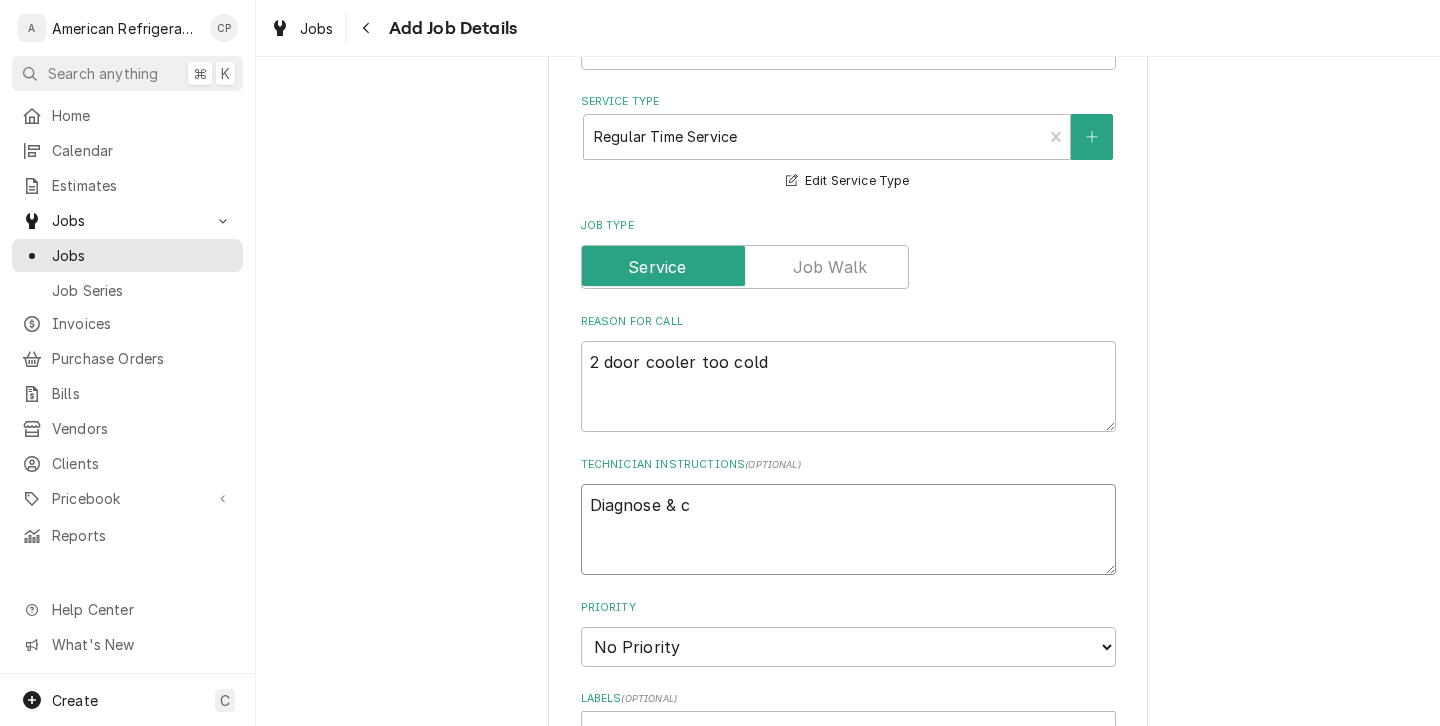 type on "x" 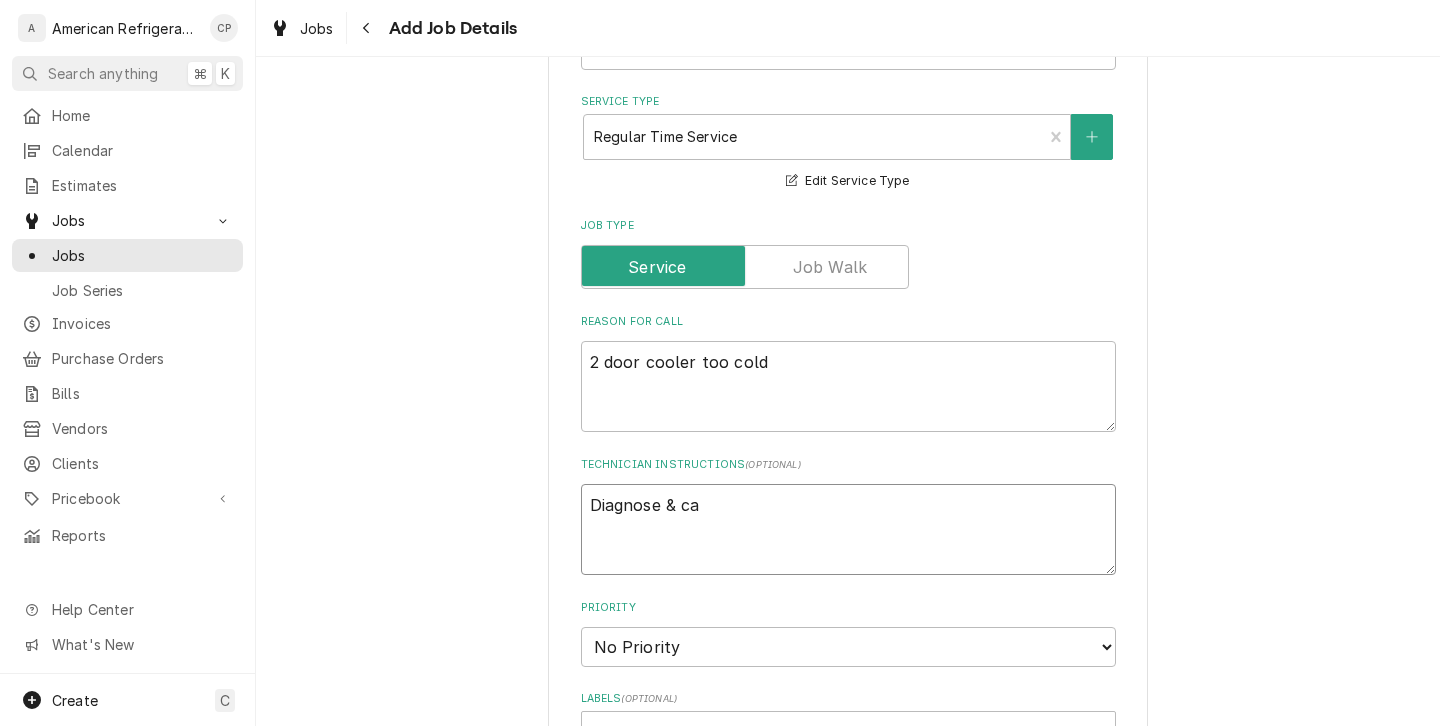 type on "x" 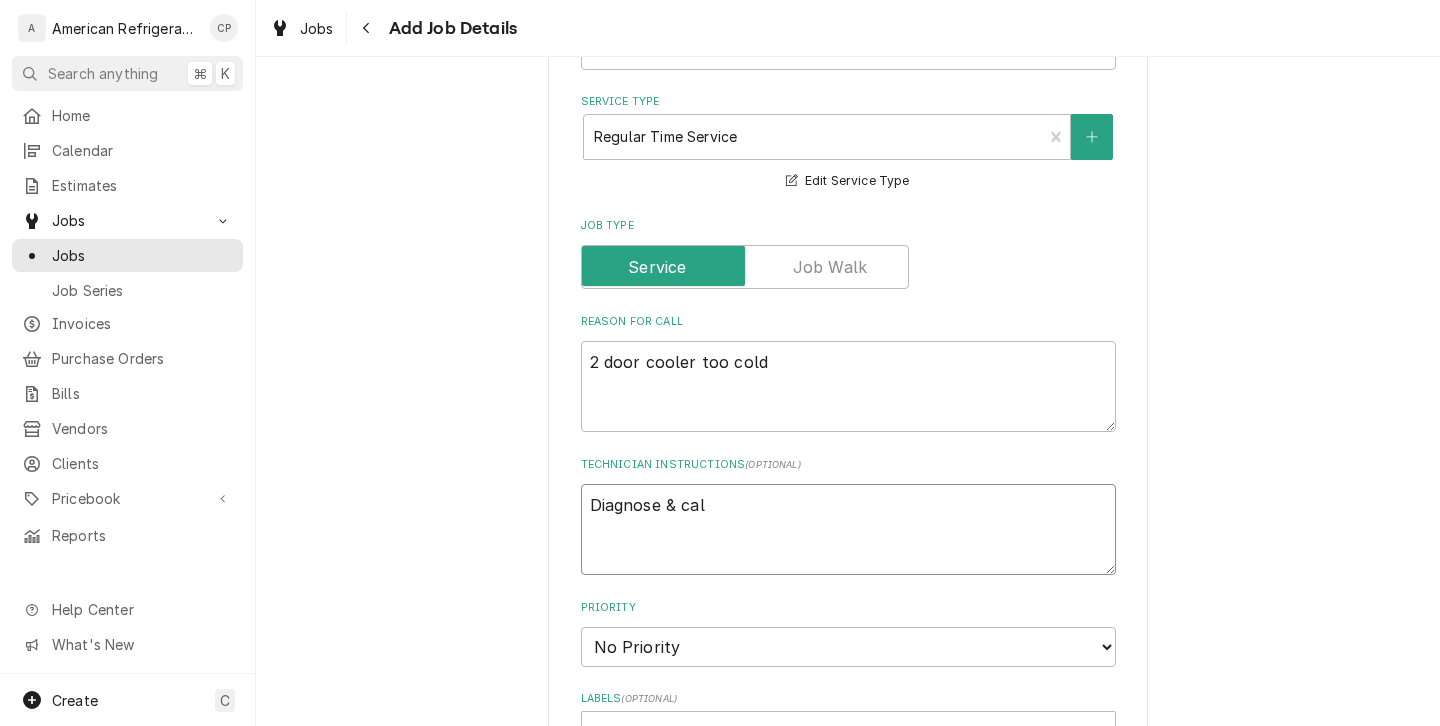 type on "x" 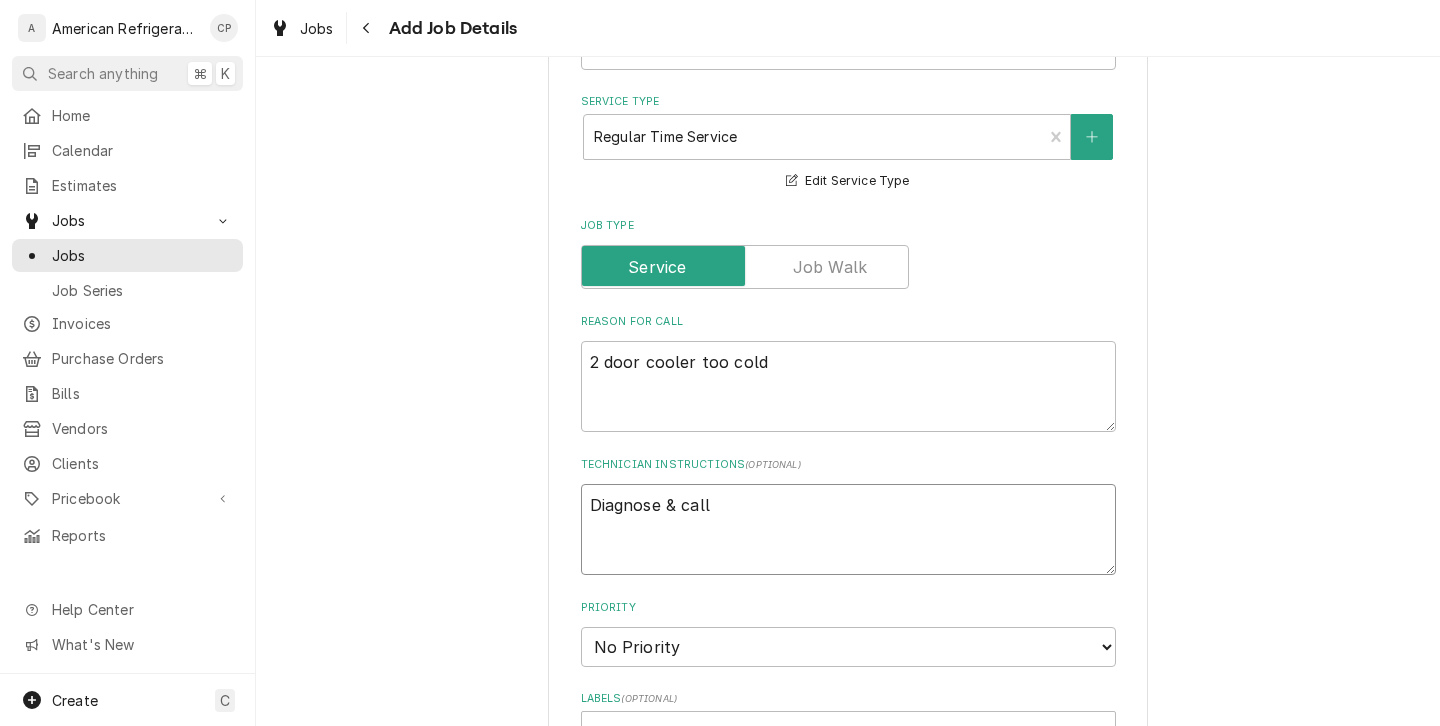 type on "x" 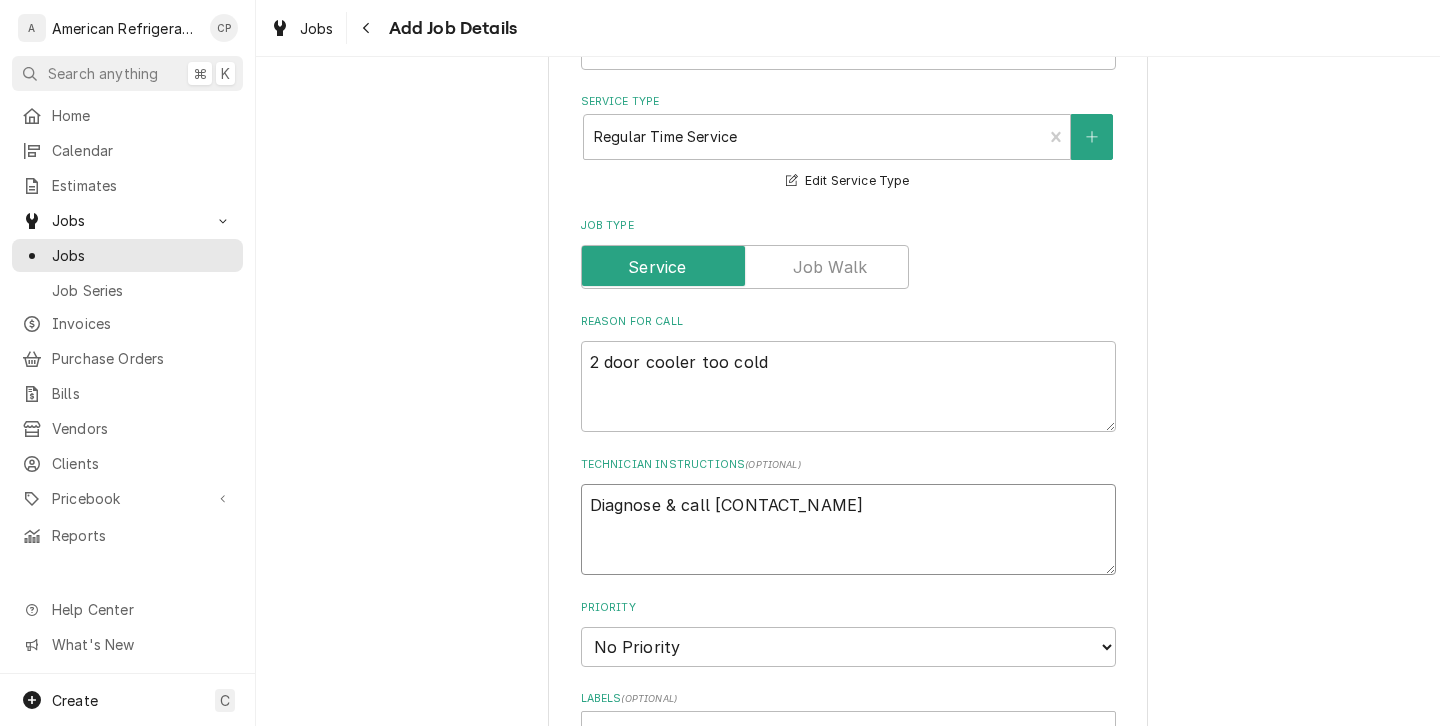 type on "x" 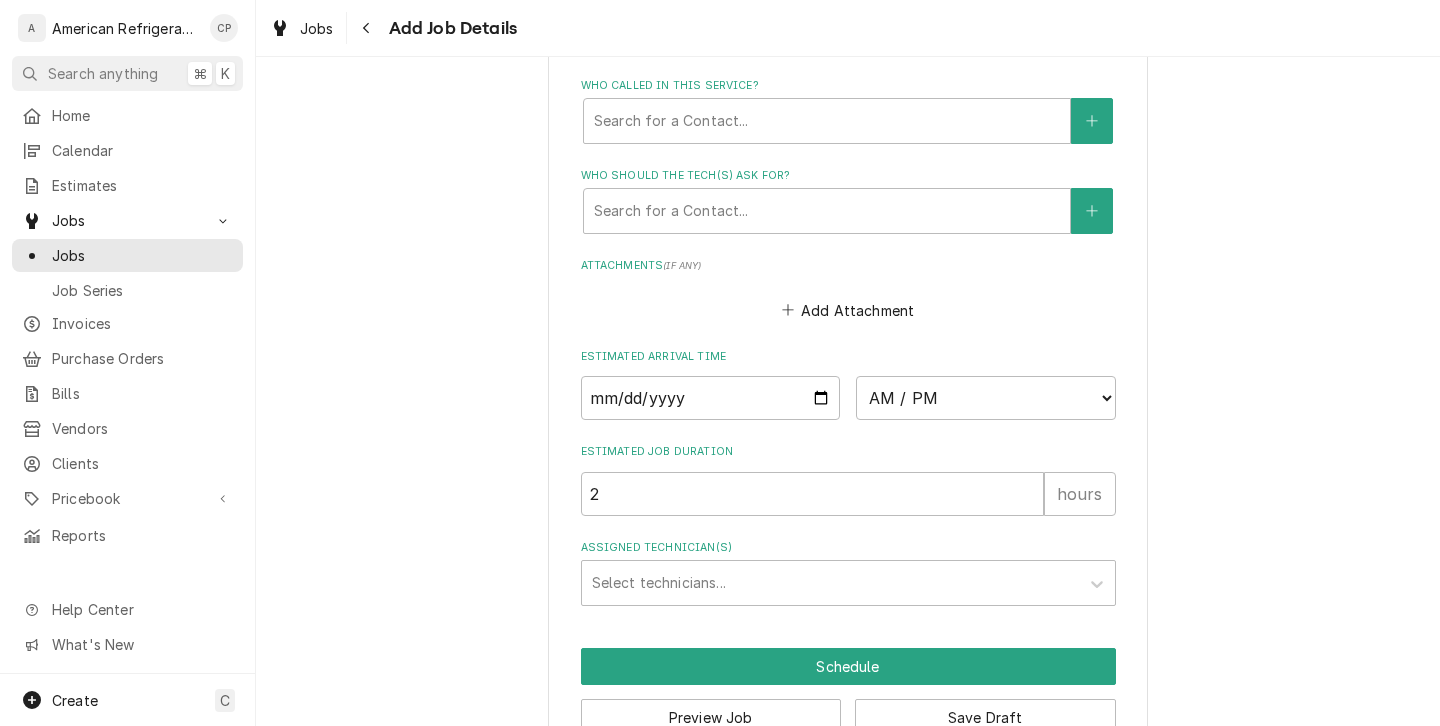 scroll, scrollTop: 1340, scrollLeft: 0, axis: vertical 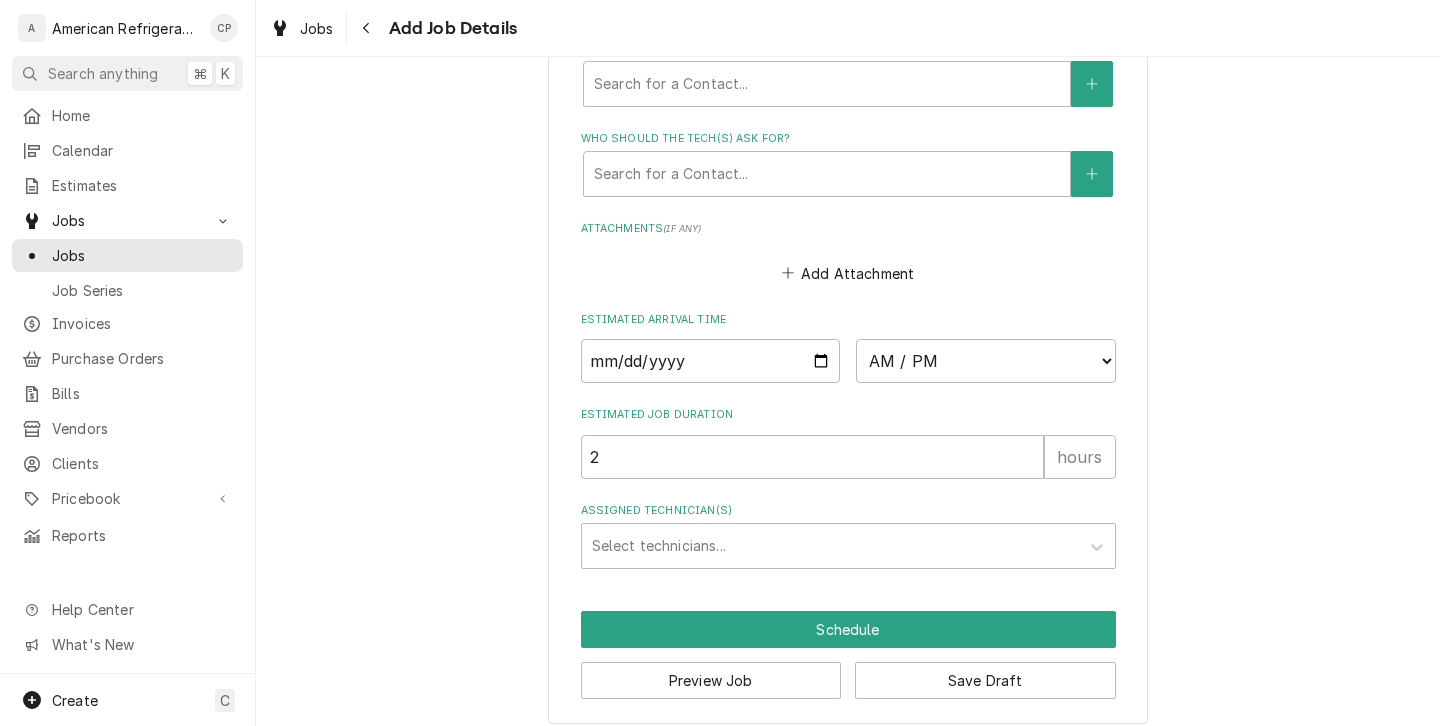 type on "Diagnose & call Glenn" 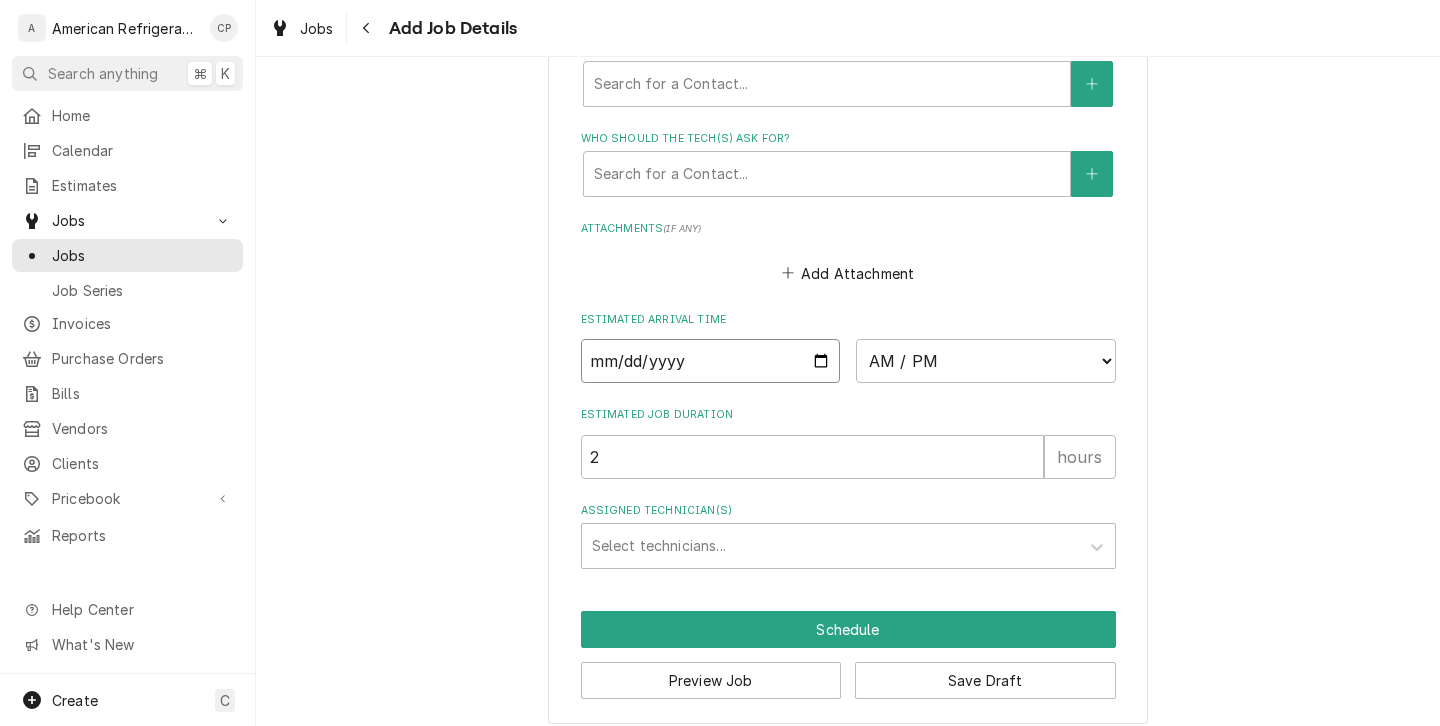 click at bounding box center [711, 361] 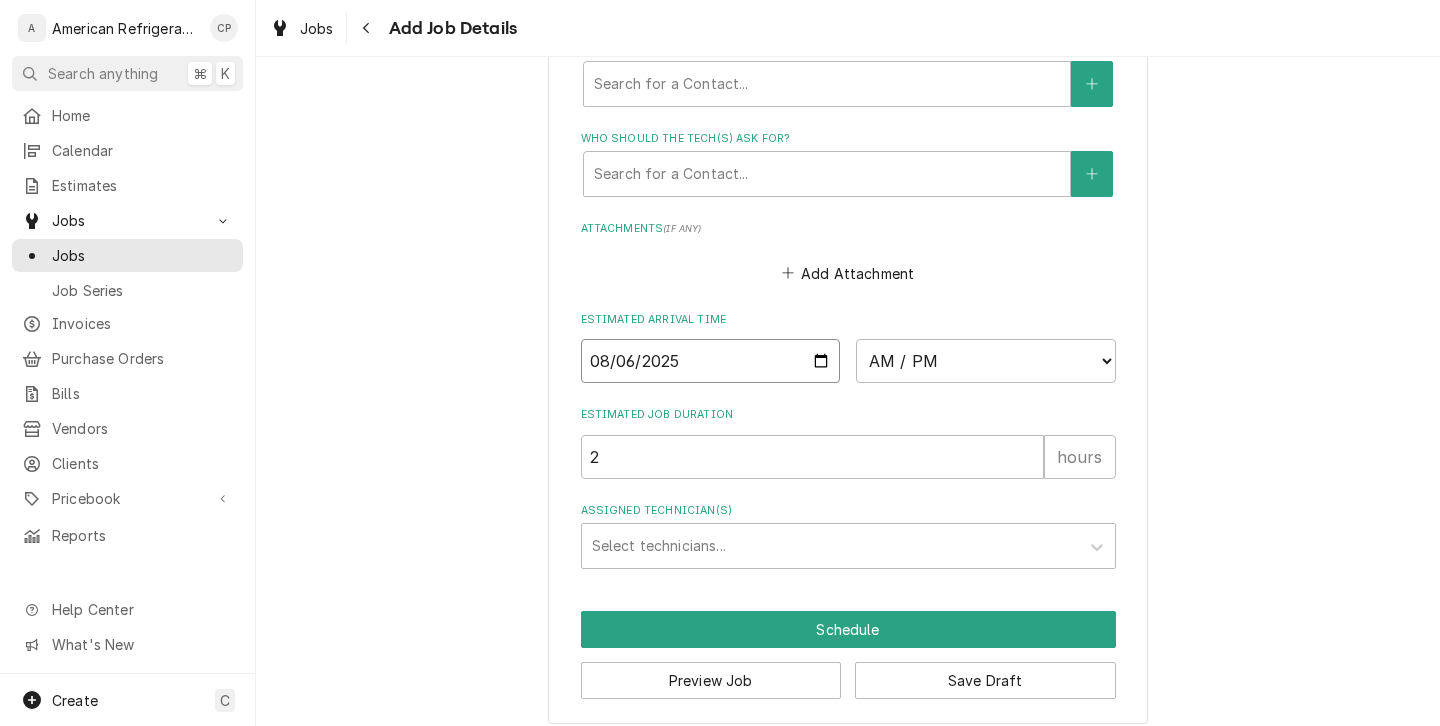 type on "2025-08-06" 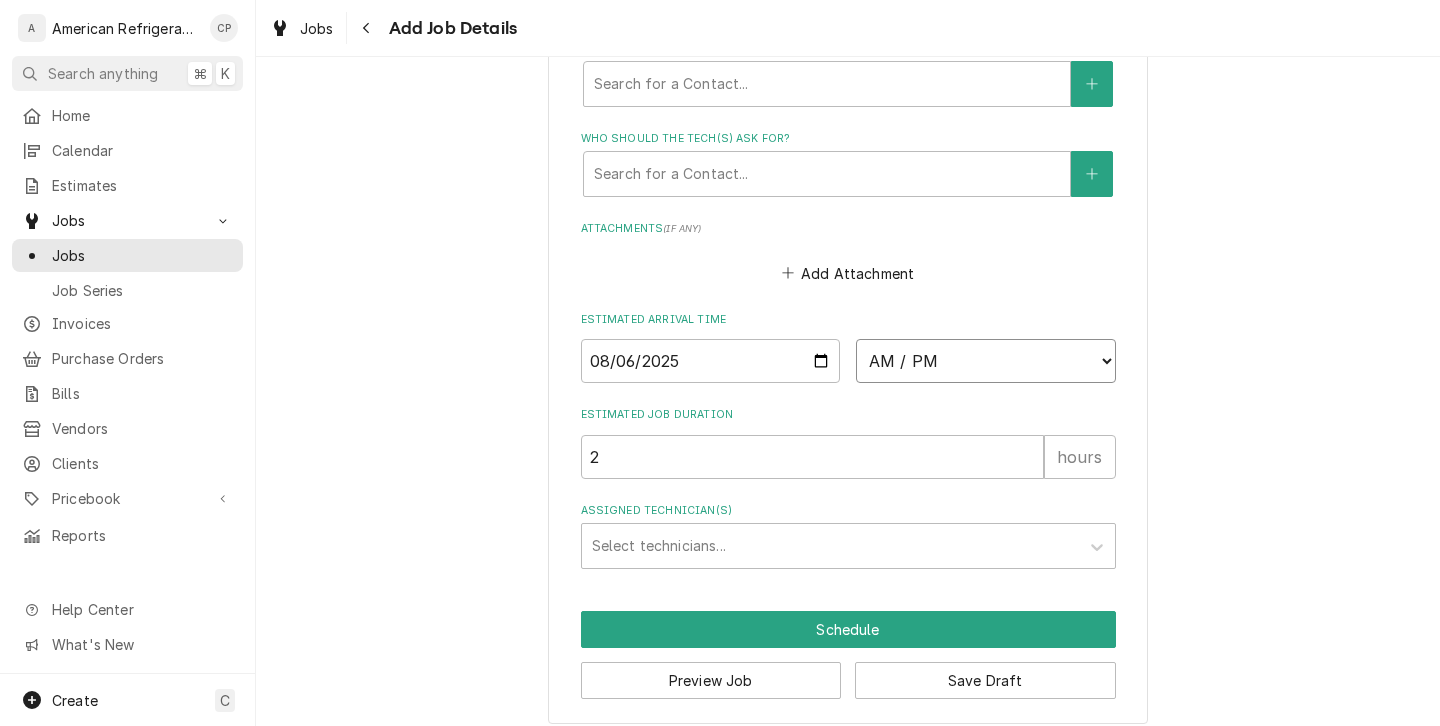 click on "AM / PM 6:00 AM 6:15 AM 6:30 AM 6:45 AM 7:00 AM 7:15 AM 7:30 AM 7:45 AM 8:00 AM 8:15 AM 8:30 AM 8:45 AM 9:00 AM 9:15 AM 9:30 AM 9:45 AM 10:00 AM 10:15 AM 10:30 AM 10:45 AM 11:00 AM 11:15 AM 11:30 AM 11:45 AM 12:00 PM 12:15 PM 12:30 PM 12:45 PM 1:00 PM 1:15 PM 1:30 PM 1:45 PM 2:00 PM 2:15 PM 2:30 PM 2:45 PM 3:00 PM 3:15 PM 3:30 PM 3:45 PM 4:00 PM 4:15 PM 4:30 PM 4:45 PM 5:00 PM 5:15 PM 5:30 PM 5:45 PM 6:00 PM 6:15 PM 6:30 PM 6:45 PM 7:00 PM 7:15 PM 7:30 PM 7:45 PM 8:00 PM 8:15 PM 8:30 PM 8:45 PM 9:00 PM 9:15 PM 9:30 PM 9:45 PM 10:00 PM 10:15 PM 10:30 PM 10:45 PM 11:00 PM 11:15 PM 11:30 PM 11:45 PM 12:00 AM 12:15 AM 12:30 AM 12:45 AM 1:00 AM 1:15 AM 1:30 AM 1:45 AM 2:00 AM 2:15 AM 2:30 AM 2:45 AM 3:00 AM 3:15 AM 3:30 AM 3:45 AM 4:00 AM 4:15 AM 4:30 AM 4:45 AM 5:00 AM 5:15 AM 5:30 AM 5:45 AM" at bounding box center (986, 361) 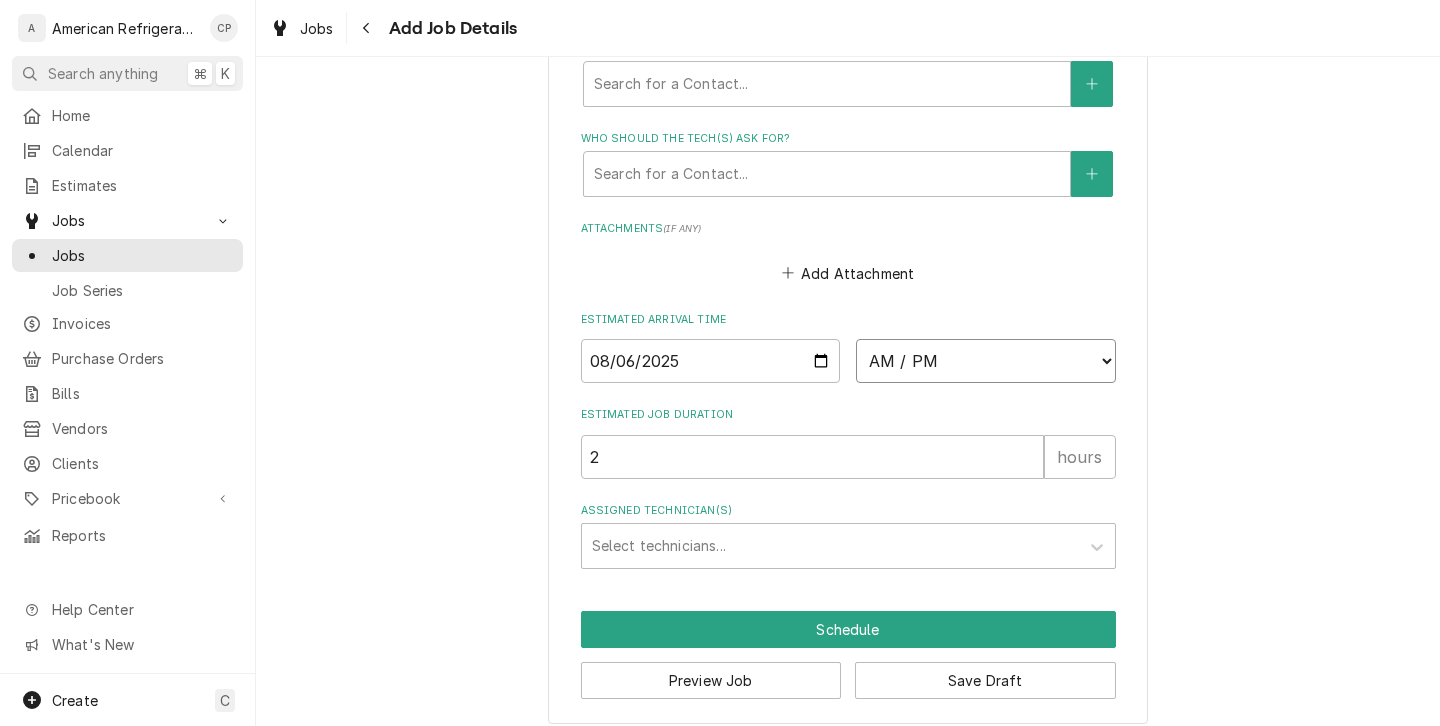 select on "16:00:00" 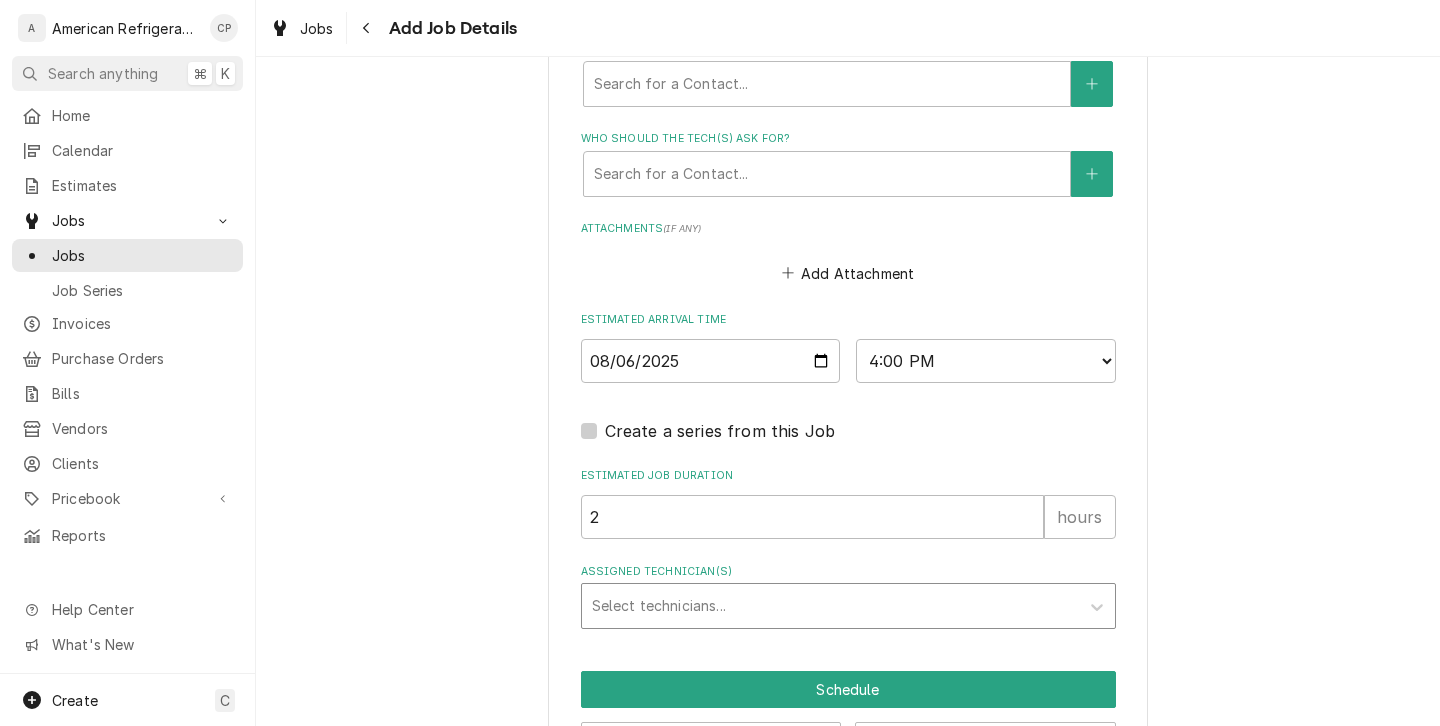click at bounding box center (830, 606) 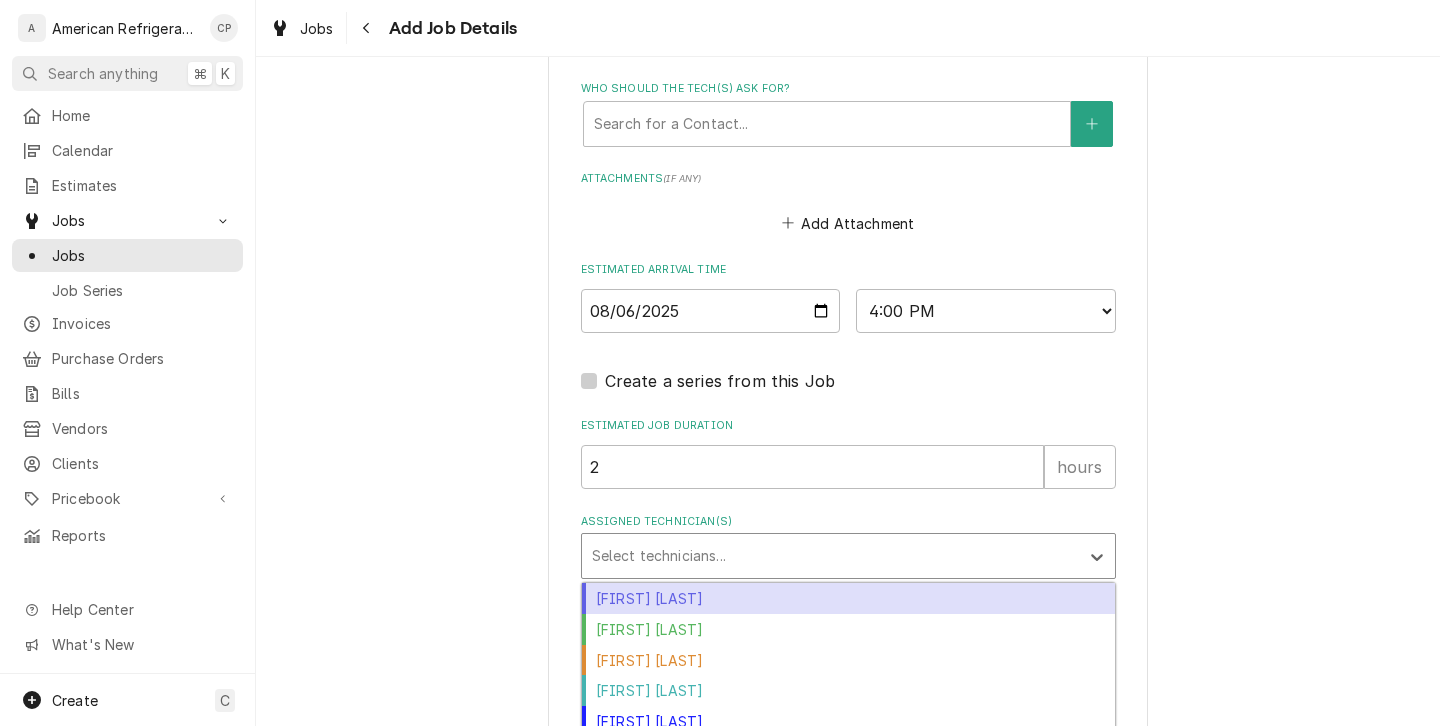scroll, scrollTop: 1440, scrollLeft: 0, axis: vertical 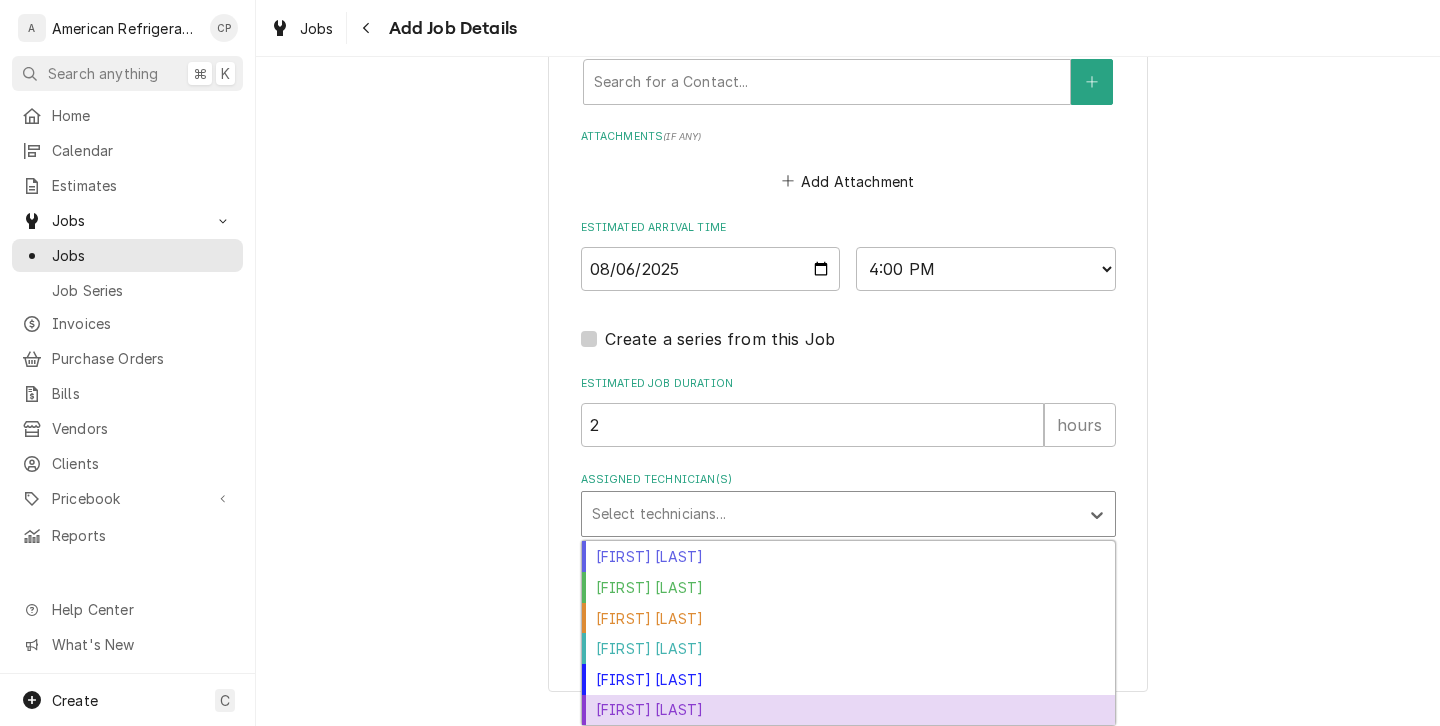 click on "Richard Wirick" at bounding box center (848, 710) 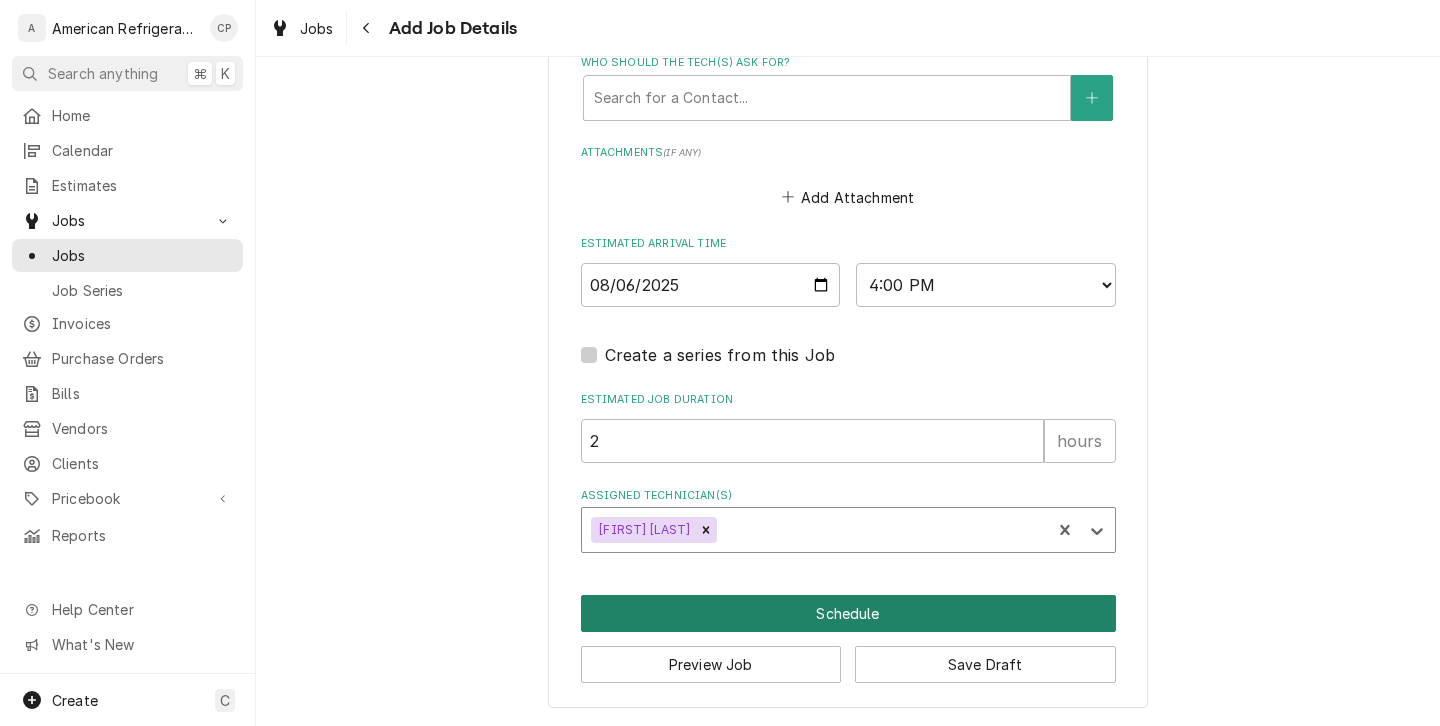 click on "Schedule" at bounding box center (848, 613) 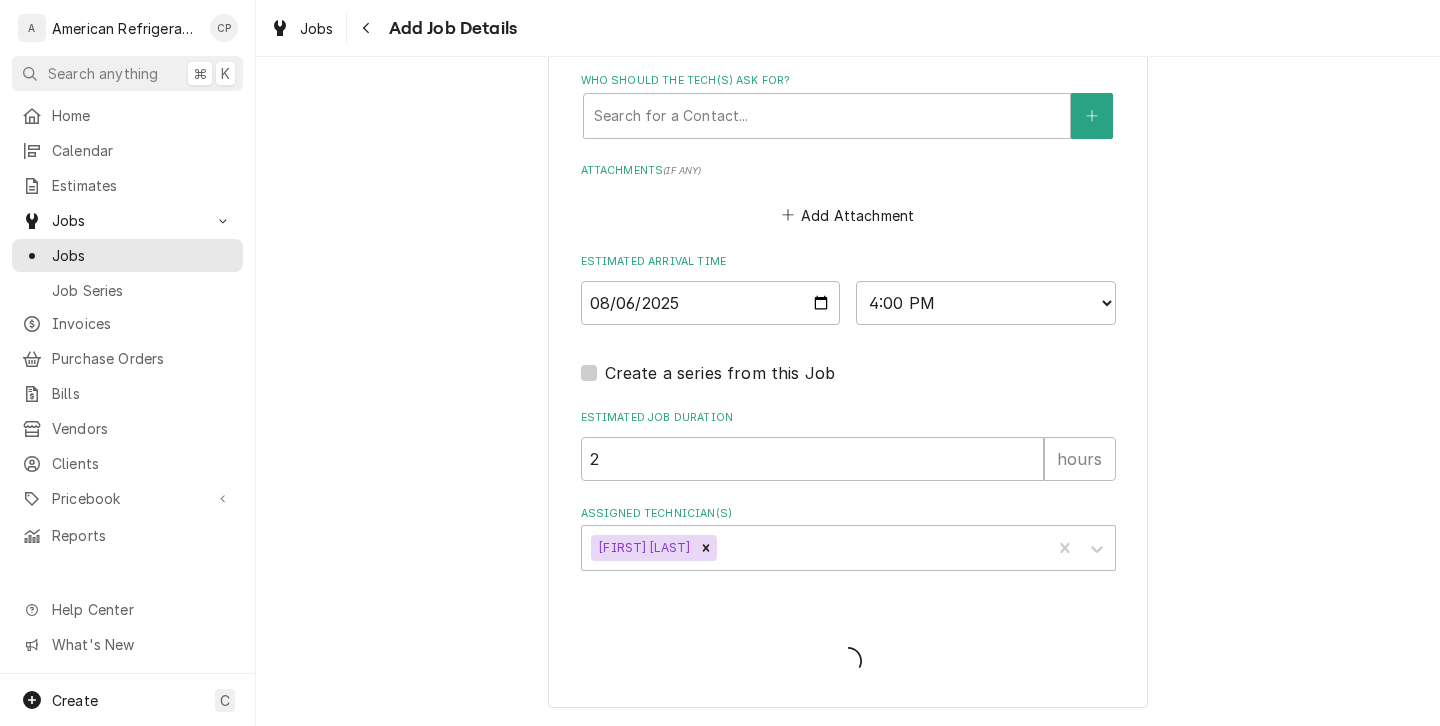 scroll, scrollTop: 1405, scrollLeft: 0, axis: vertical 